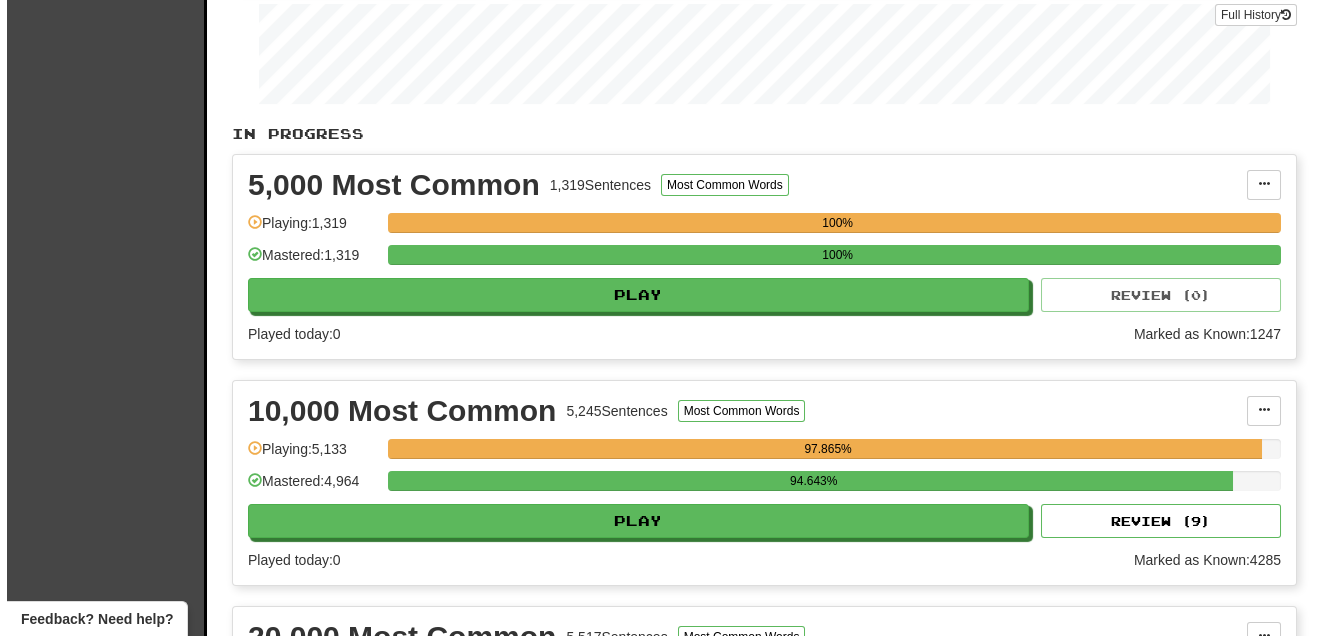scroll, scrollTop: 424, scrollLeft: 0, axis: vertical 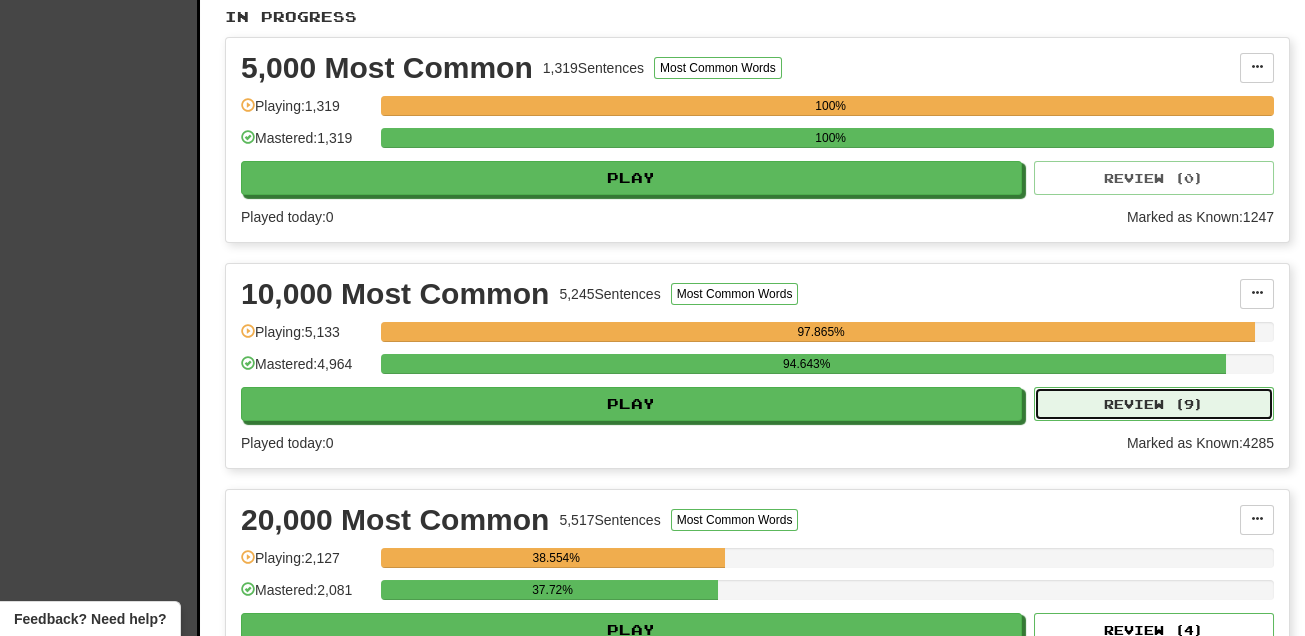 click on "Review ( 9 )" at bounding box center (1154, 404) 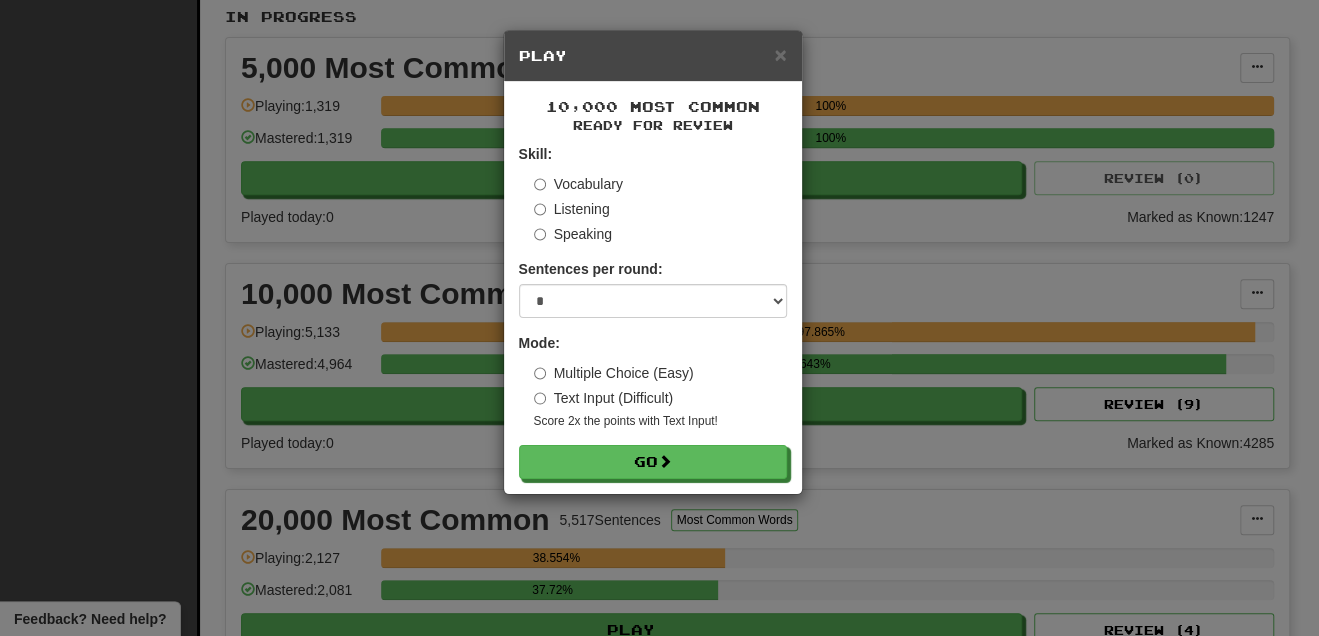 click on "Sentences per round: * ** ** ** ** ** *** ********" at bounding box center [653, 288] 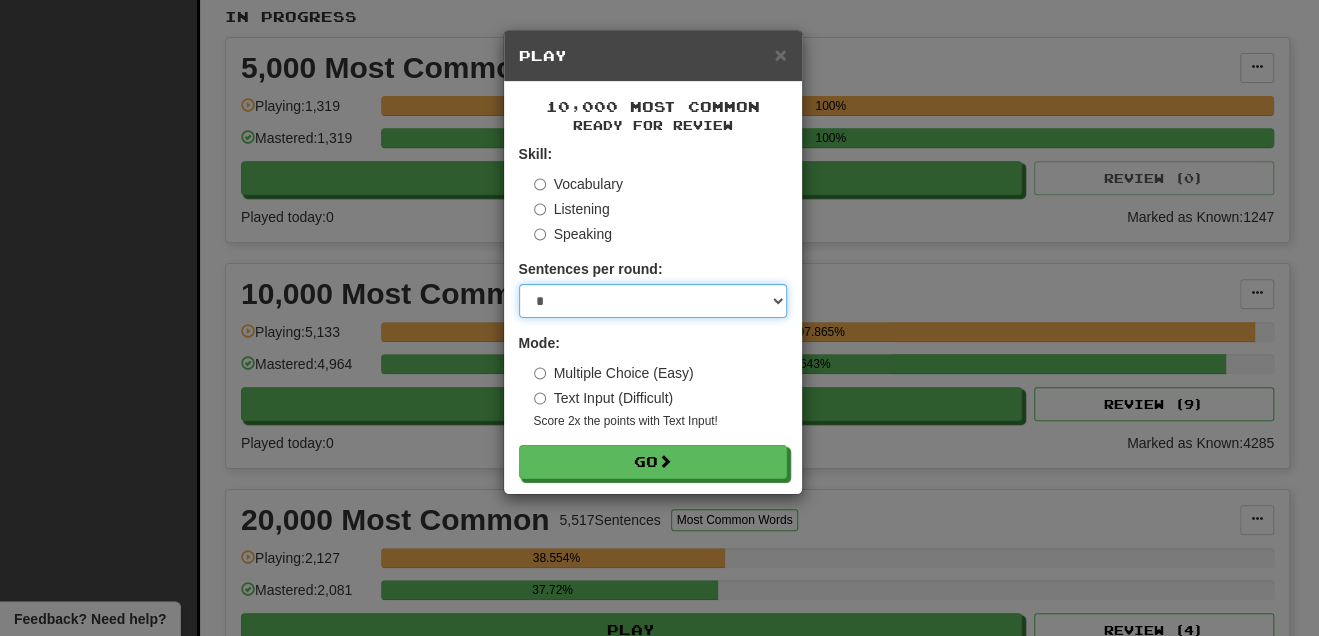 click on "* ** ** ** ** ** *** ********" at bounding box center [653, 301] 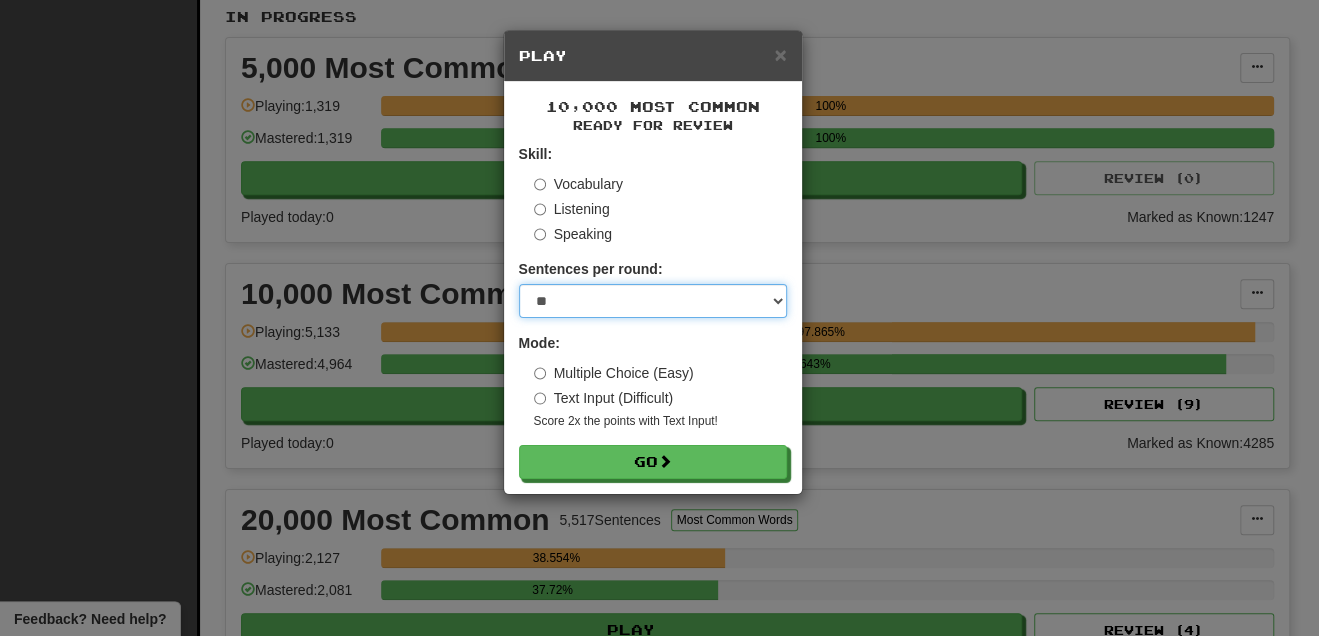 click on "* ** ** ** ** ** *** ********" at bounding box center (653, 301) 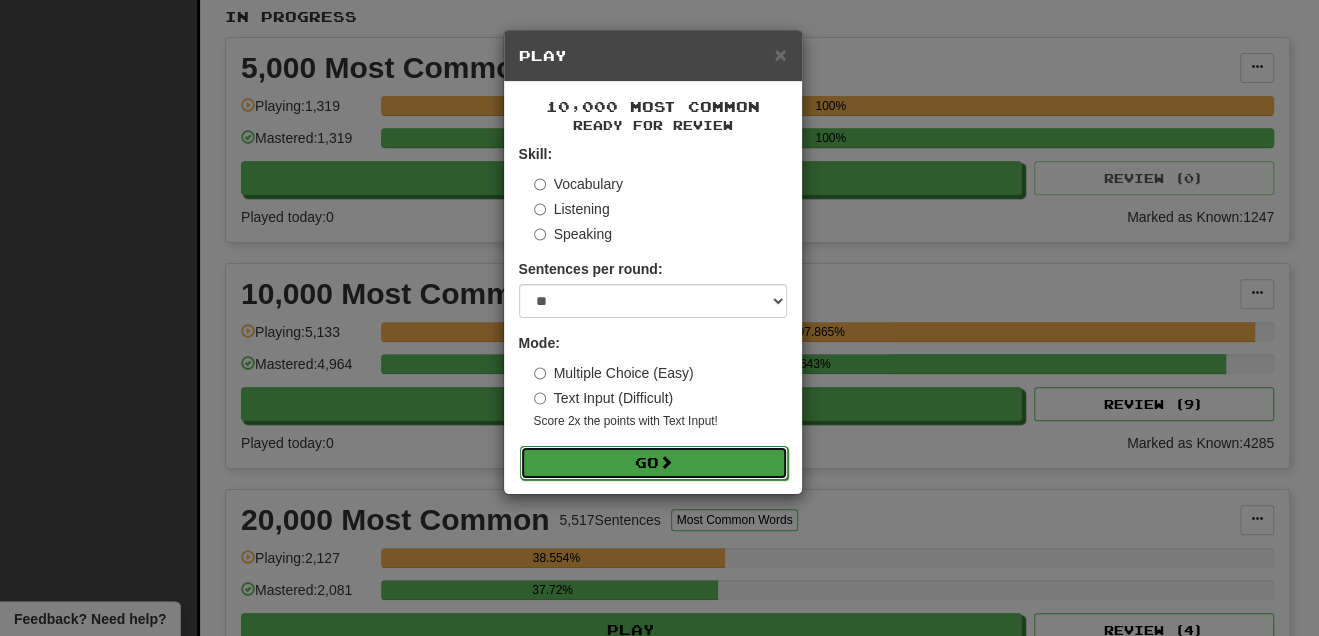click on "Go" at bounding box center [654, 463] 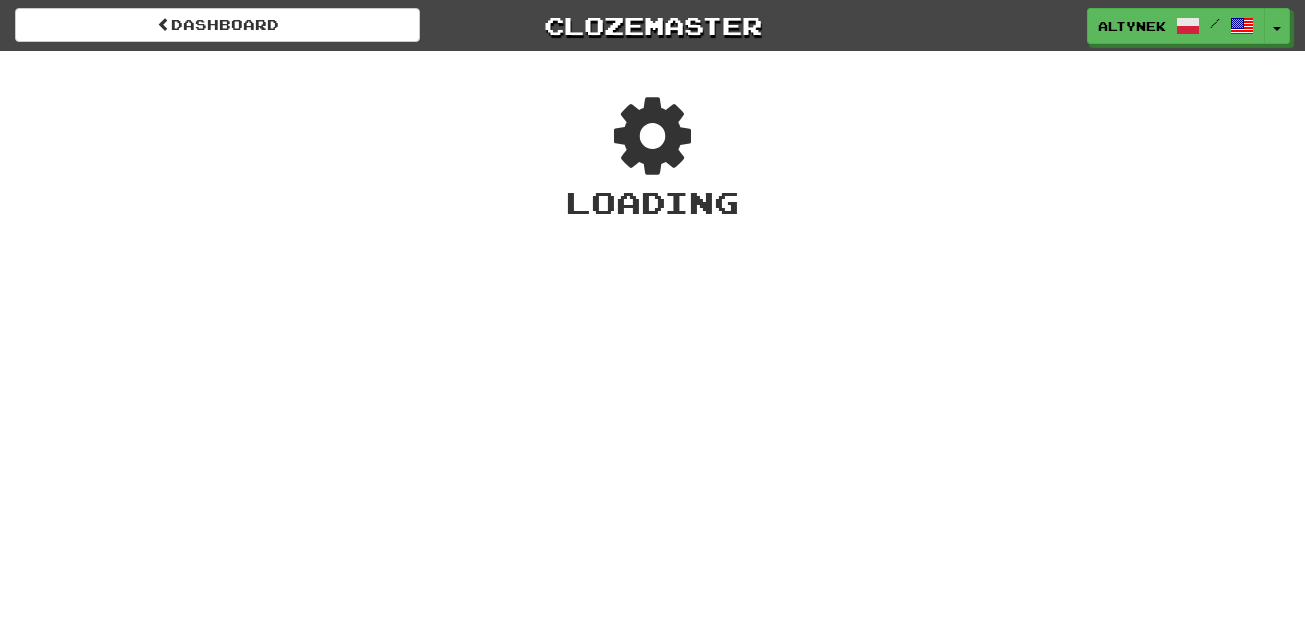 scroll, scrollTop: 0, scrollLeft: 0, axis: both 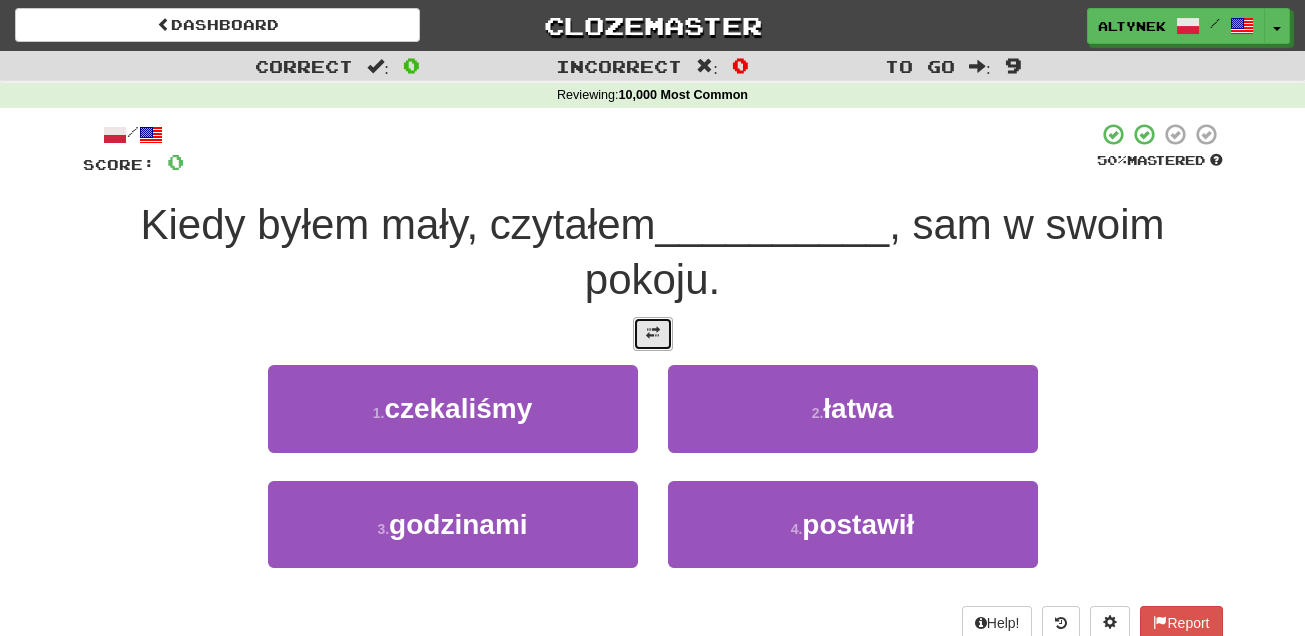 click at bounding box center (653, 334) 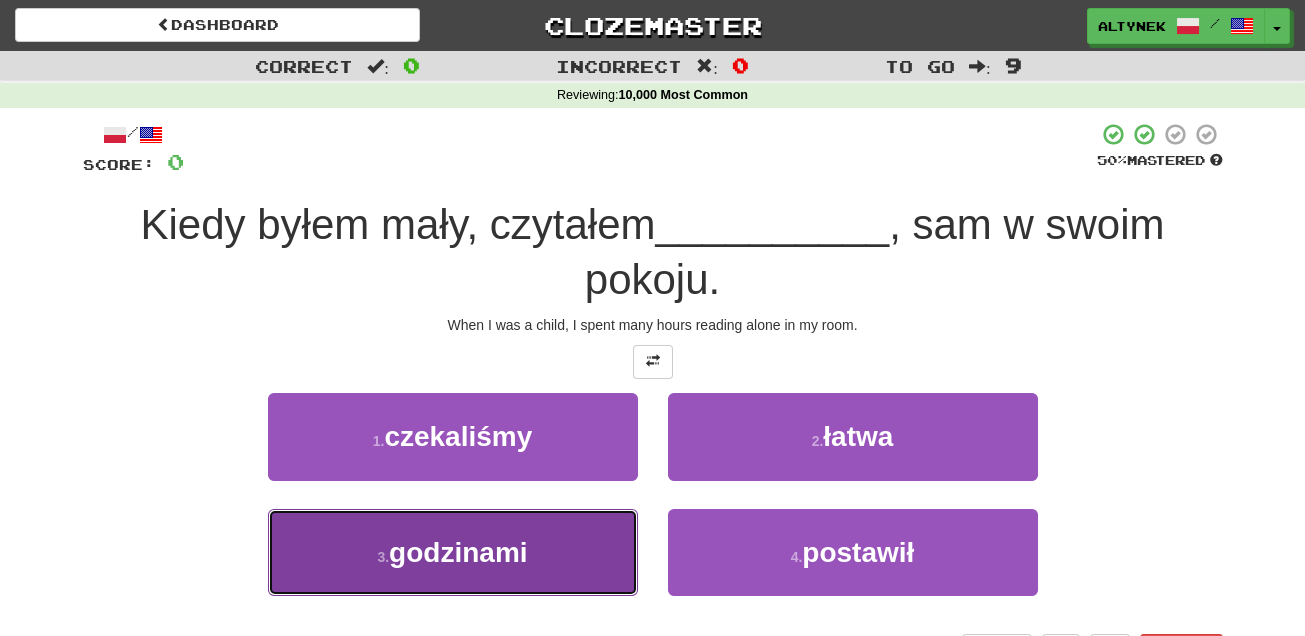 click on "3 .  godzinami" at bounding box center (453, 552) 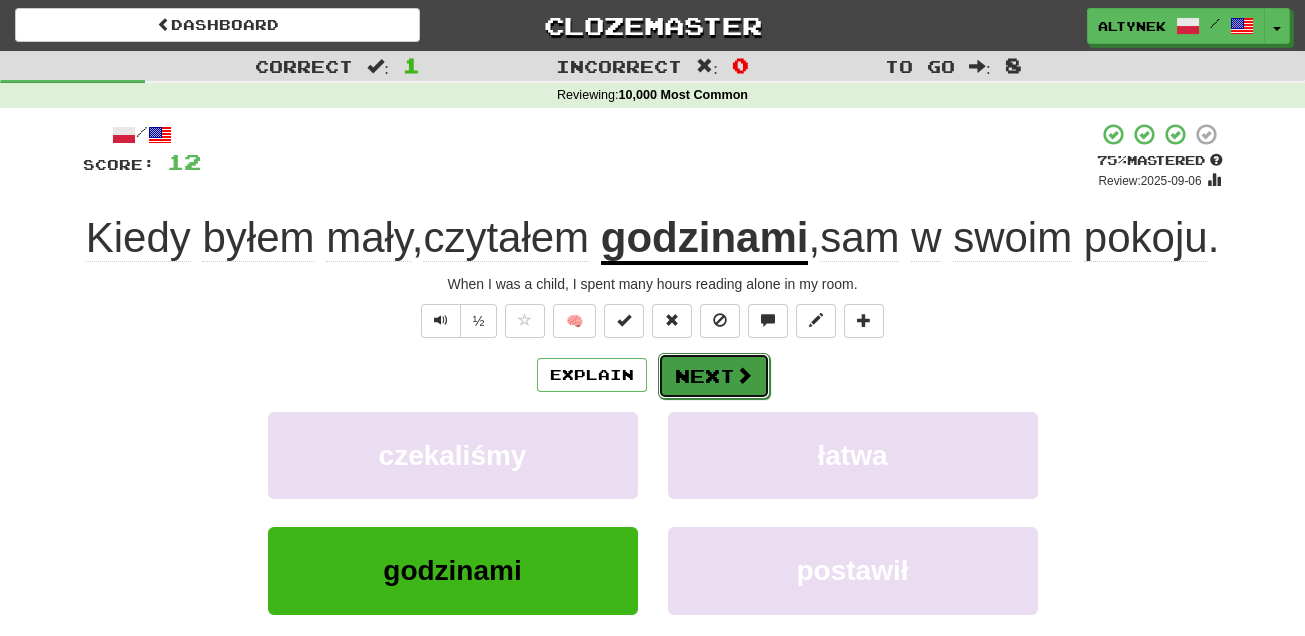 click on "Next" at bounding box center (714, 376) 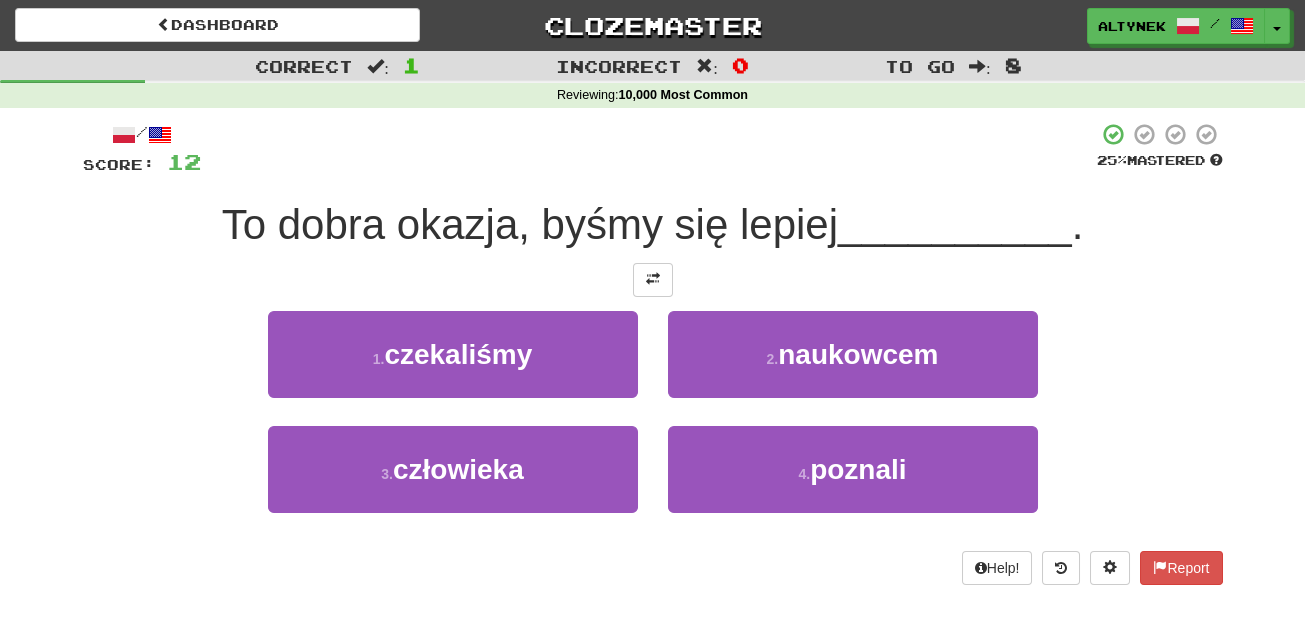 click on "/  Score:   12 25 %  Mastered To dobra okazja, byśmy się lepiej  __________ . 1 .  czekaliśmy 2 .  naukowcem 3 .  człowieka 4 .  poznali  Help!  Report" at bounding box center [653, 353] 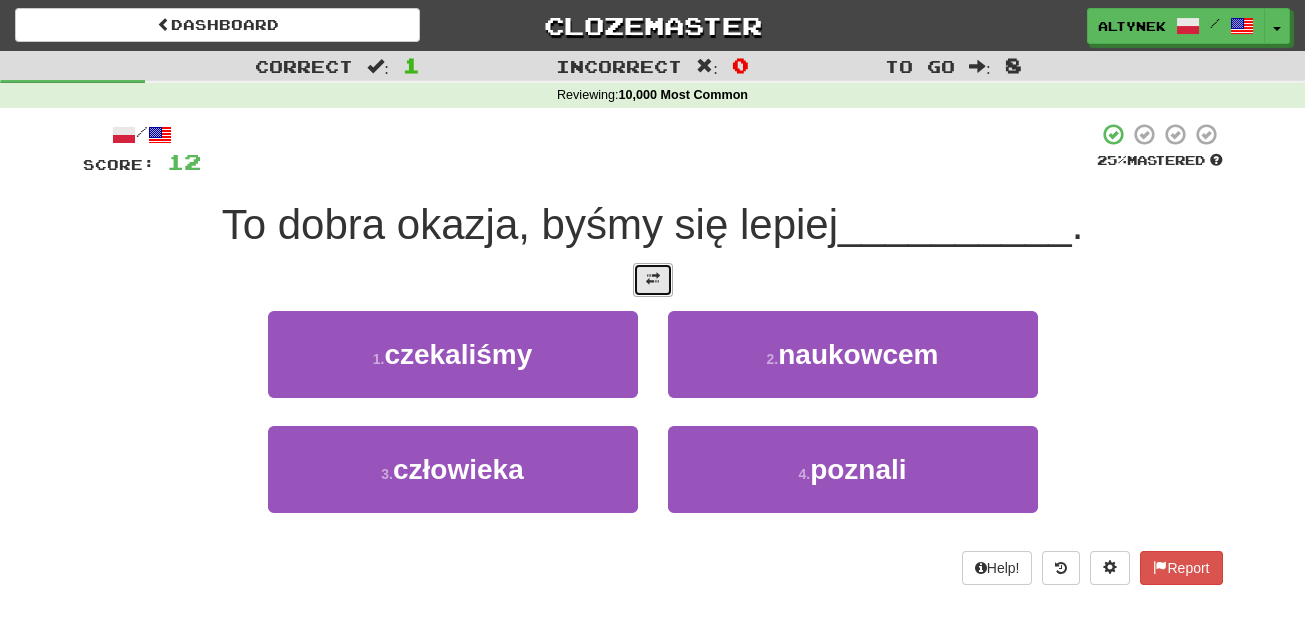click at bounding box center (653, 279) 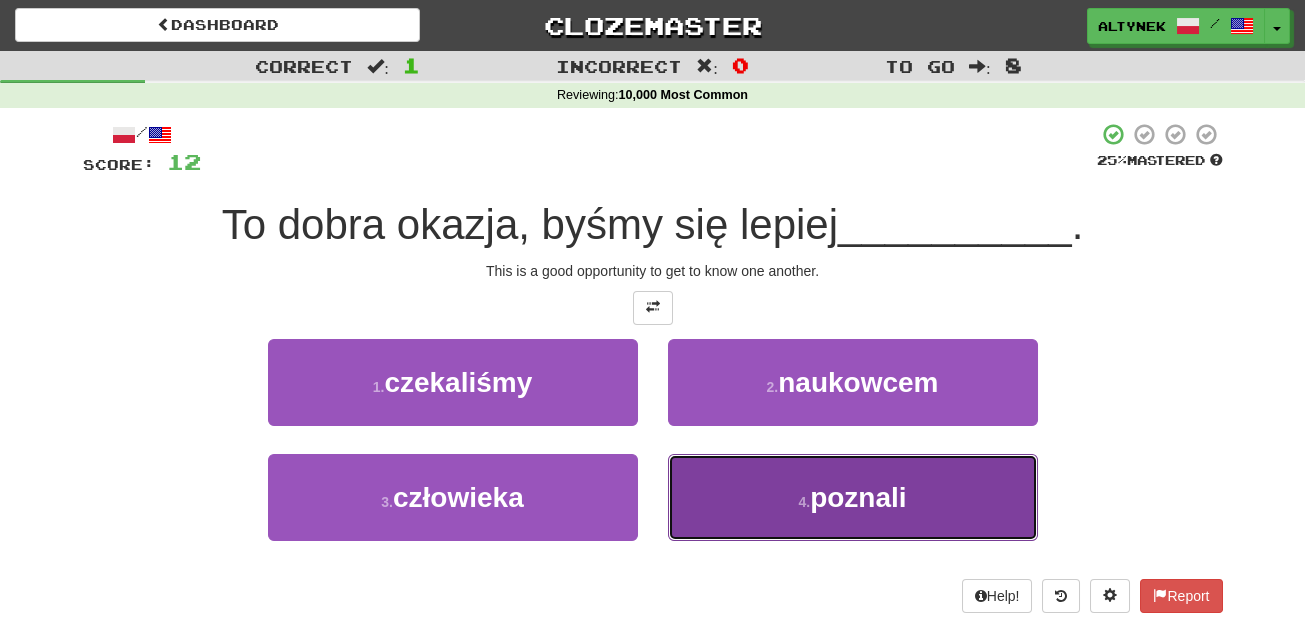 click on "4 .  poznali" at bounding box center (853, 497) 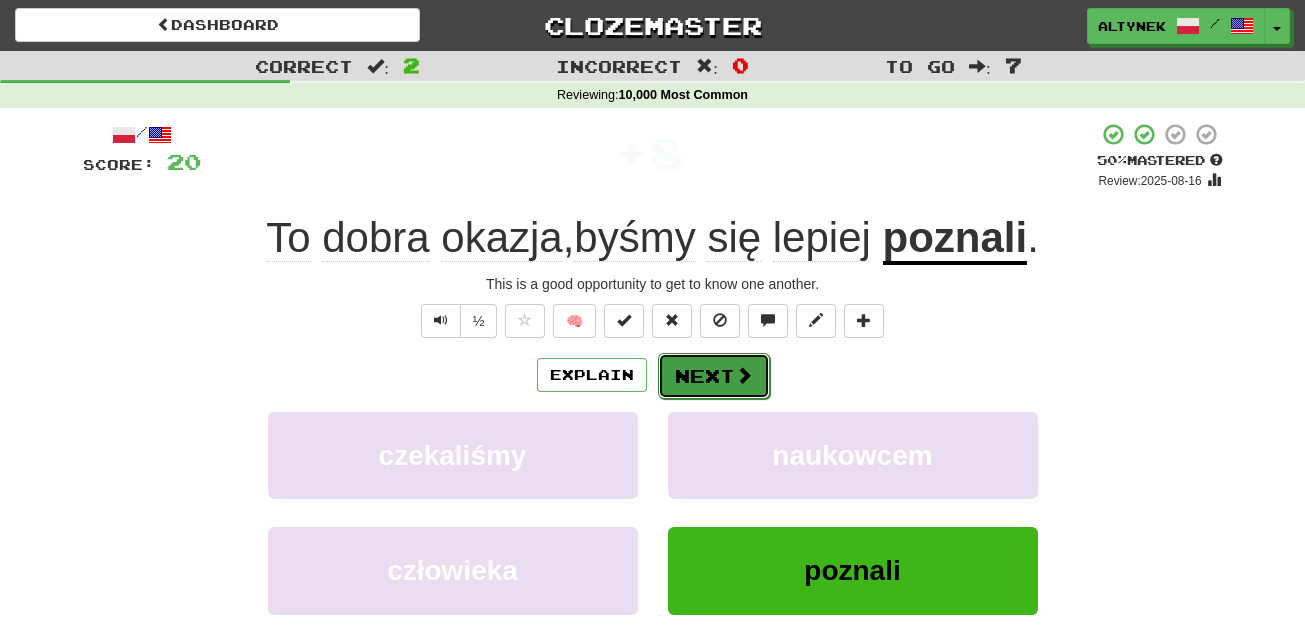 click on "Next" at bounding box center (714, 376) 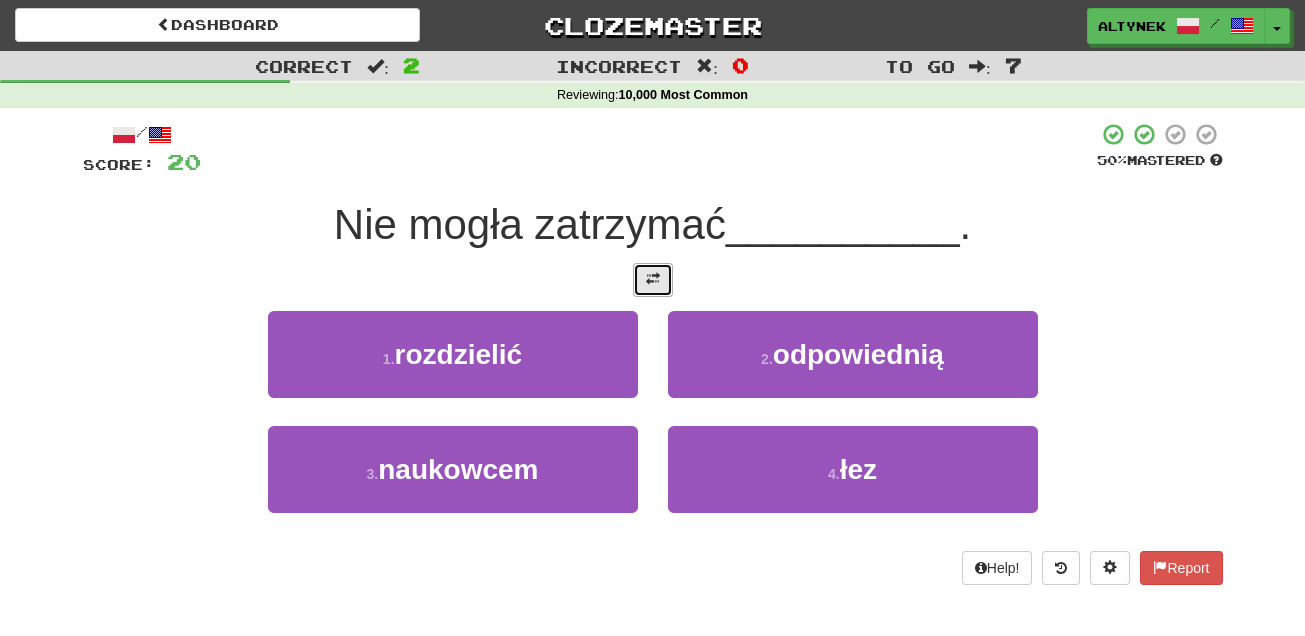 click at bounding box center (653, 279) 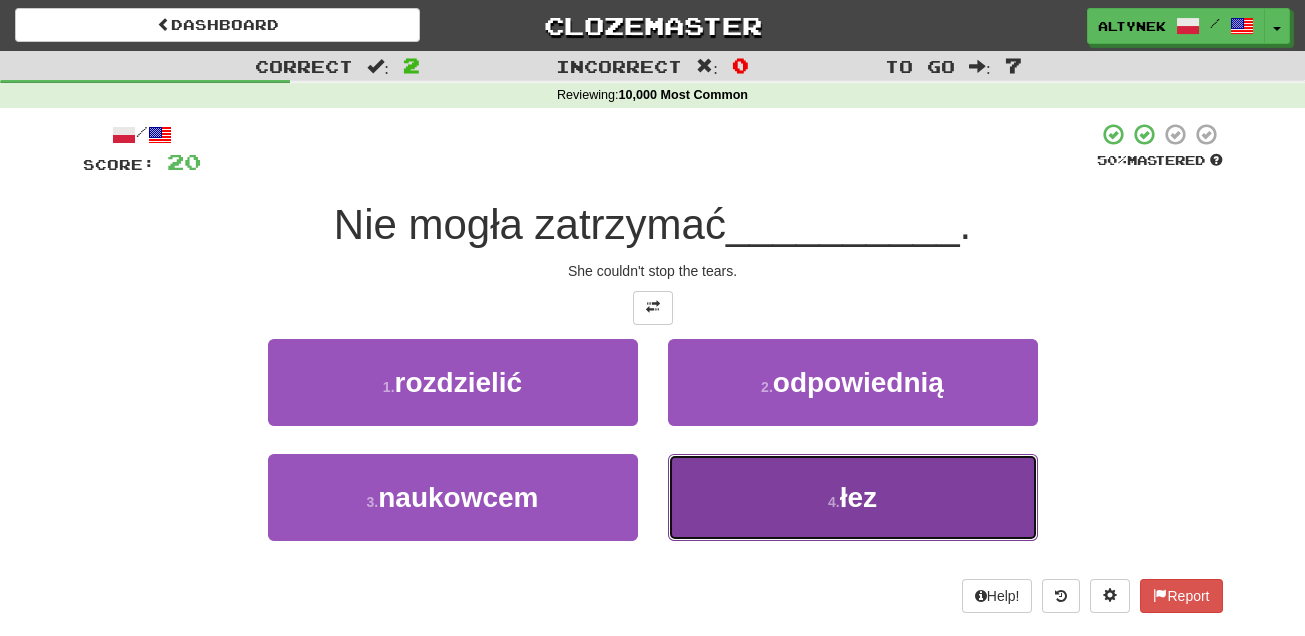 click on "4 .  łez" at bounding box center [853, 497] 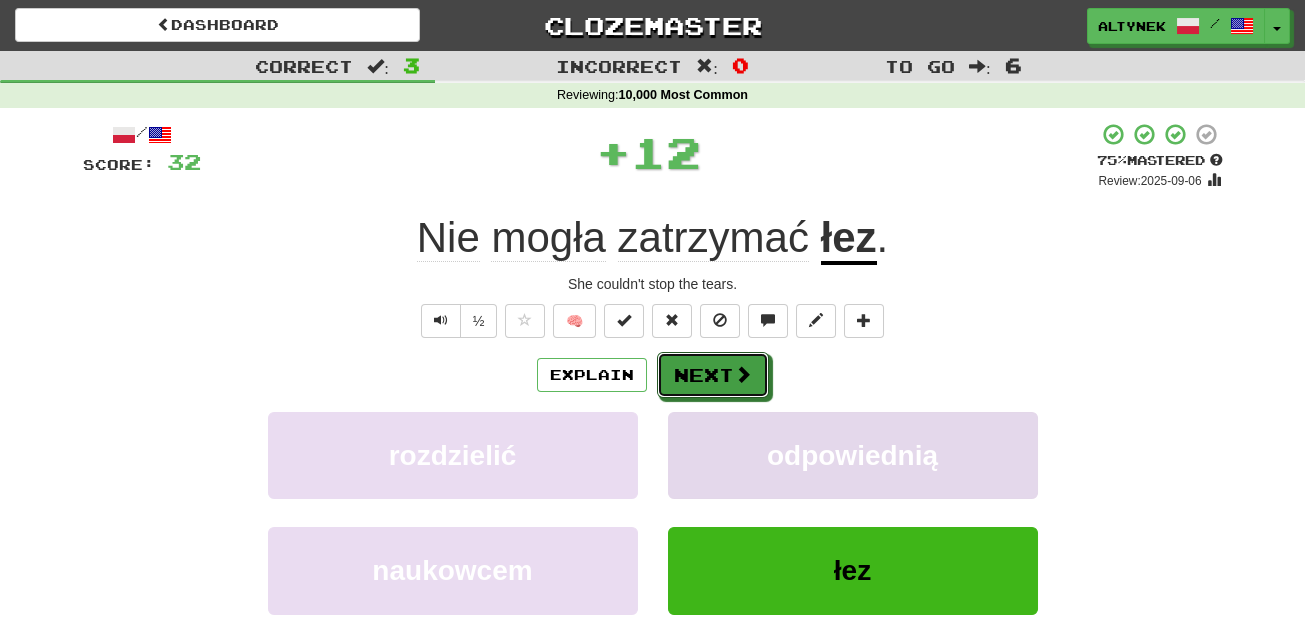 click on "Next" at bounding box center [713, 375] 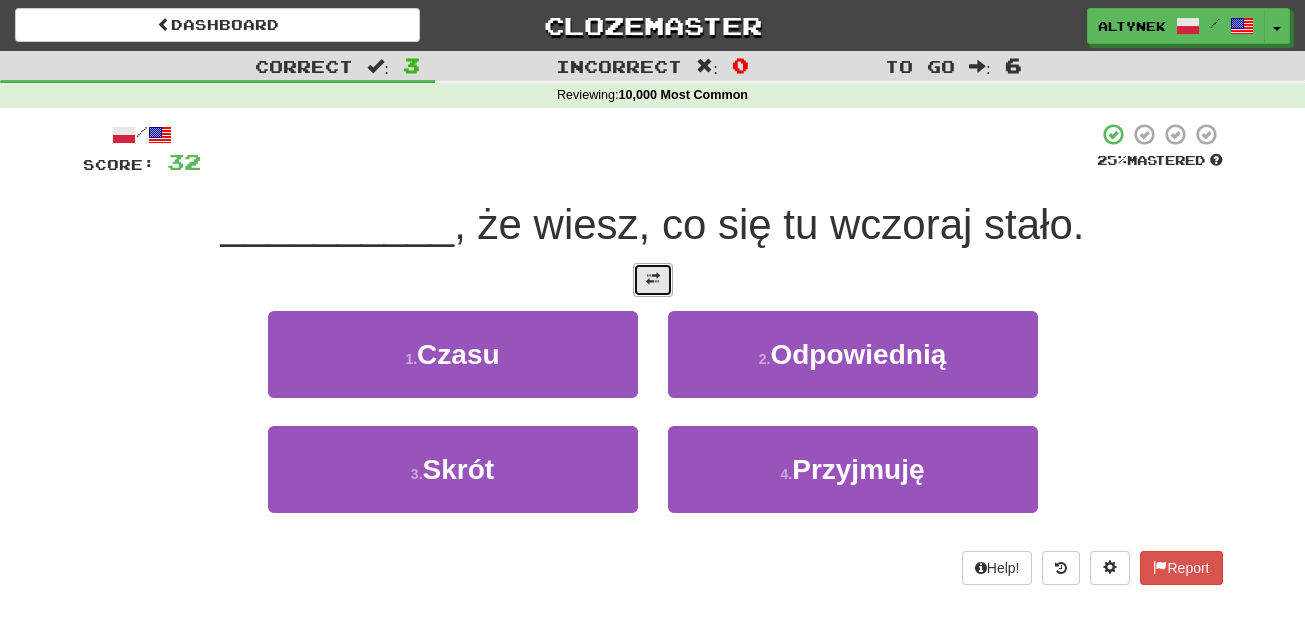 click at bounding box center [653, 280] 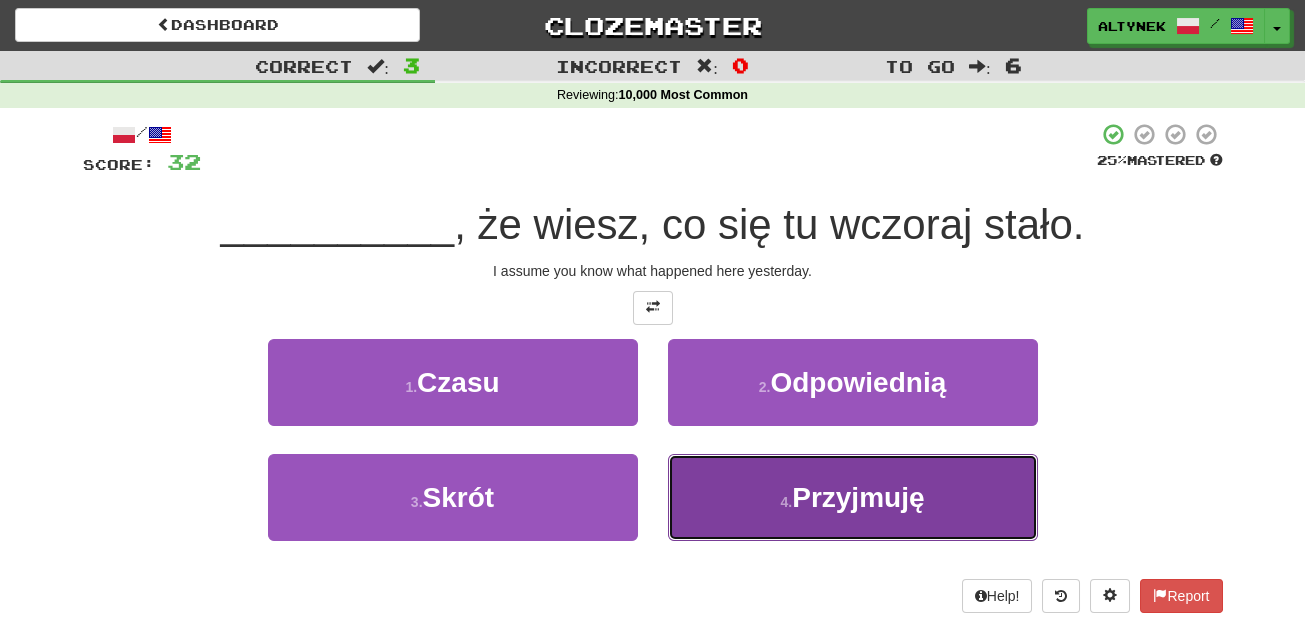 click on "4 .  Przyjmuję" at bounding box center (853, 497) 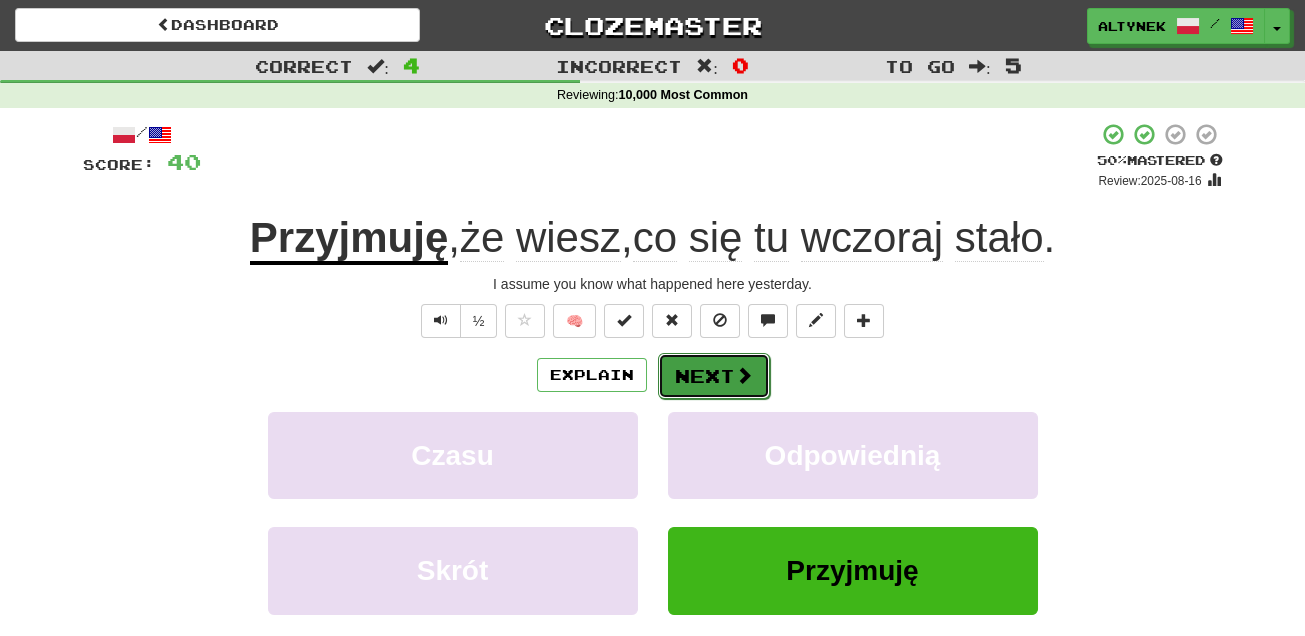 click on "Next" at bounding box center (714, 376) 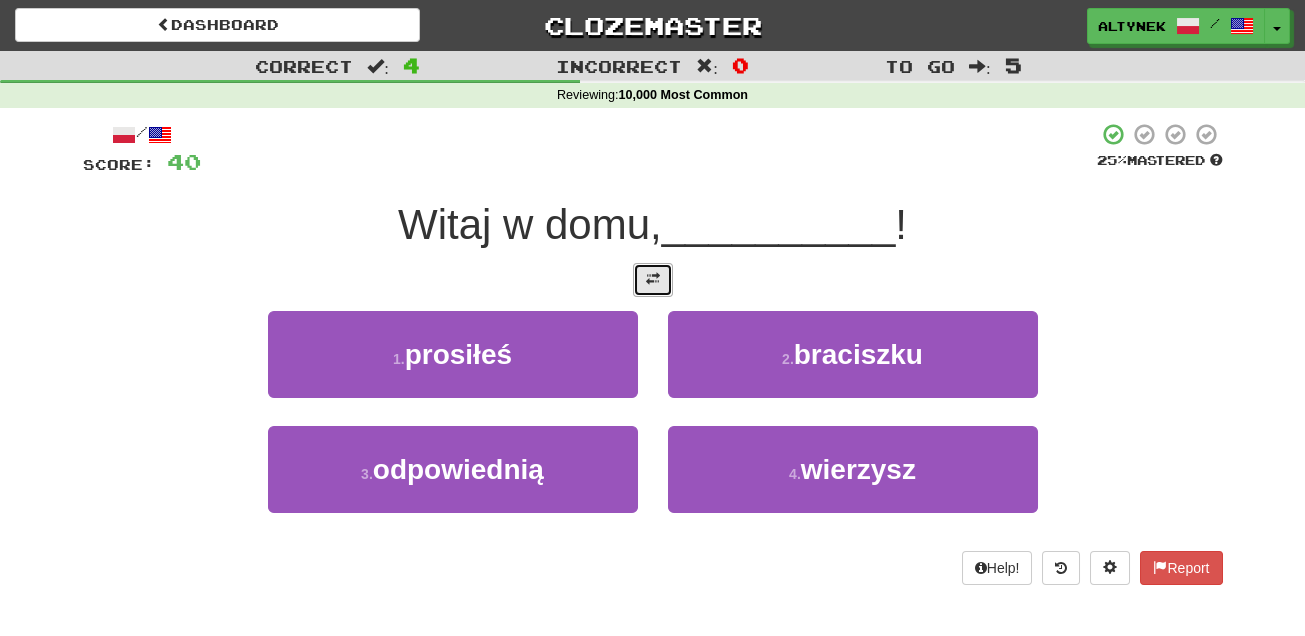 click at bounding box center (653, 280) 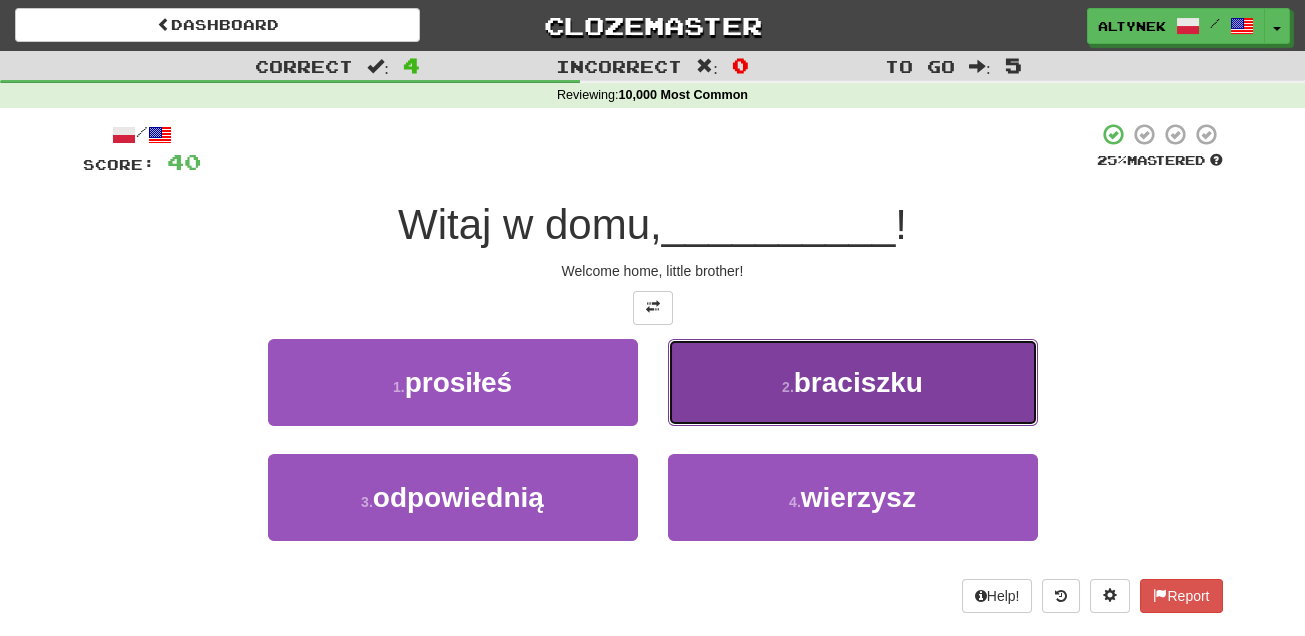 click on "2 .  braciszku" at bounding box center (853, 382) 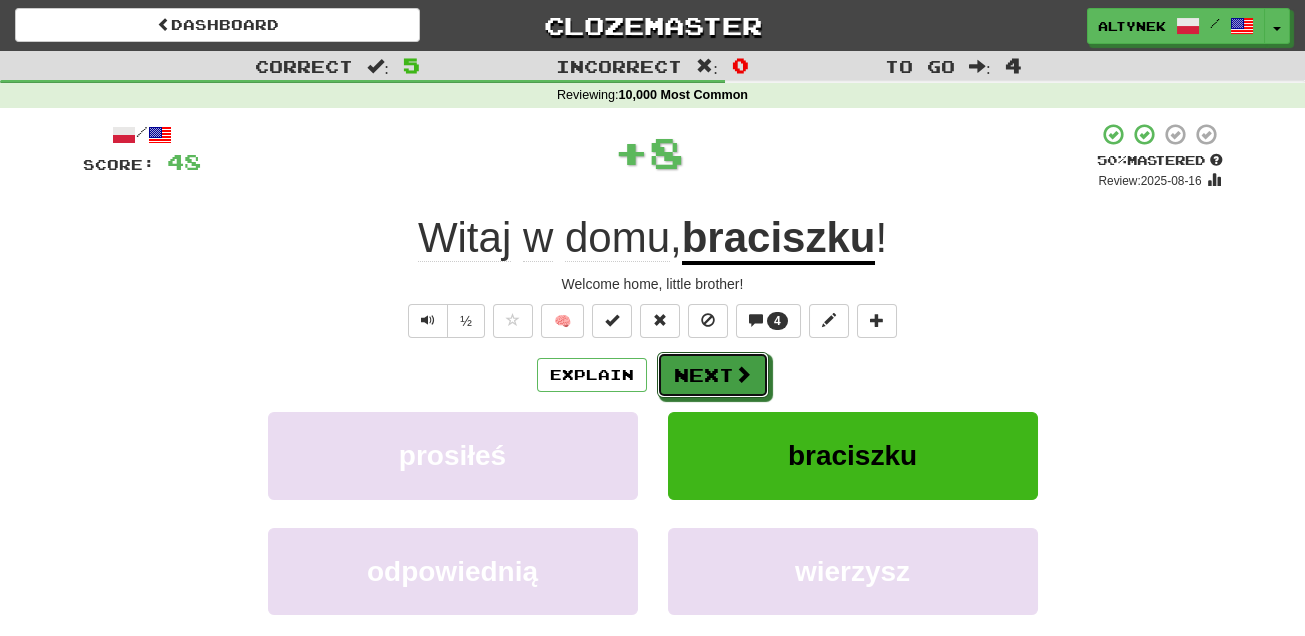 click on "Next" at bounding box center [713, 375] 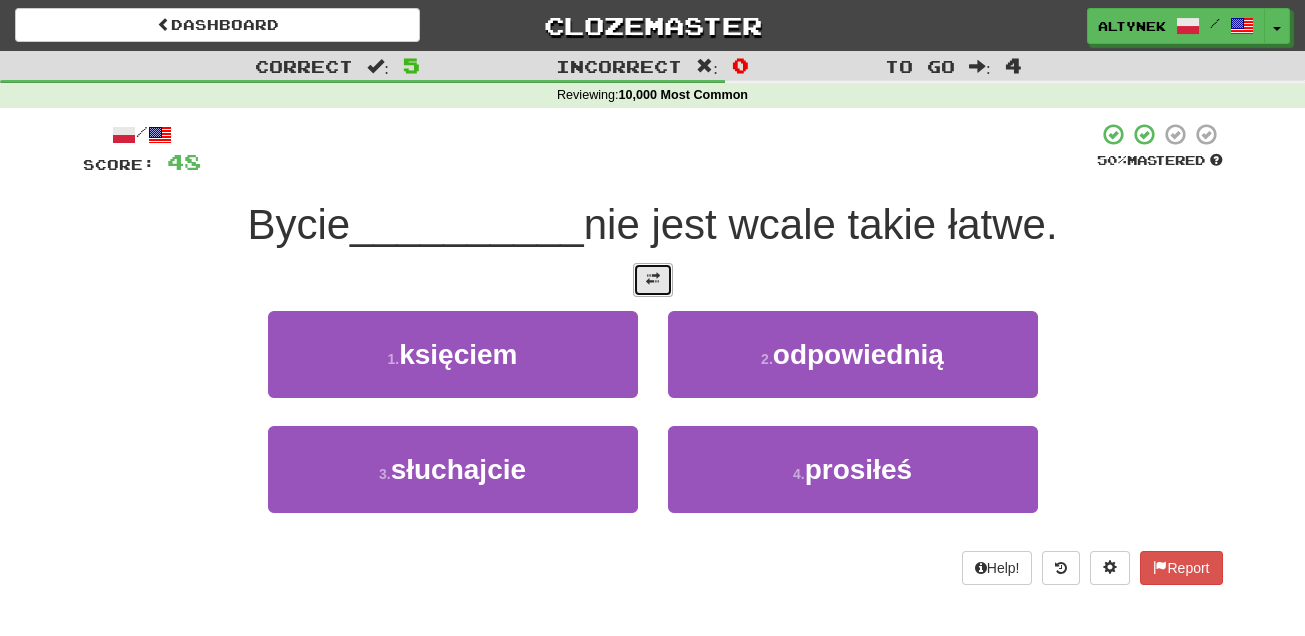 click at bounding box center (653, 279) 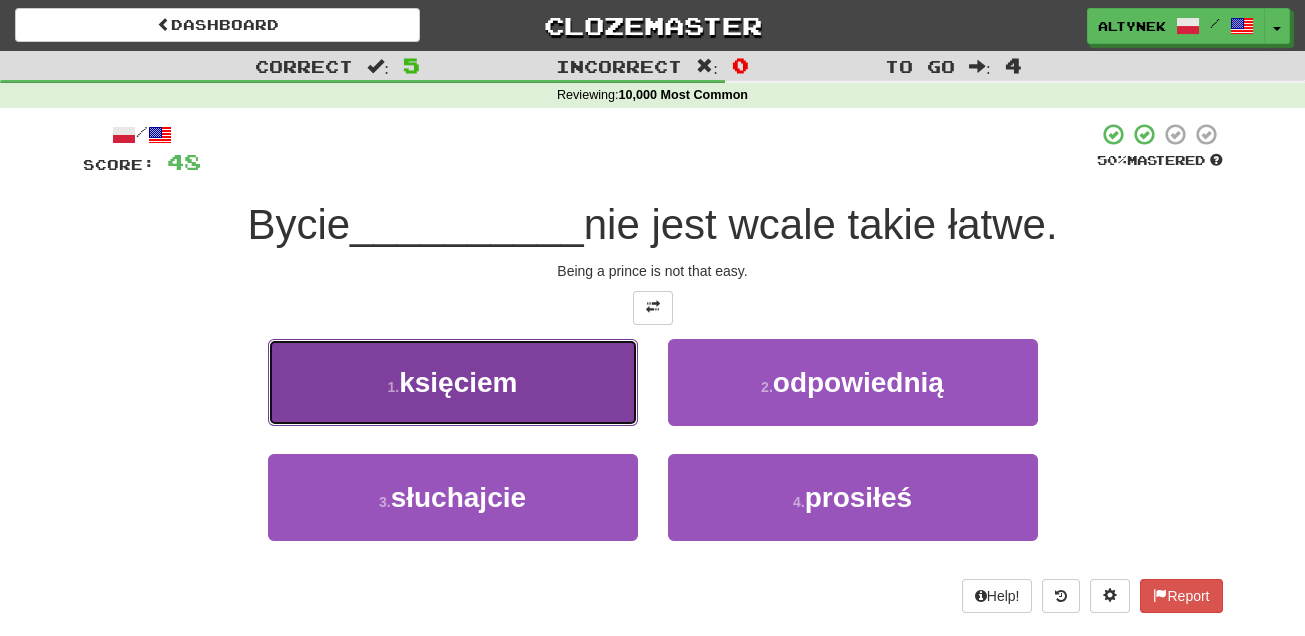 click on "księciem" at bounding box center [458, 382] 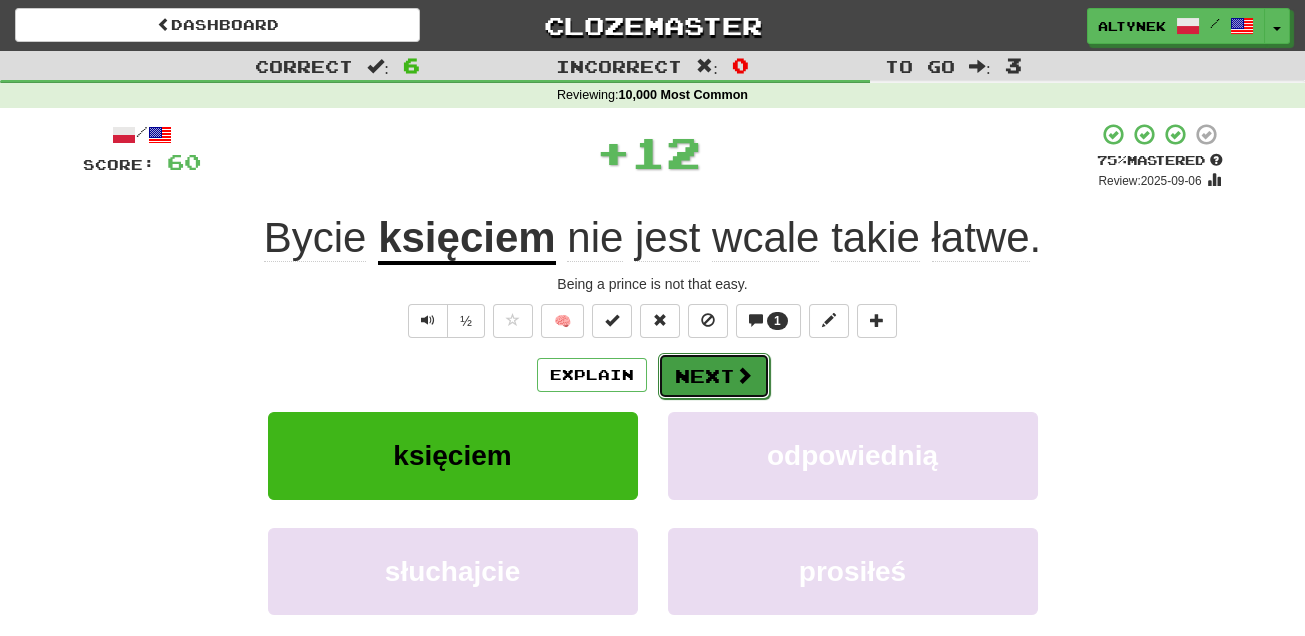 click on "Next" at bounding box center (714, 376) 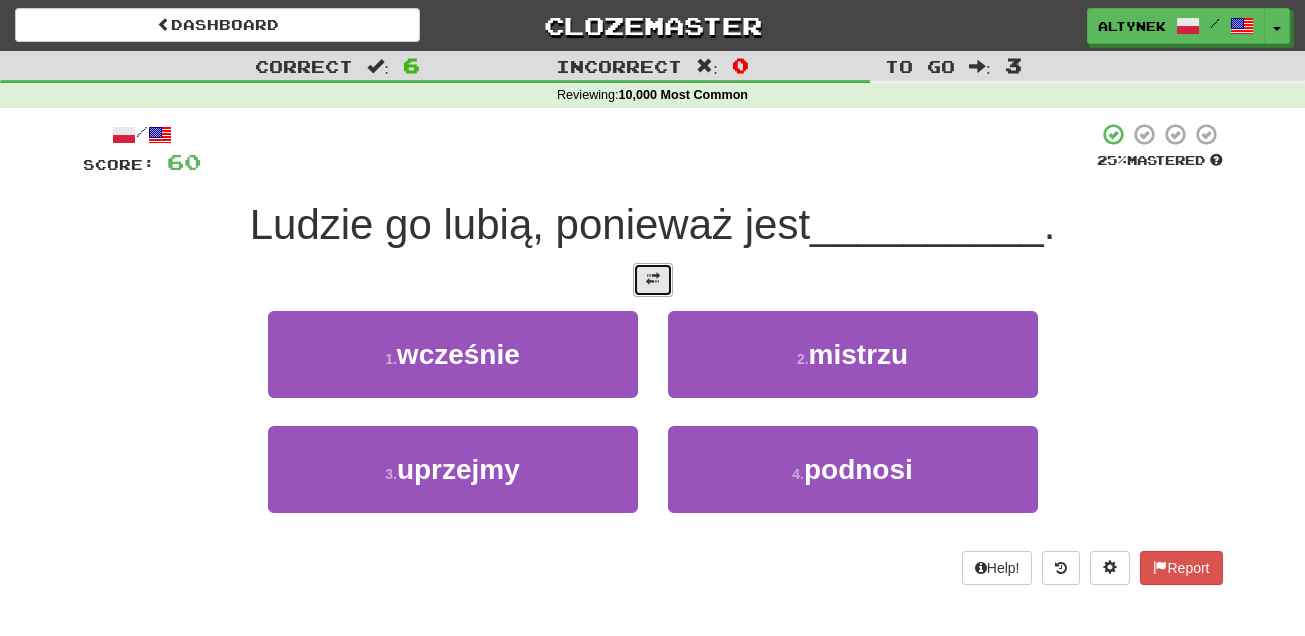 click at bounding box center (653, 280) 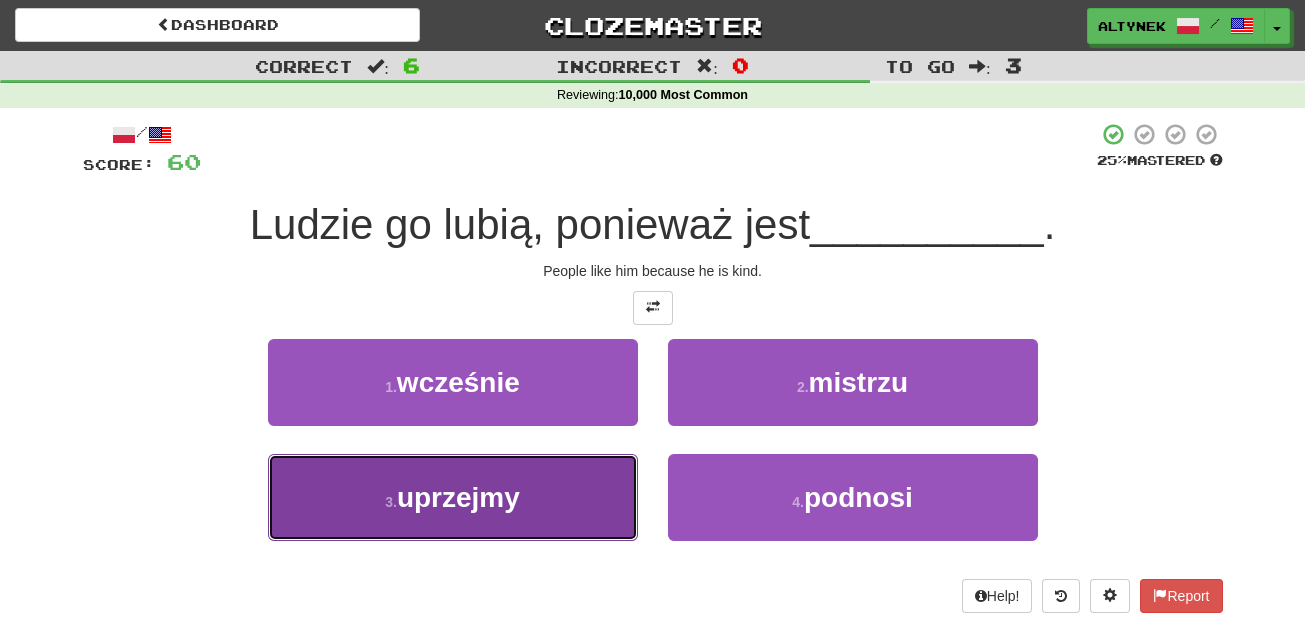click on "3 .  uprzejmy" at bounding box center [453, 497] 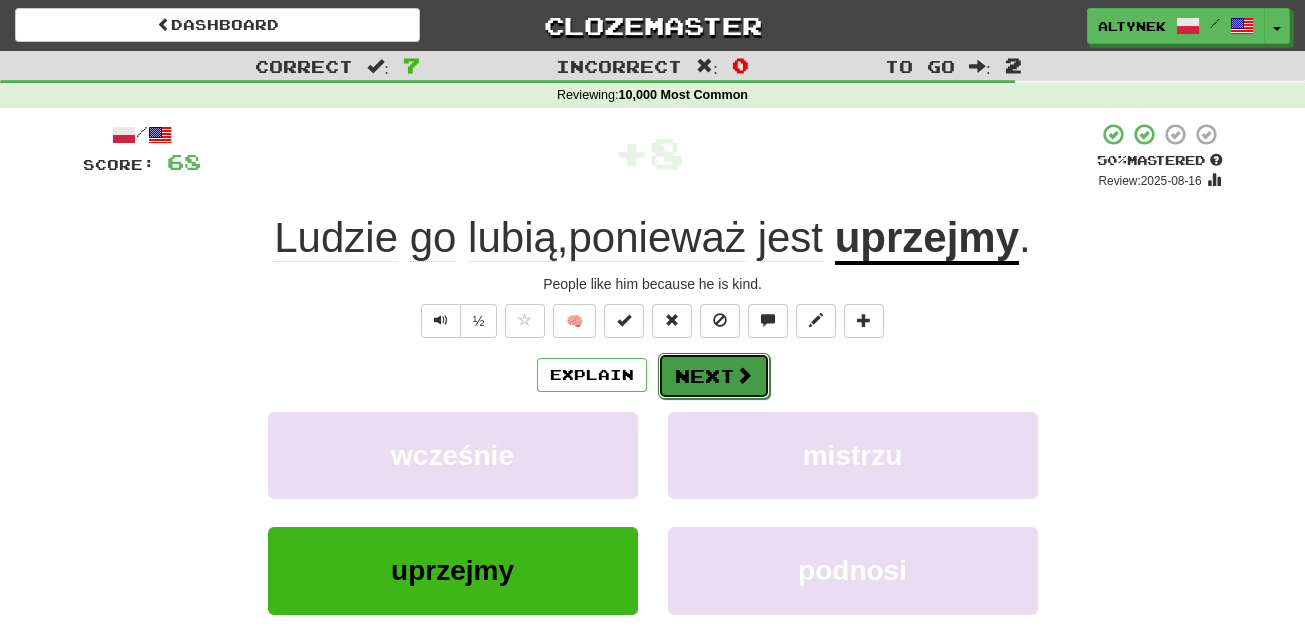 click at bounding box center (744, 375) 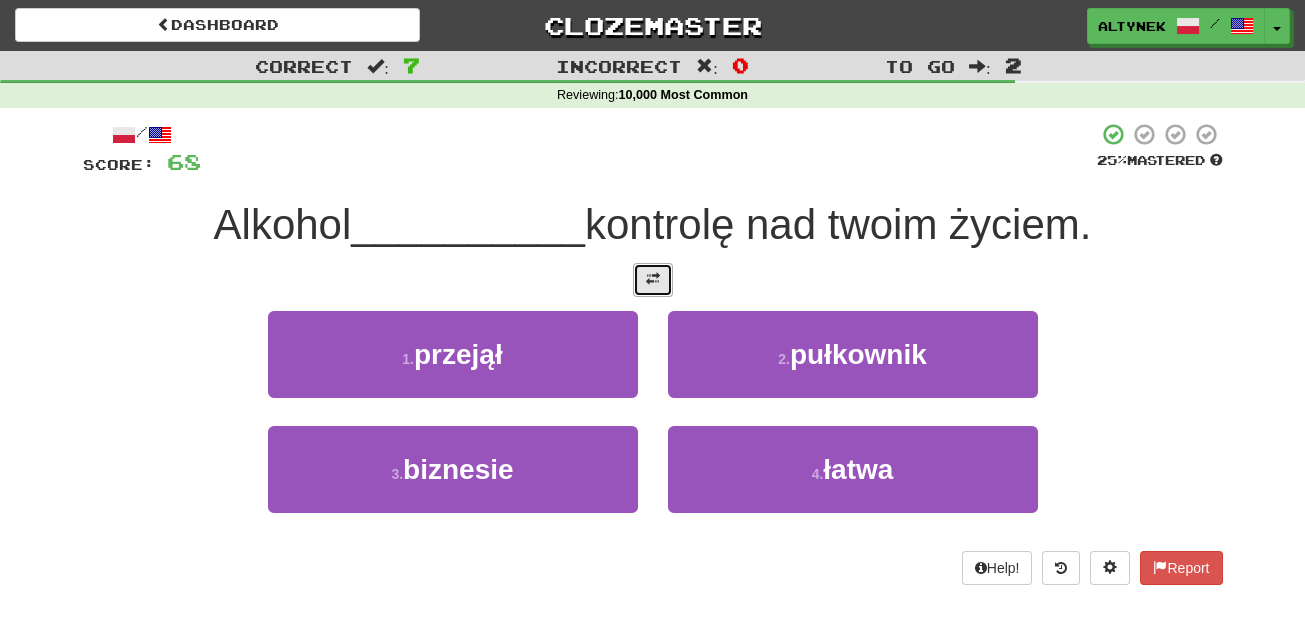 click at bounding box center [653, 279] 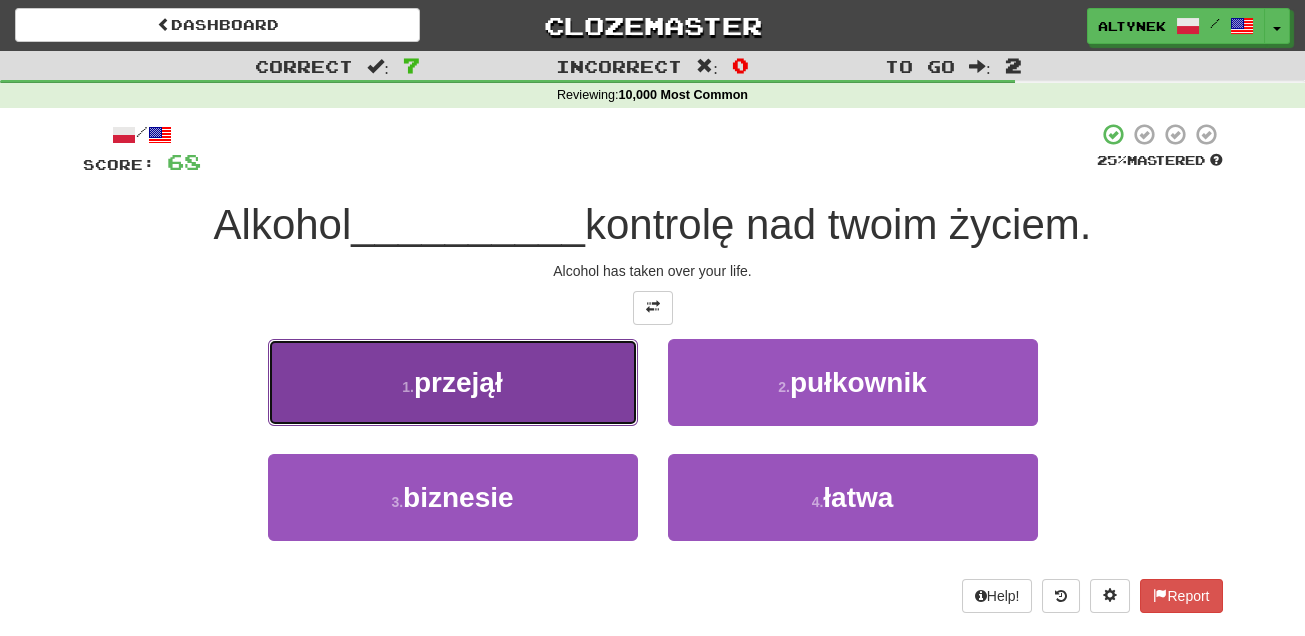 click on "1 .  przejął" at bounding box center [453, 382] 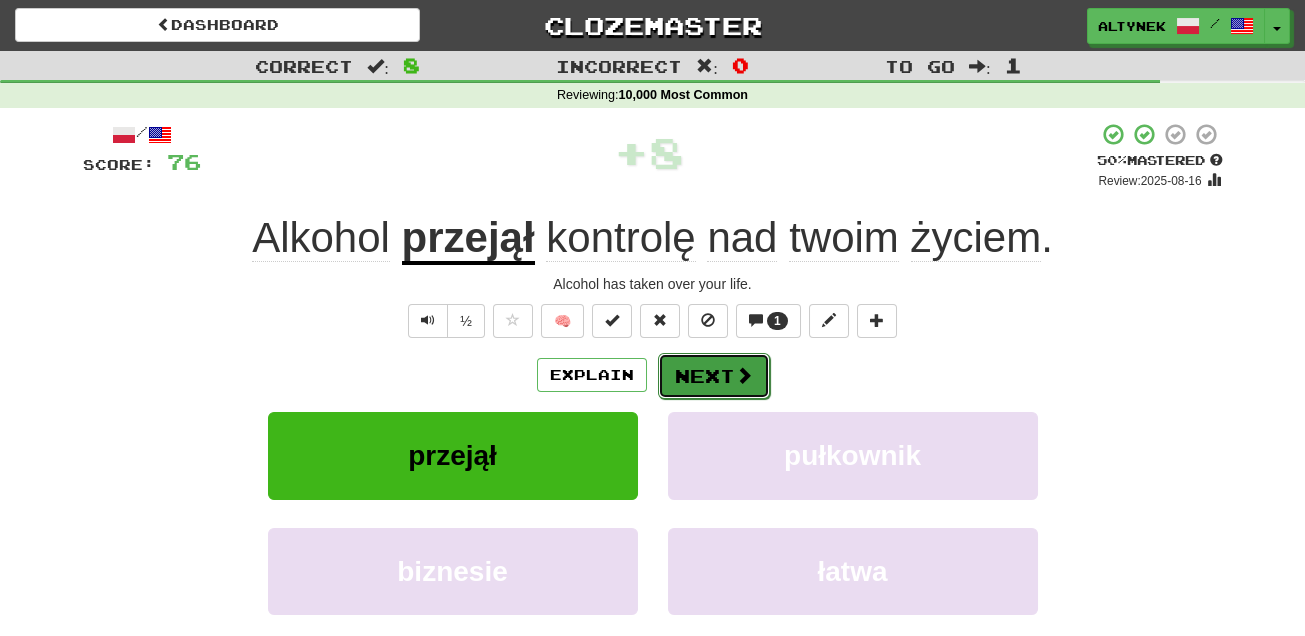 click at bounding box center (744, 375) 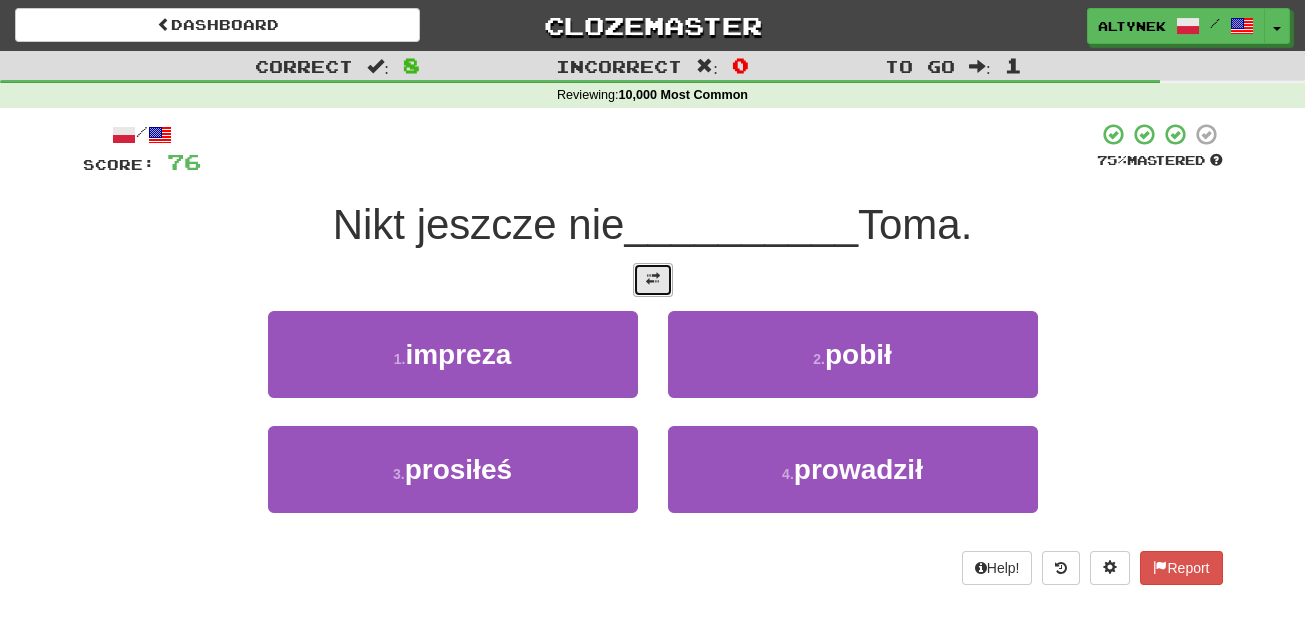 click at bounding box center [653, 279] 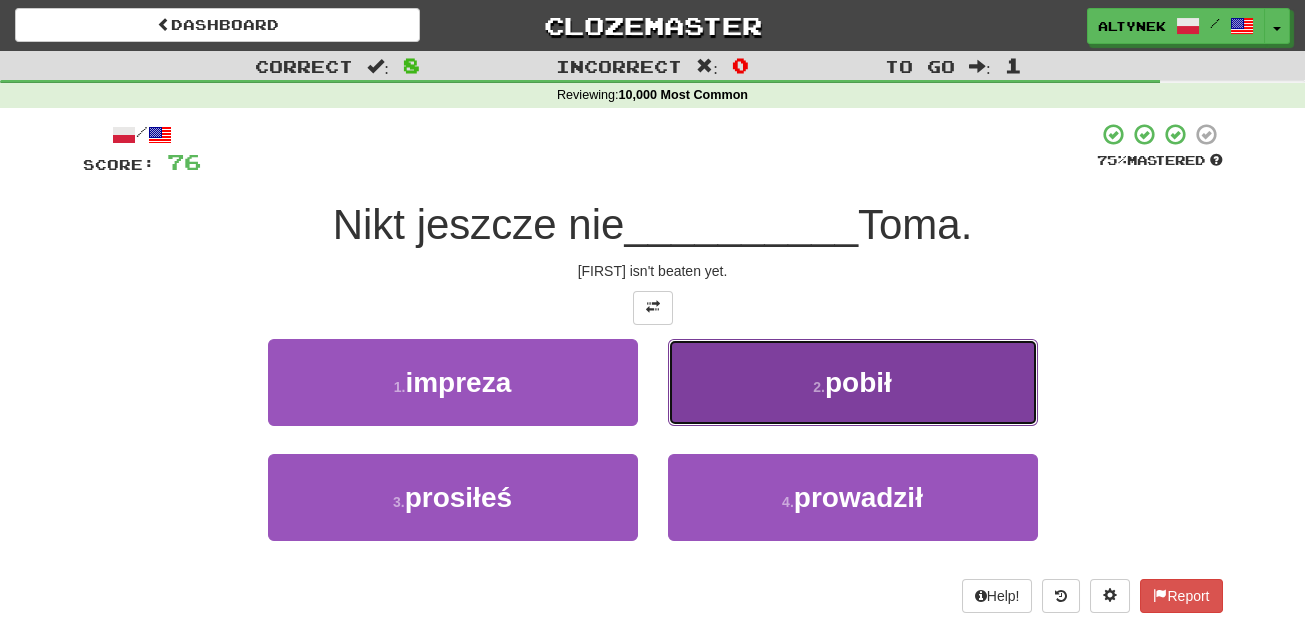 click on "2 .  pobił" at bounding box center [853, 382] 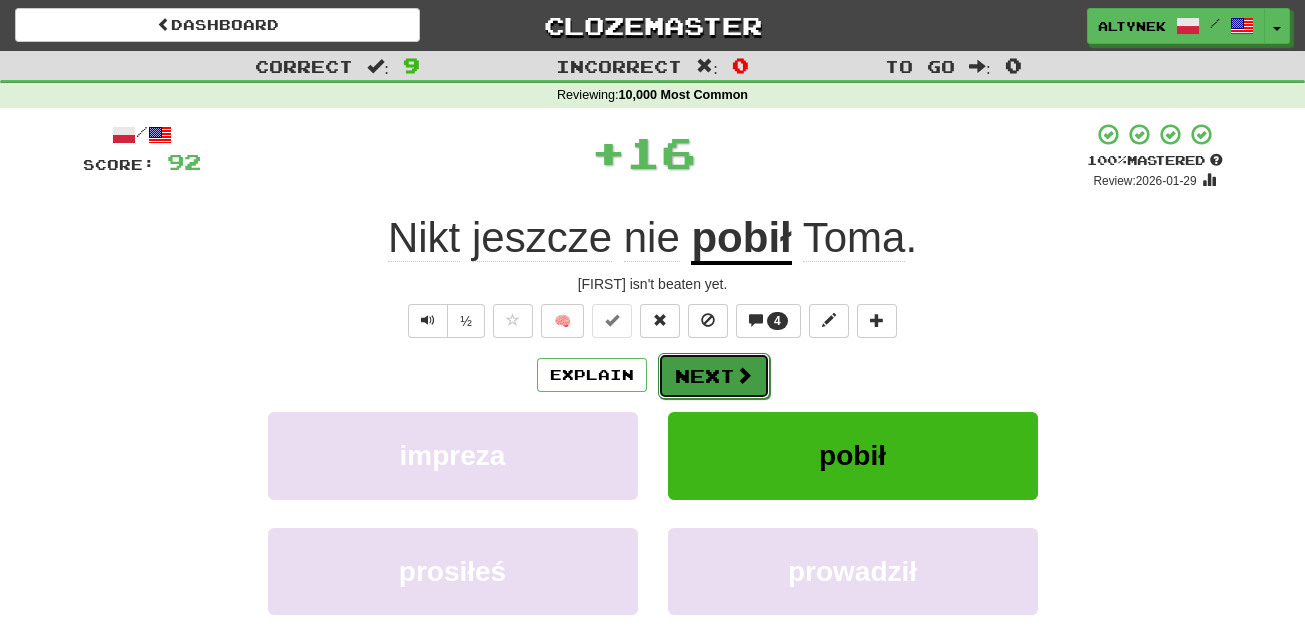click on "Next" at bounding box center (714, 376) 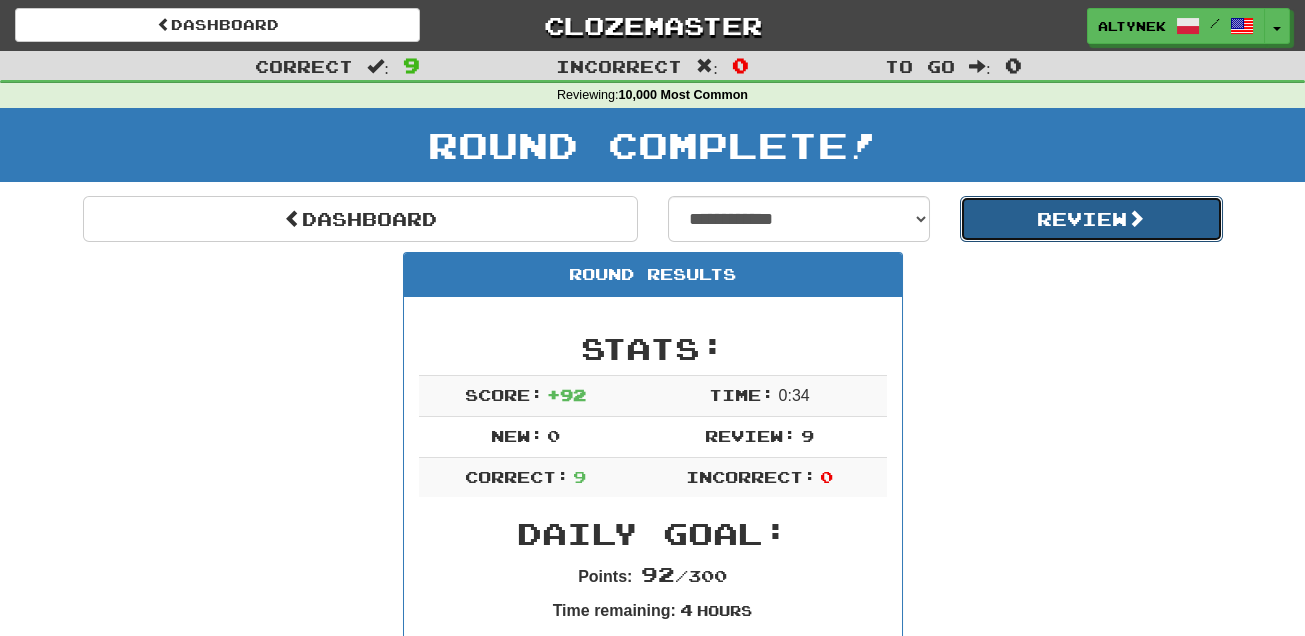 click on "Review" at bounding box center [1091, 219] 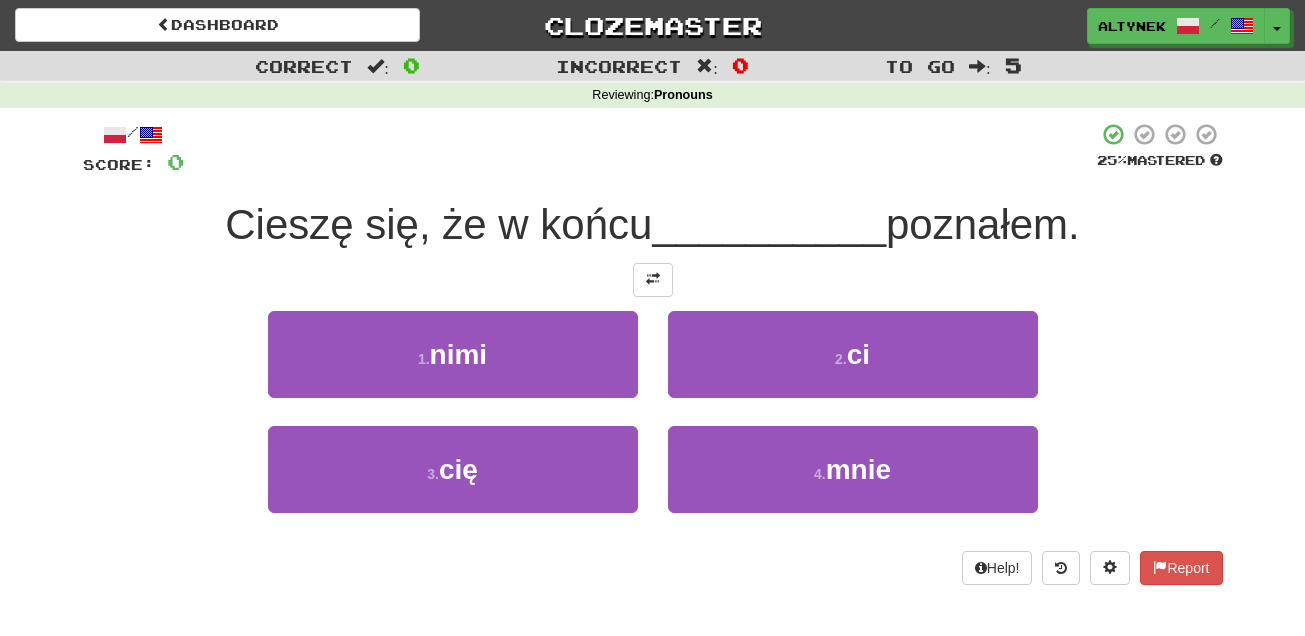 scroll, scrollTop: 0, scrollLeft: 0, axis: both 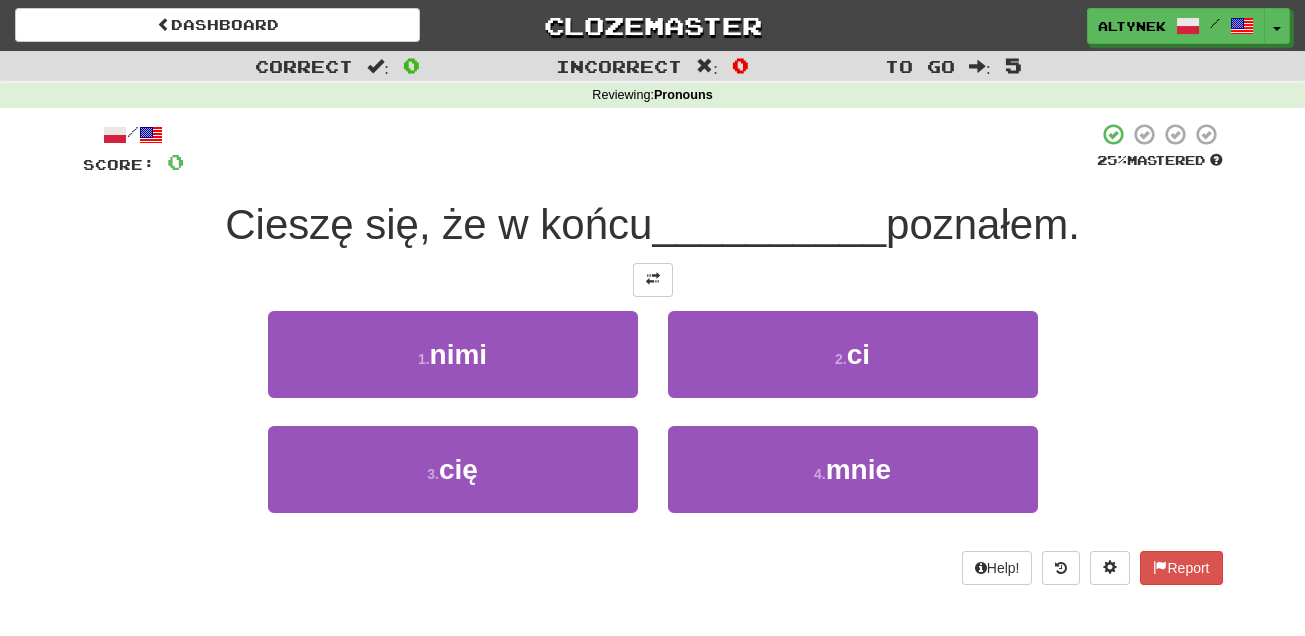 click on "/  Score:   0 25 %  Mastered Cieszę się, że w końcu  __________  poznałem. 1 .  nimi 2 .  ci 3 .  cię 4 .  mnie  Help!  Report" at bounding box center (653, 353) 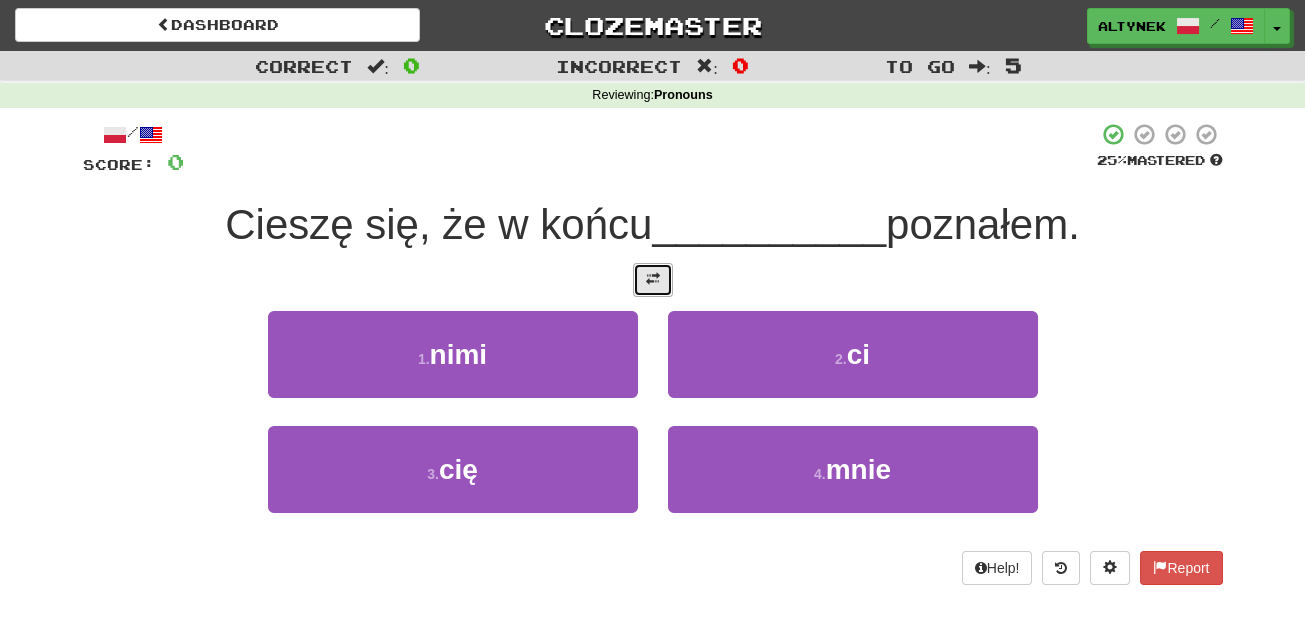 click at bounding box center [653, 279] 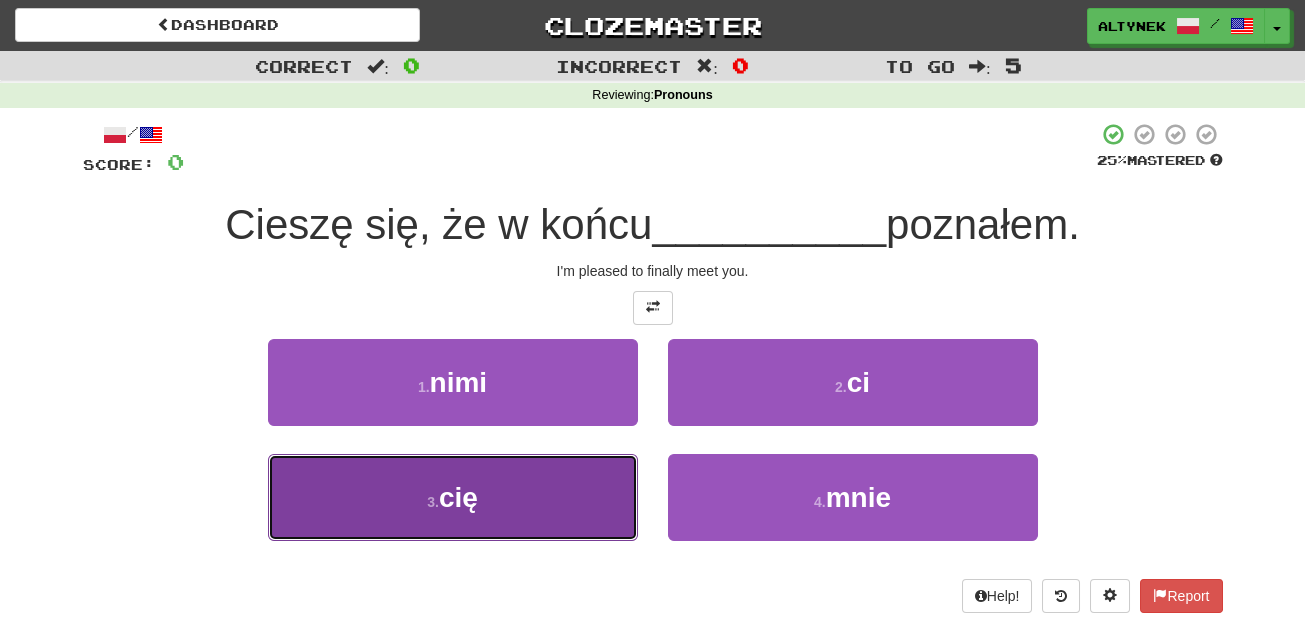 click on "cię" at bounding box center [458, 497] 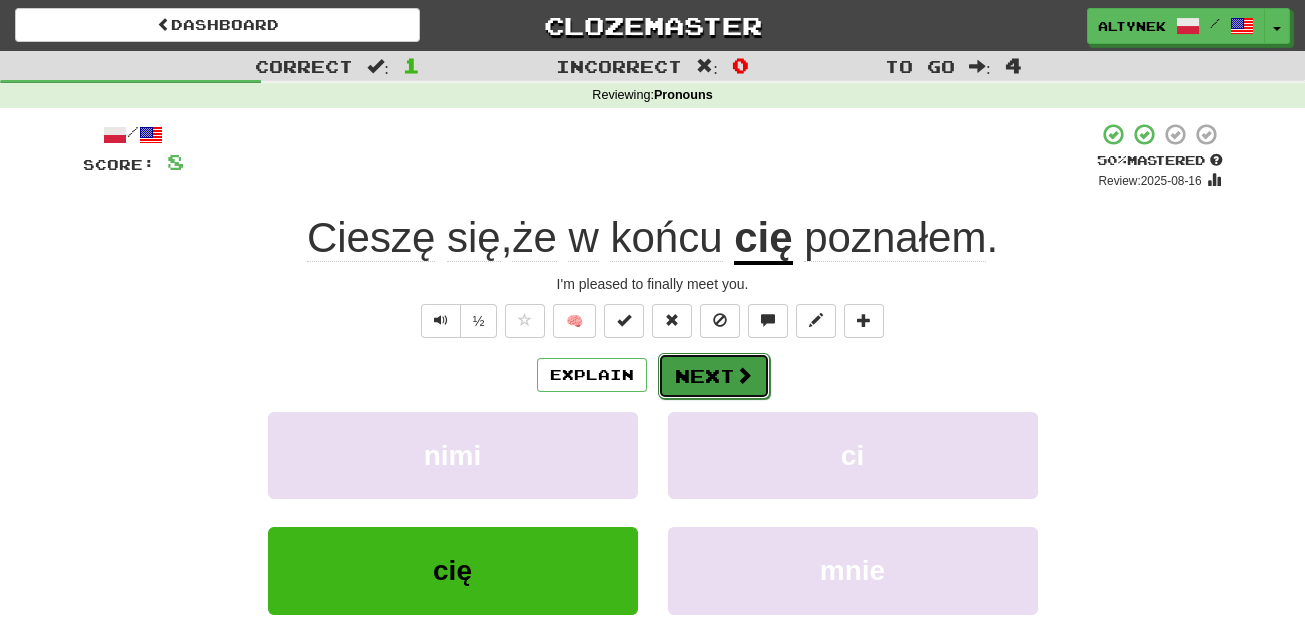 click on "Next" at bounding box center (714, 376) 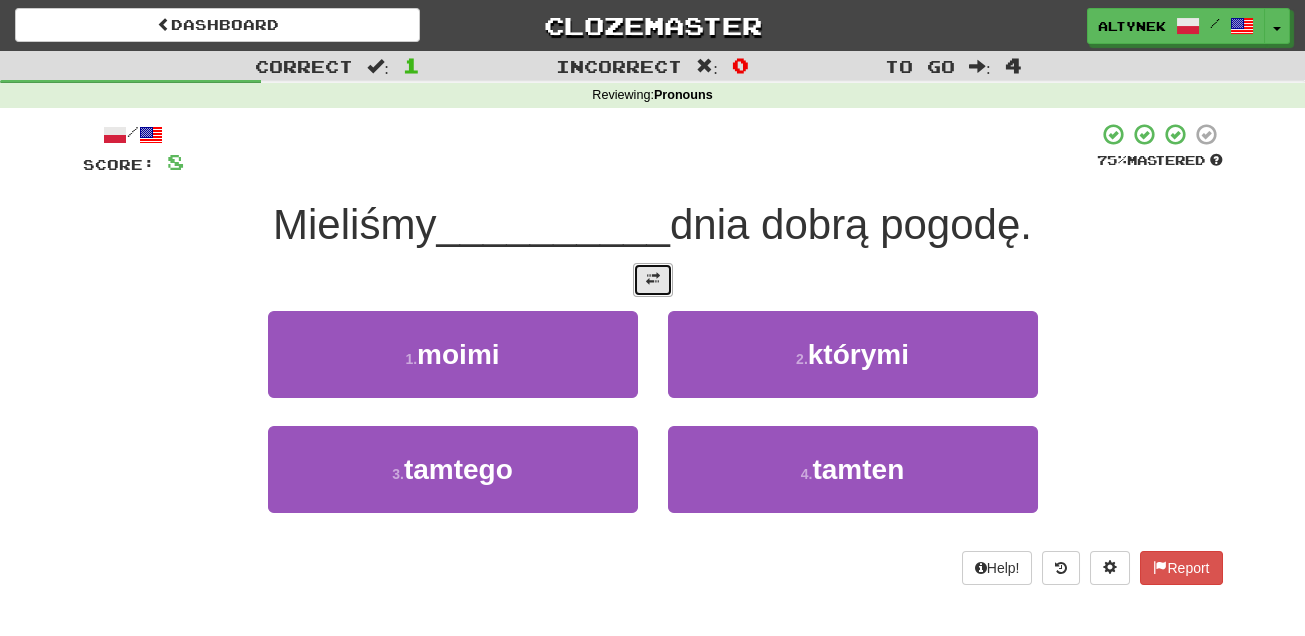click at bounding box center (653, 279) 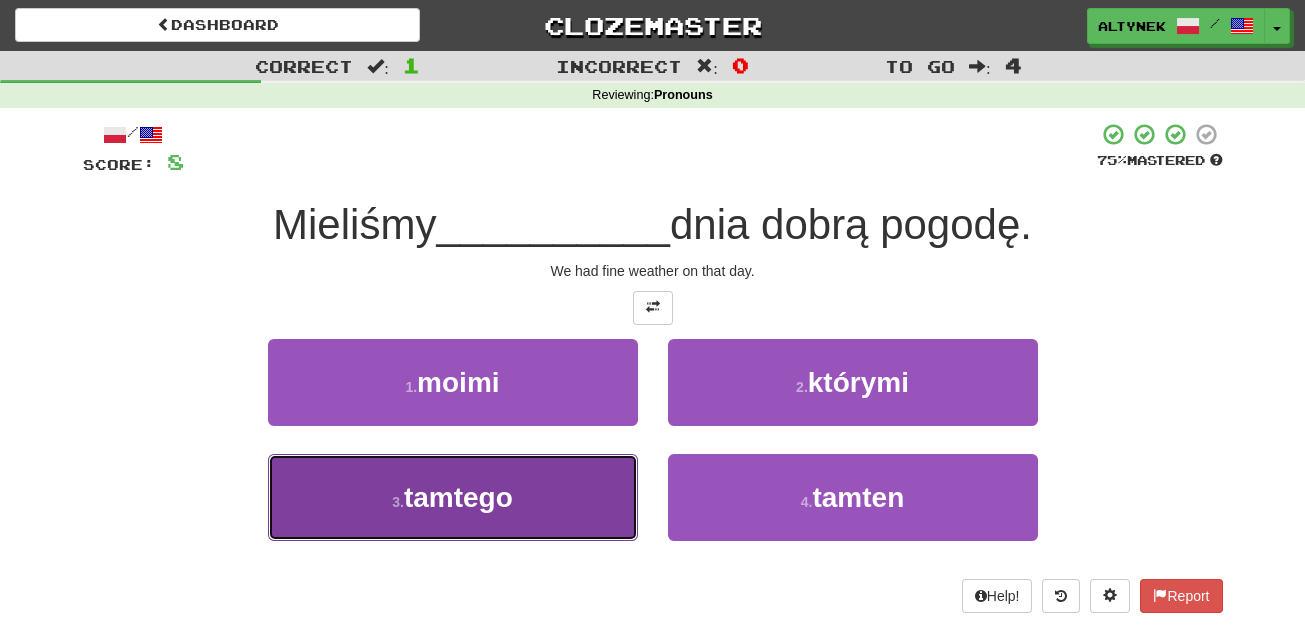 click on "3 .  tamtego" at bounding box center (453, 497) 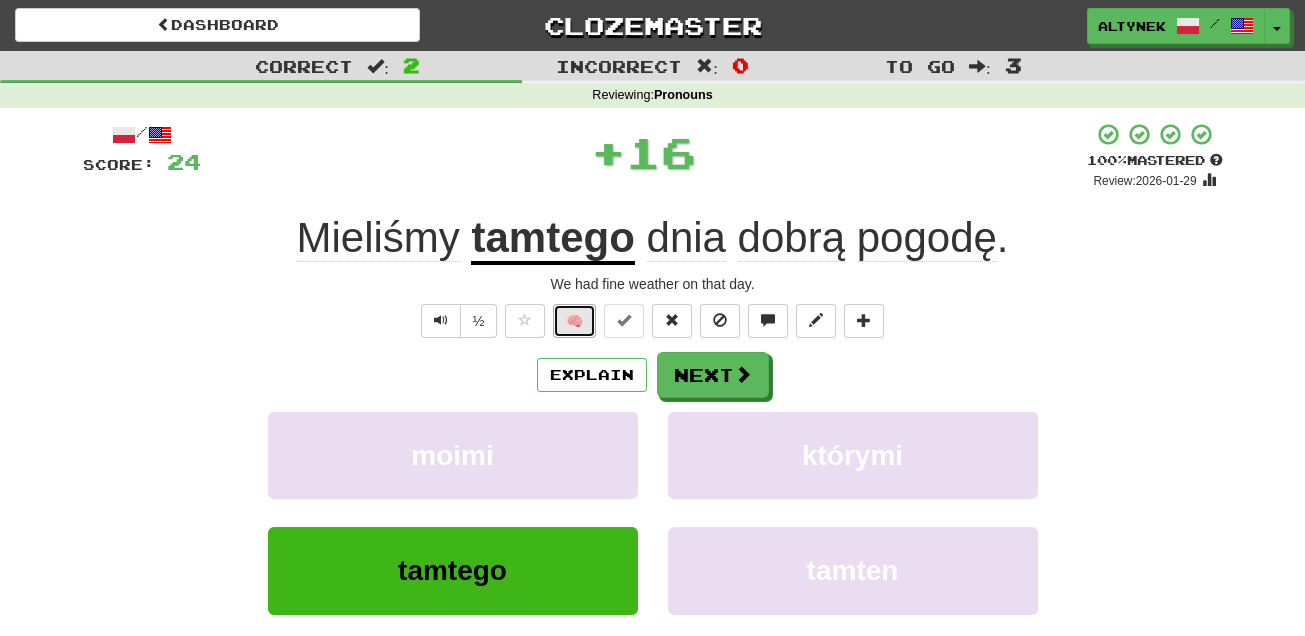 click on "🧠" at bounding box center (574, 321) 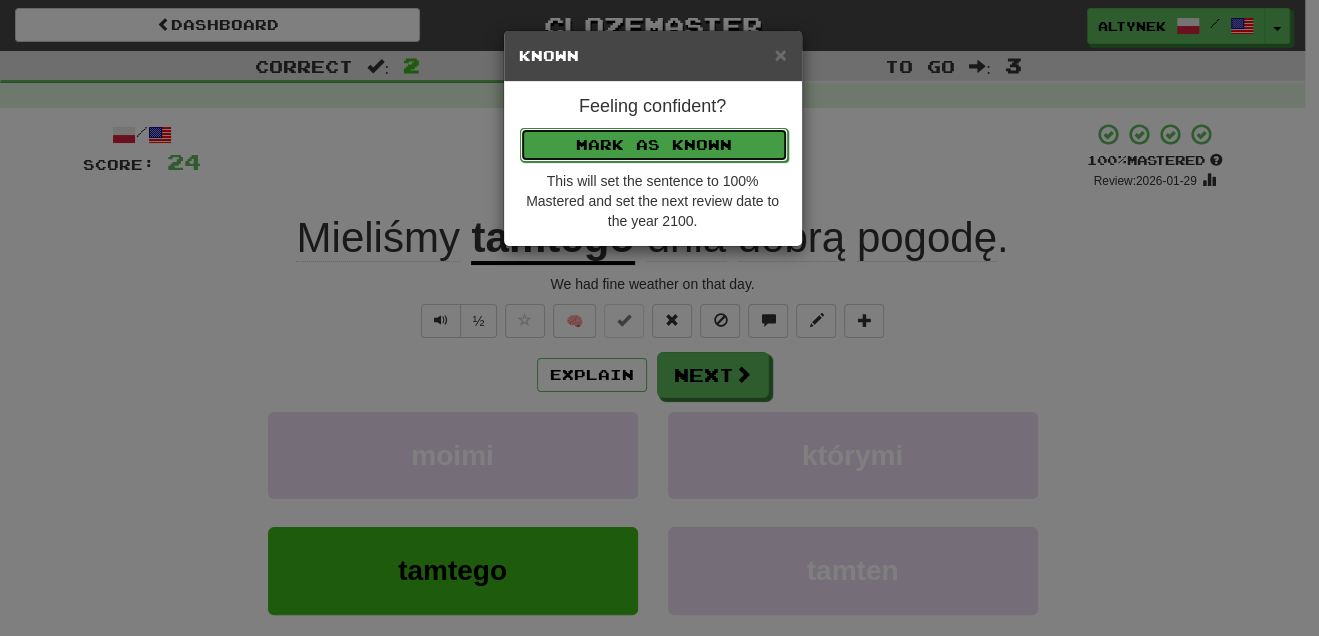 click on "Mark as Known" at bounding box center [654, 145] 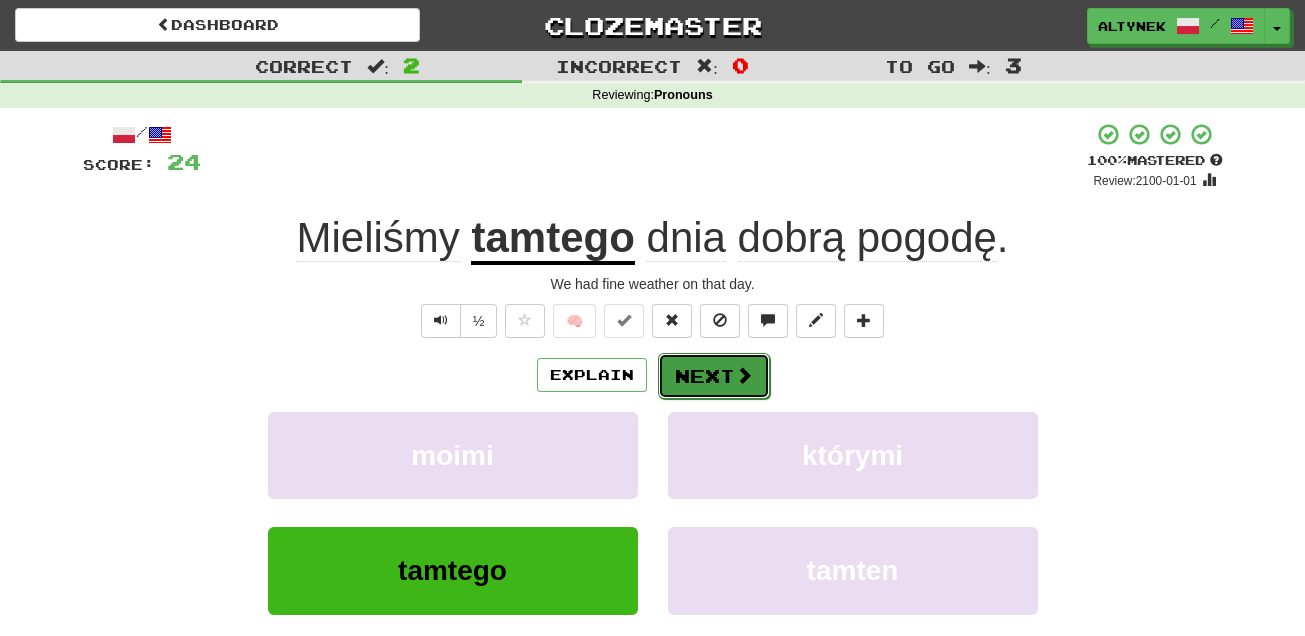 click at bounding box center (744, 375) 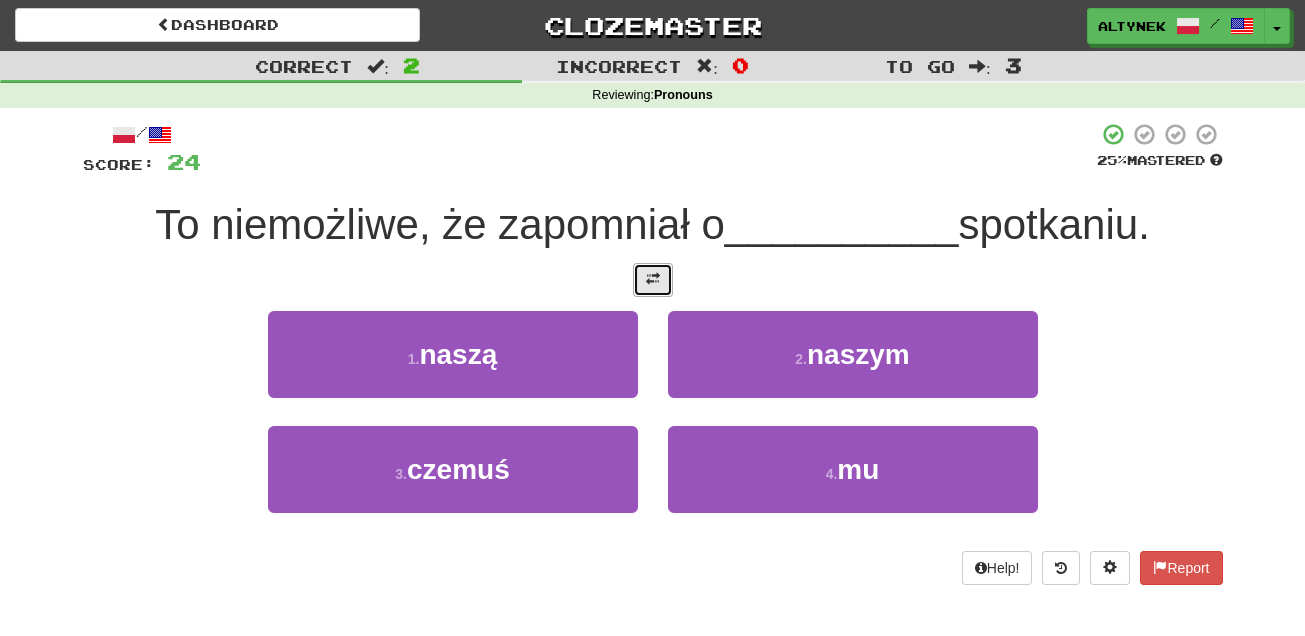 click at bounding box center (653, 279) 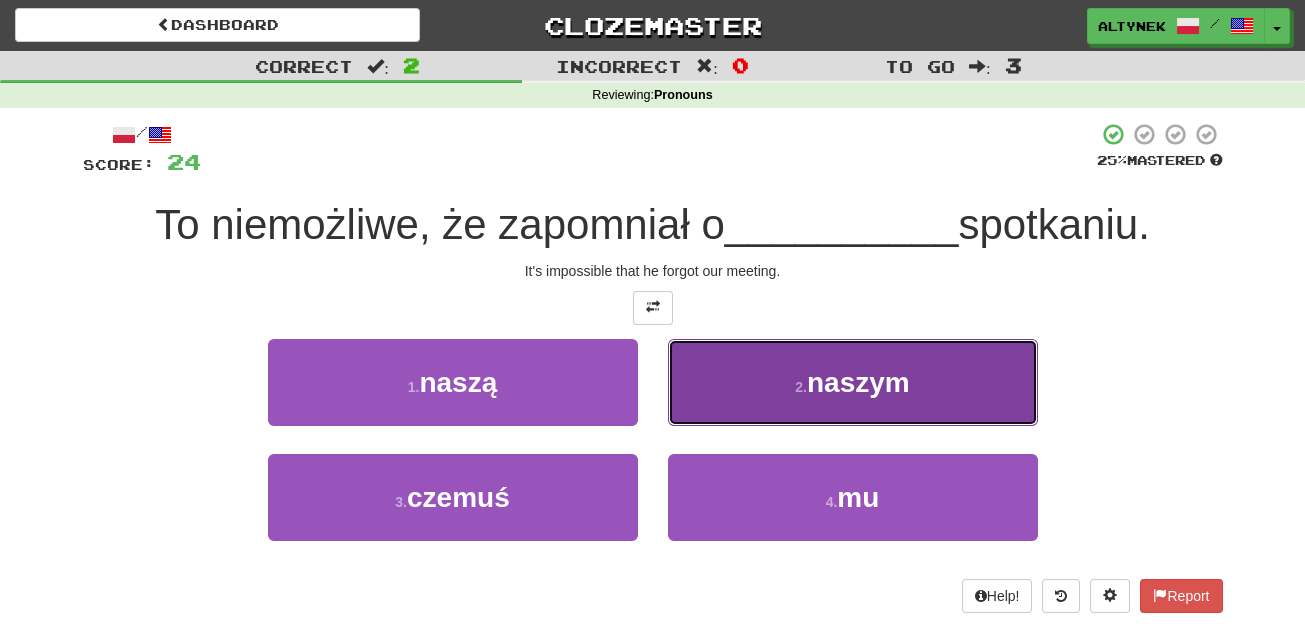 click on "2 .  naszym" at bounding box center (853, 382) 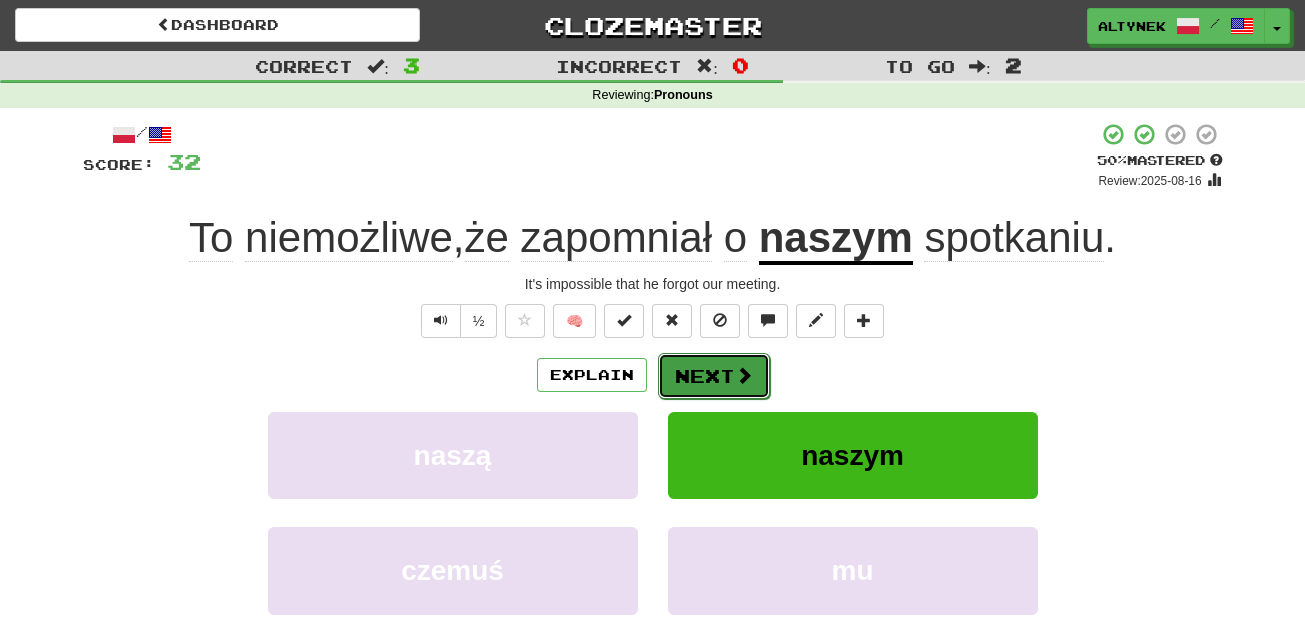 click on "Next" at bounding box center (714, 376) 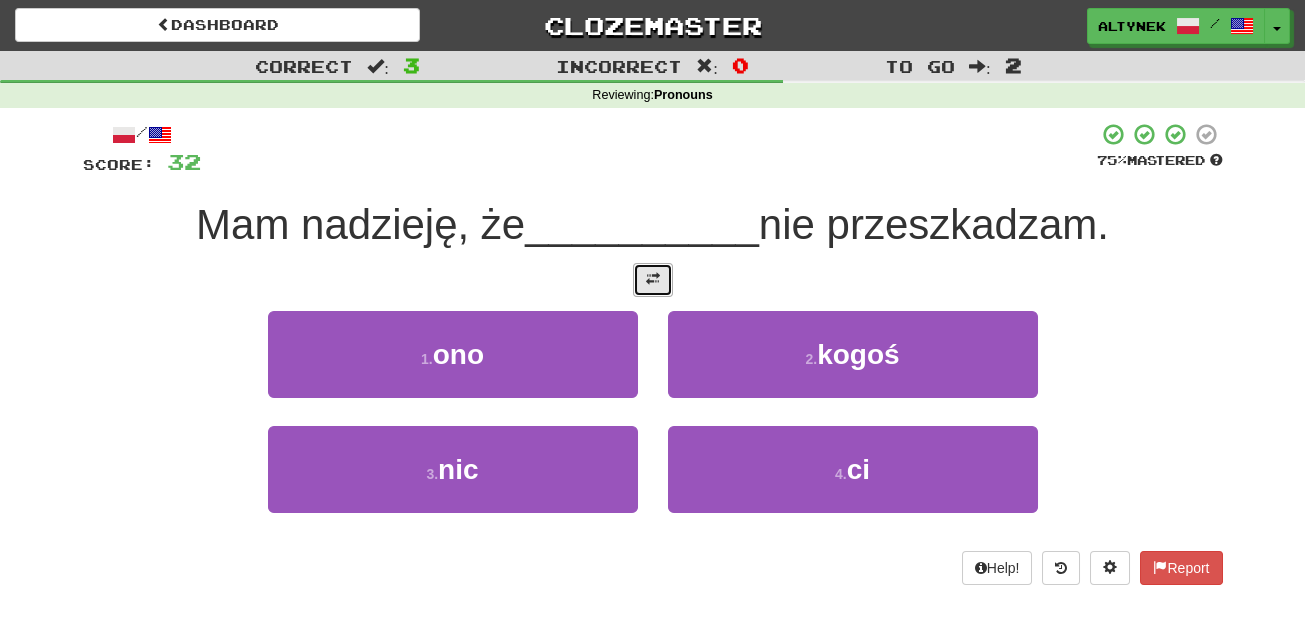 click at bounding box center (653, 280) 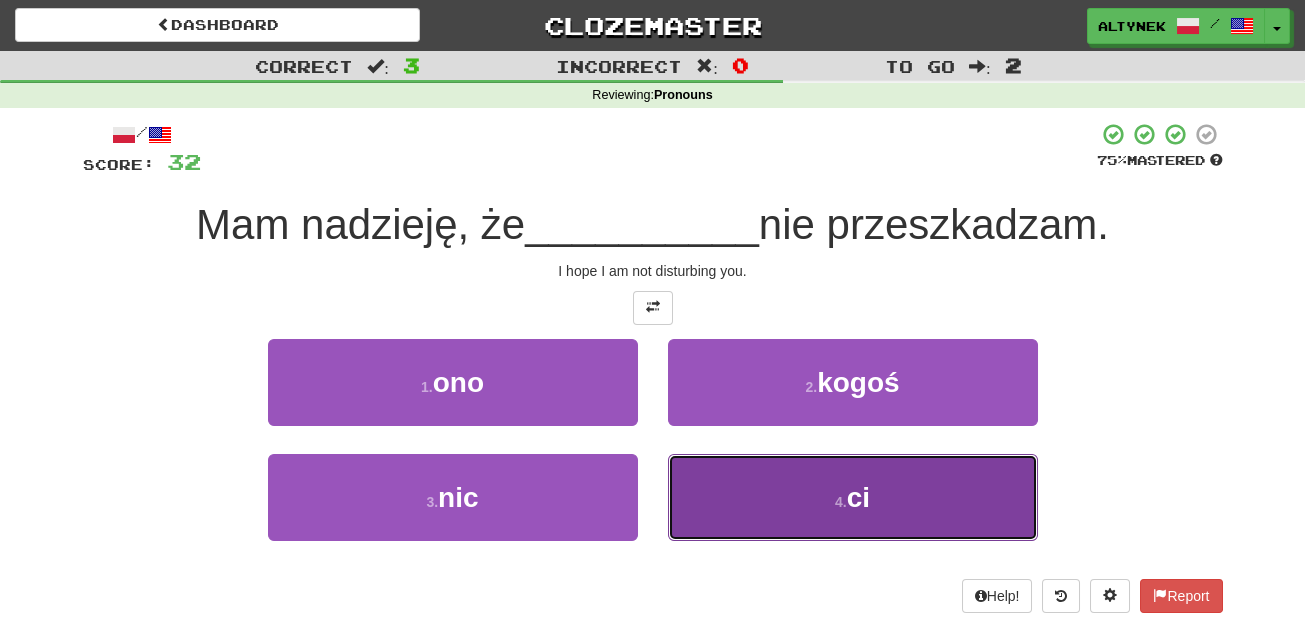 click on "4 .  ci" at bounding box center (853, 497) 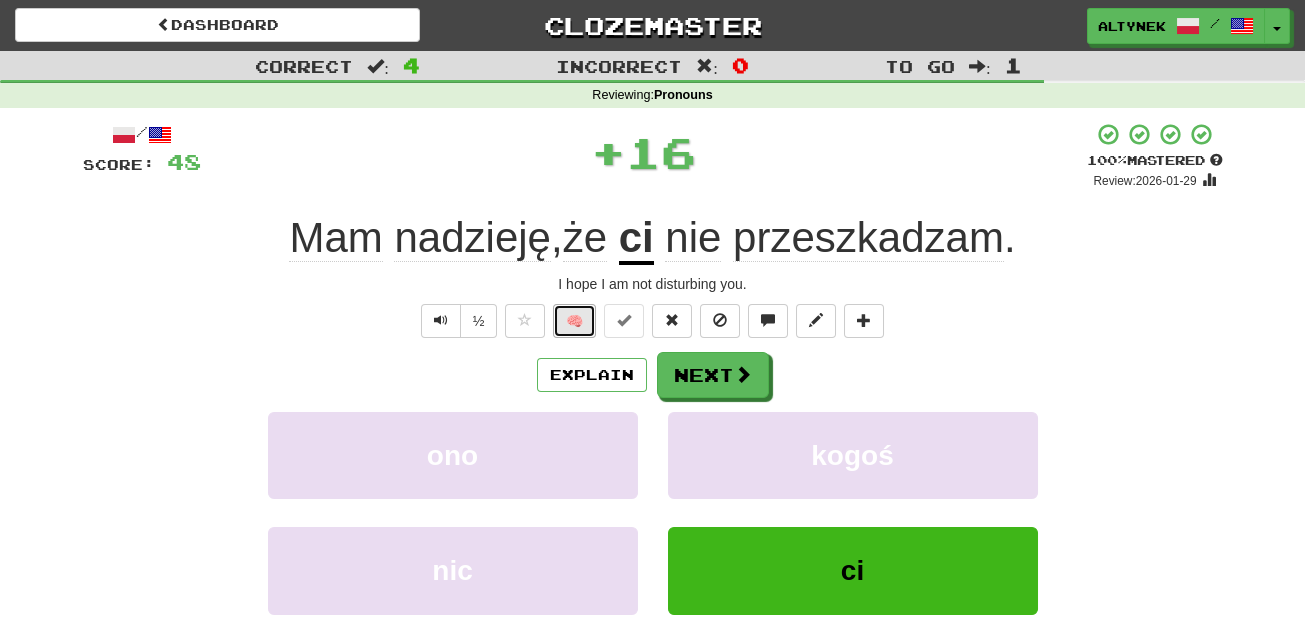 click on "🧠" at bounding box center (574, 321) 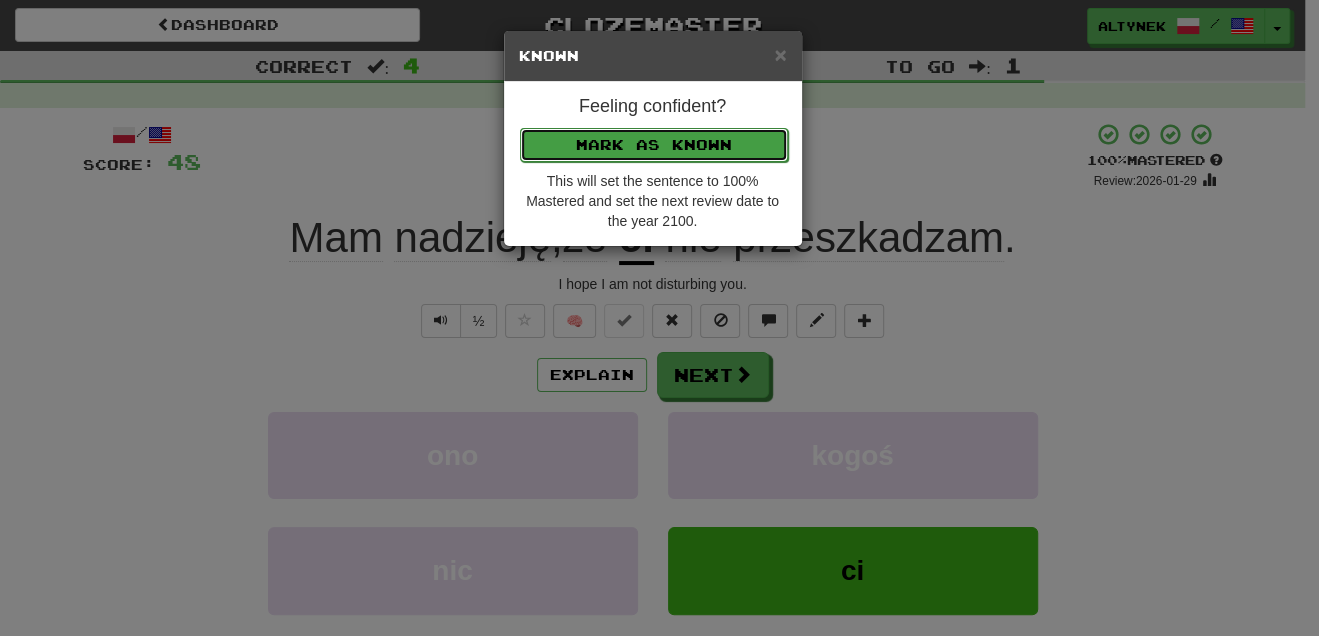 click on "Mark as Known" at bounding box center (654, 145) 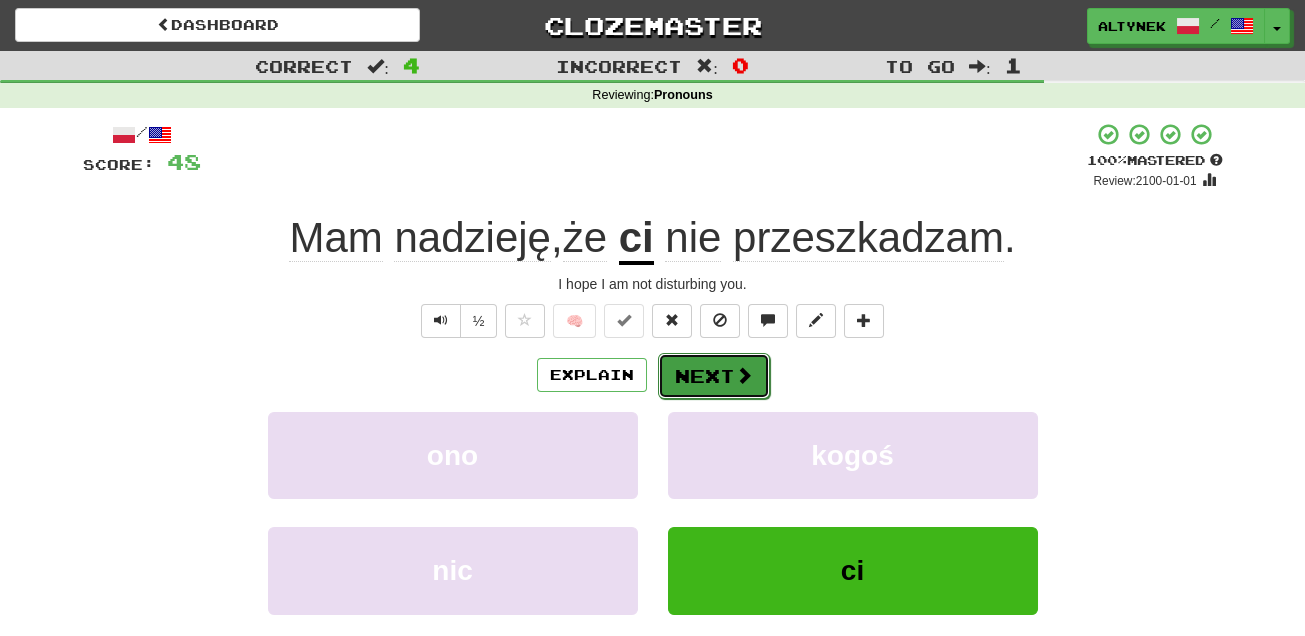 click at bounding box center [744, 375] 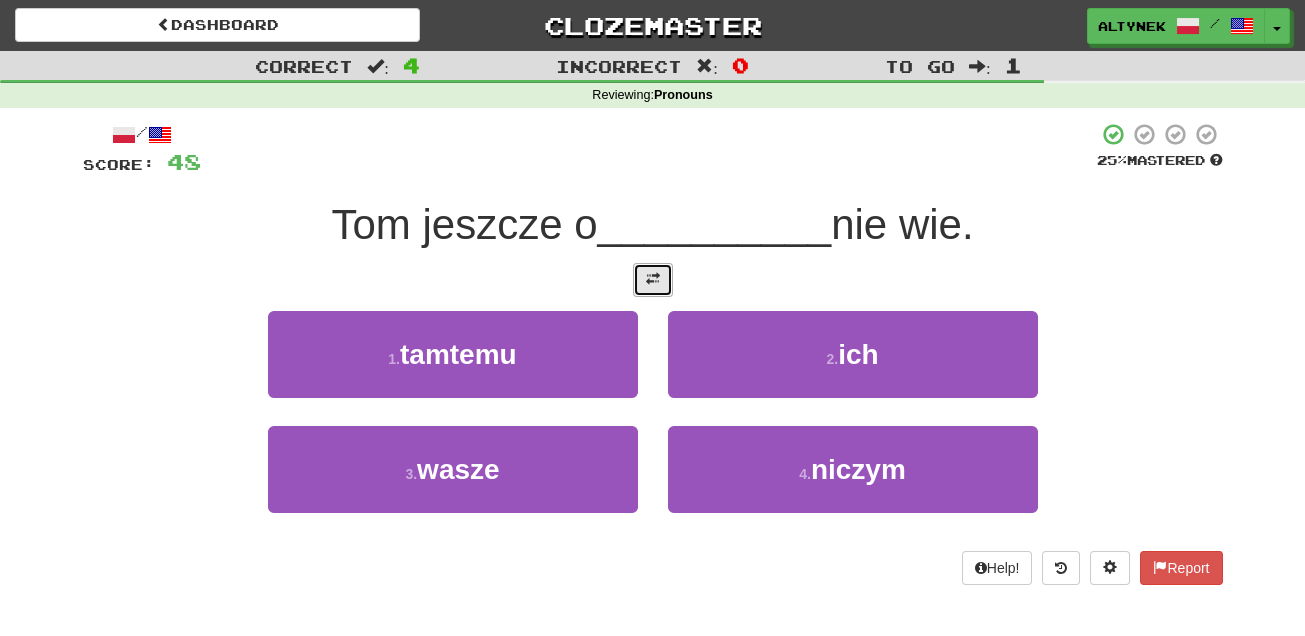 click at bounding box center [653, 280] 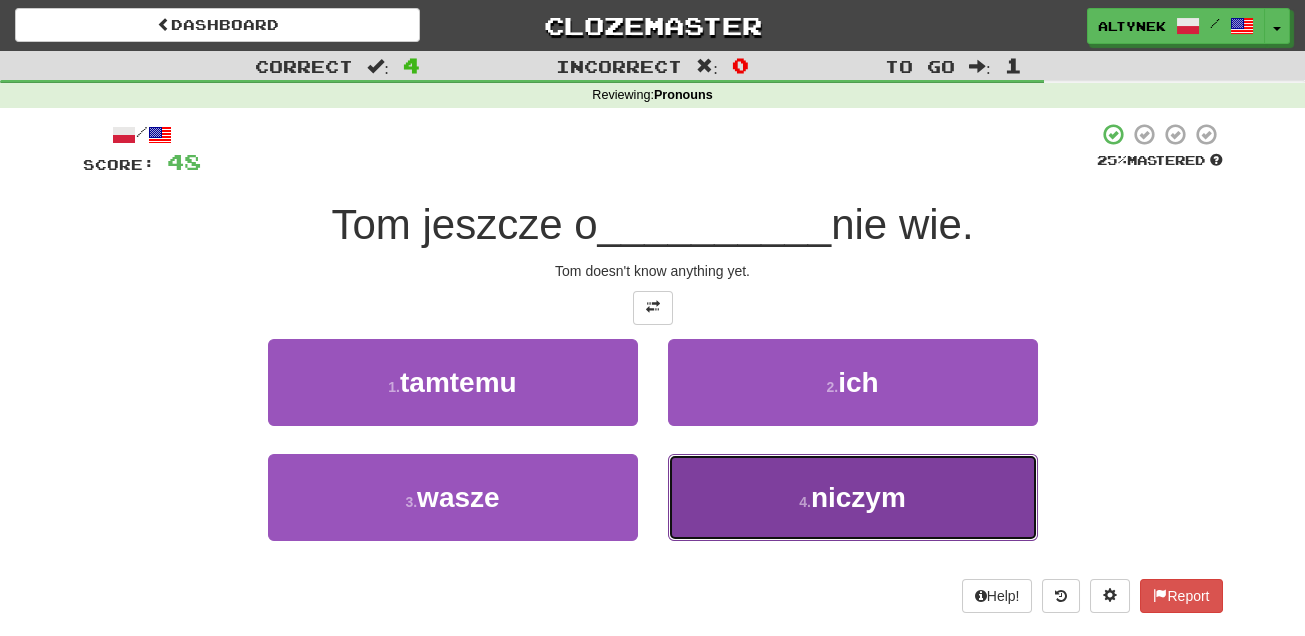 click on "4 .  niczym" at bounding box center (853, 497) 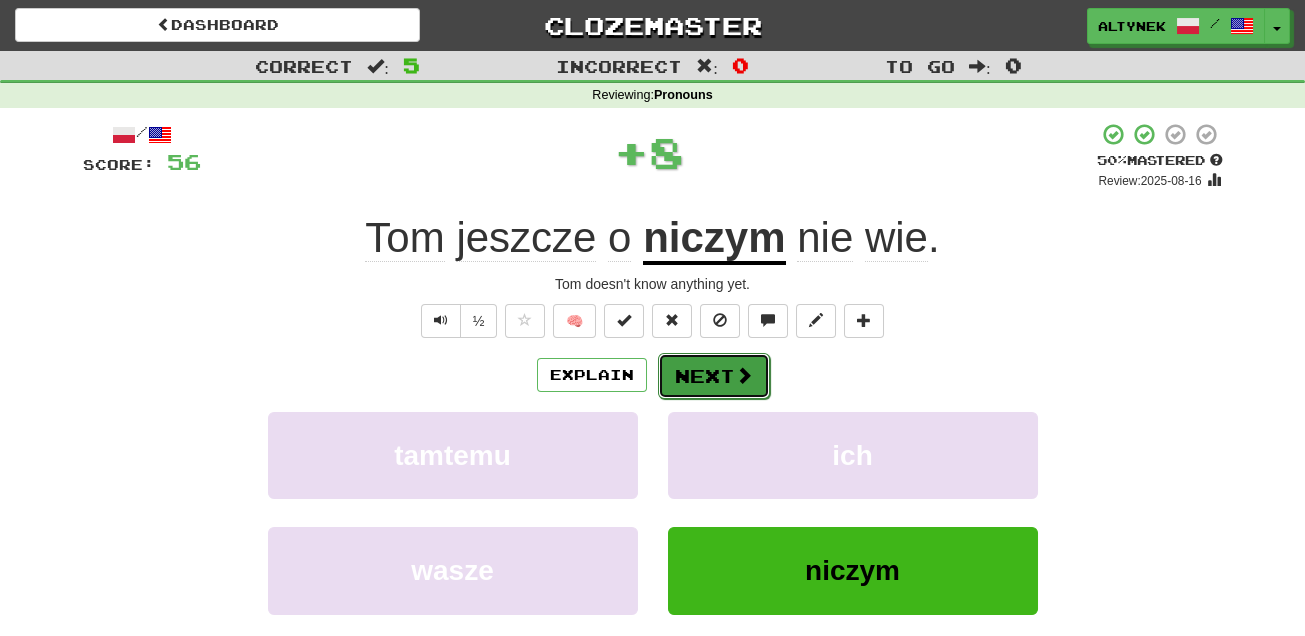 click on "Next" at bounding box center (714, 376) 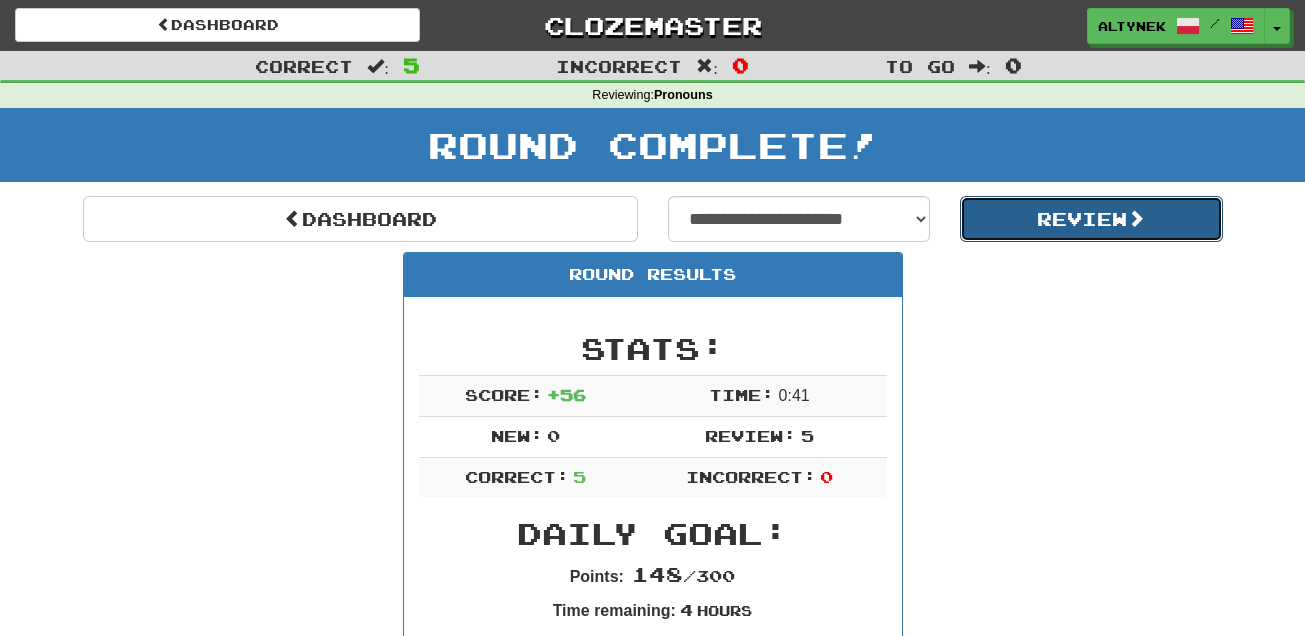 click on "Review" at bounding box center (1091, 219) 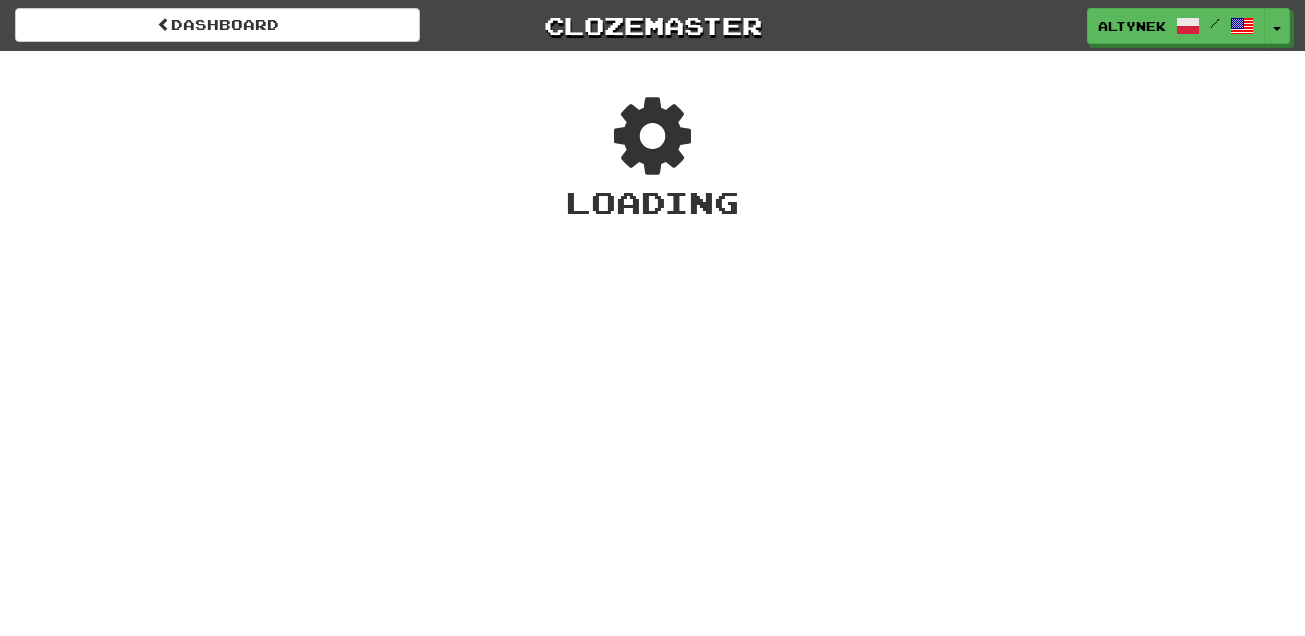 scroll, scrollTop: 0, scrollLeft: 0, axis: both 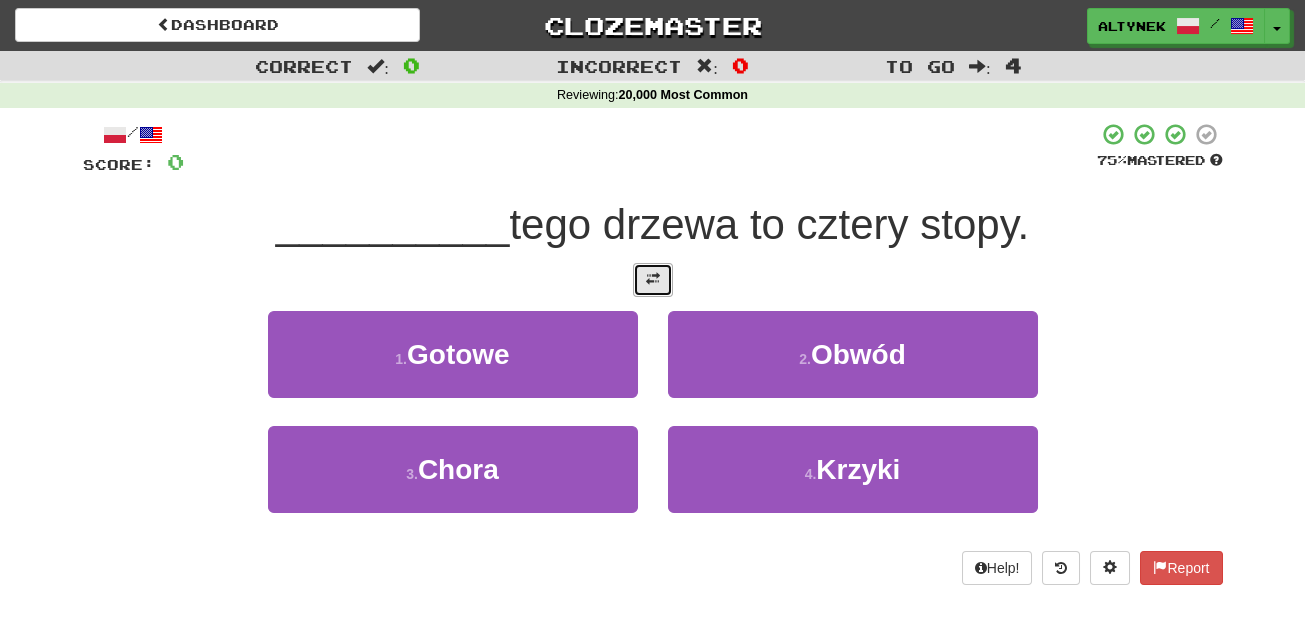 click at bounding box center (653, 280) 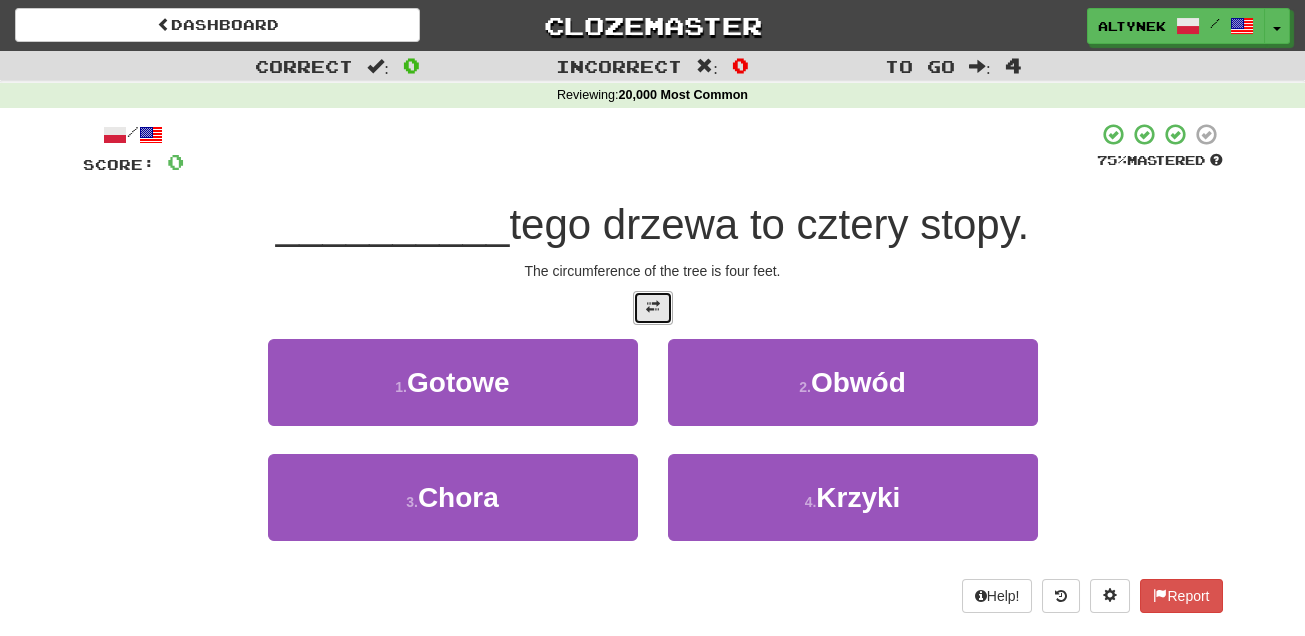 click at bounding box center (653, 307) 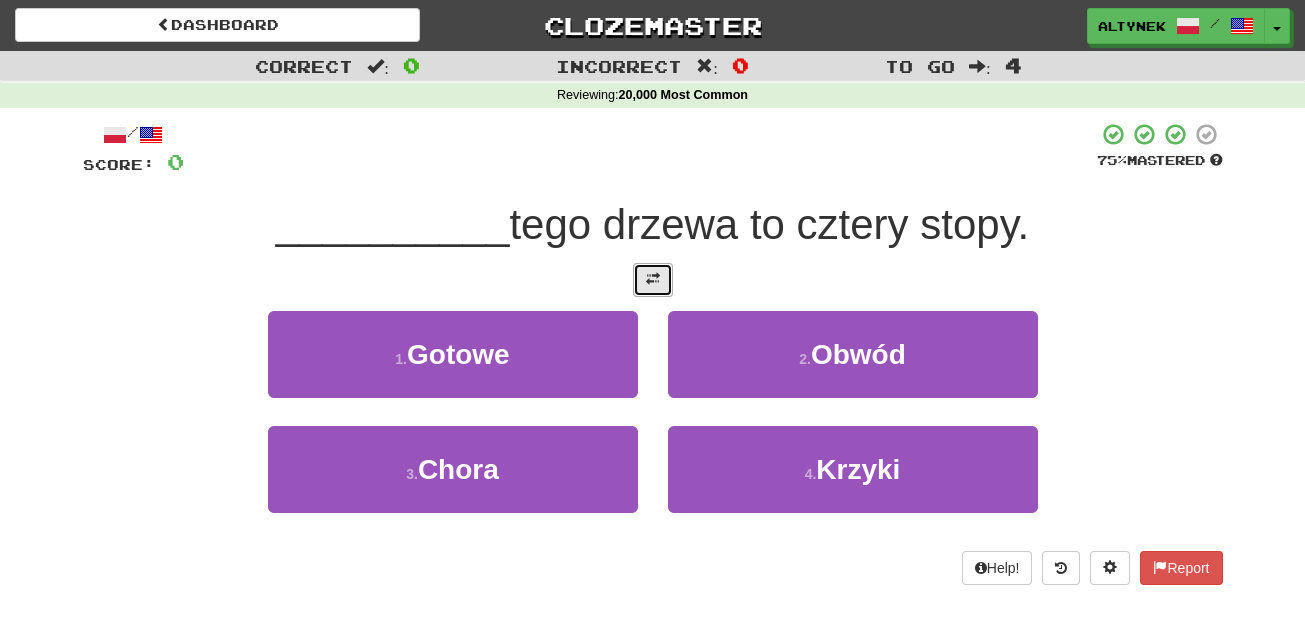 click at bounding box center (653, 279) 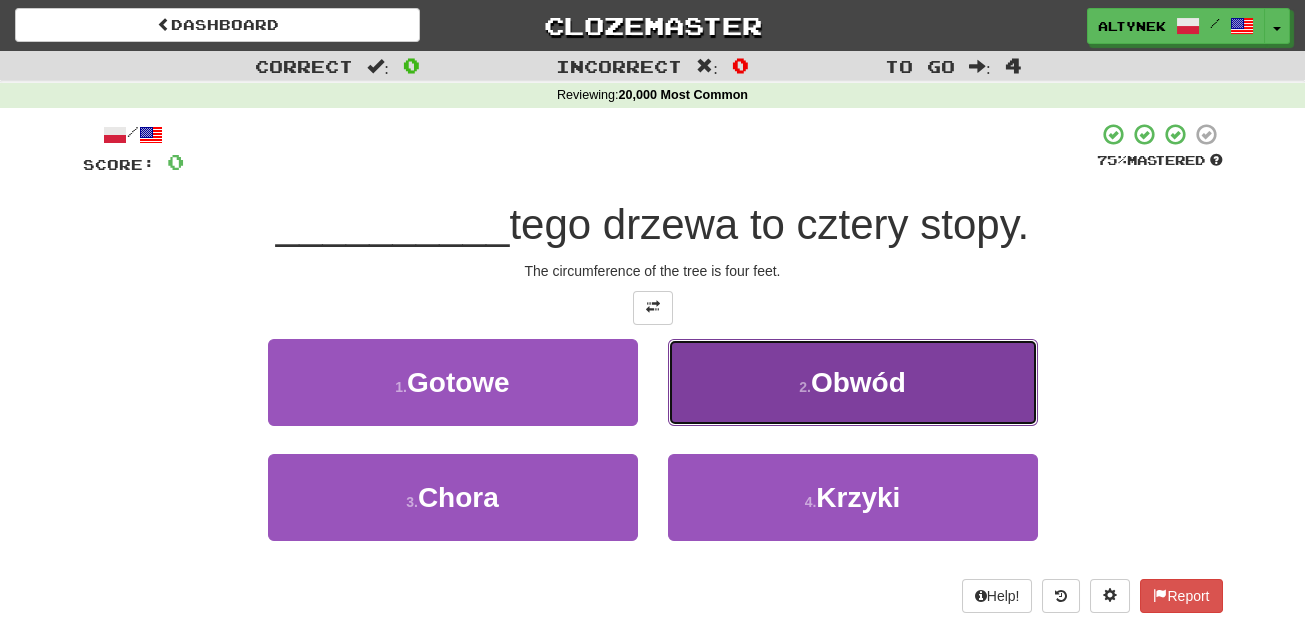 click on "2 .  Obwód" at bounding box center (853, 382) 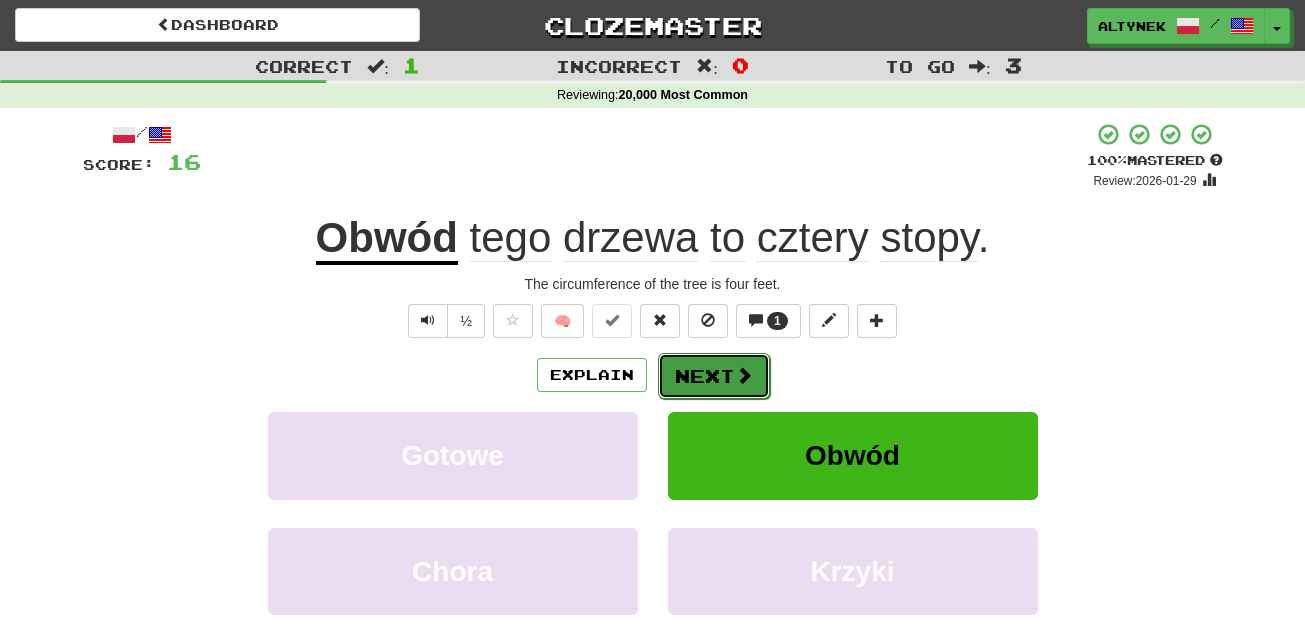 click at bounding box center (744, 375) 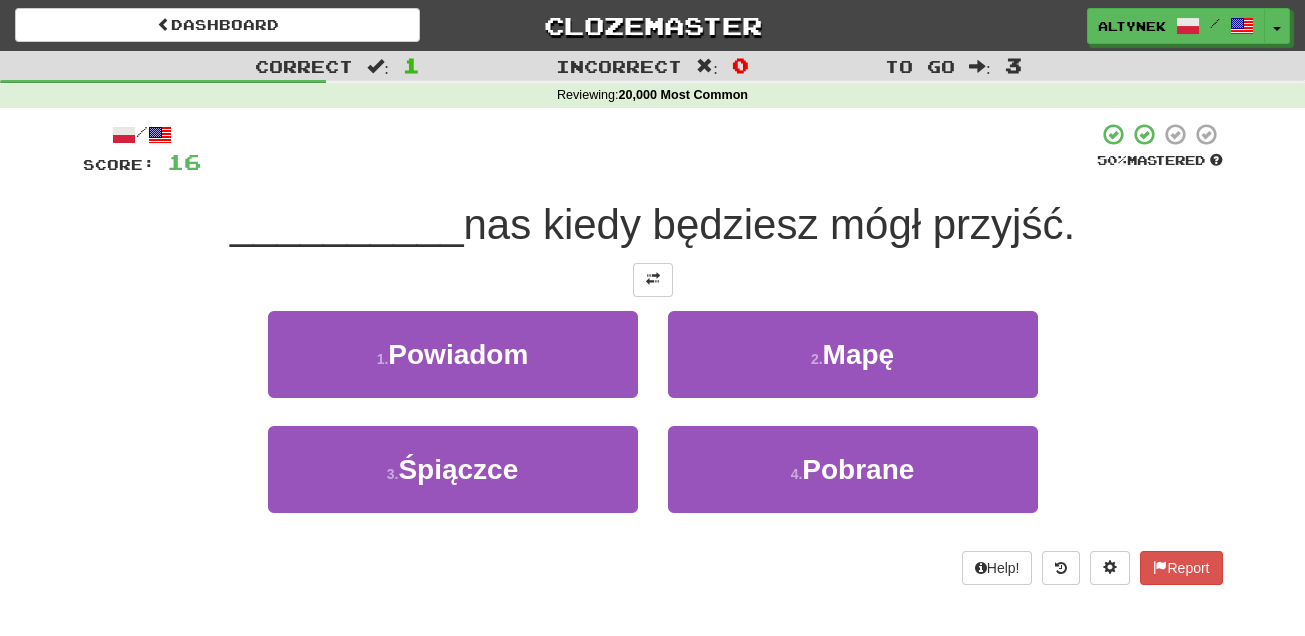 click on "/  Score:   16 50 %  Mastered __________  nas kiedy będziesz mógł przyjść. 1 .  Powiadom 2 .  Mapę 3 .  Śpiączce 4 .  Pobrane  Help!  Report" at bounding box center (653, 353) 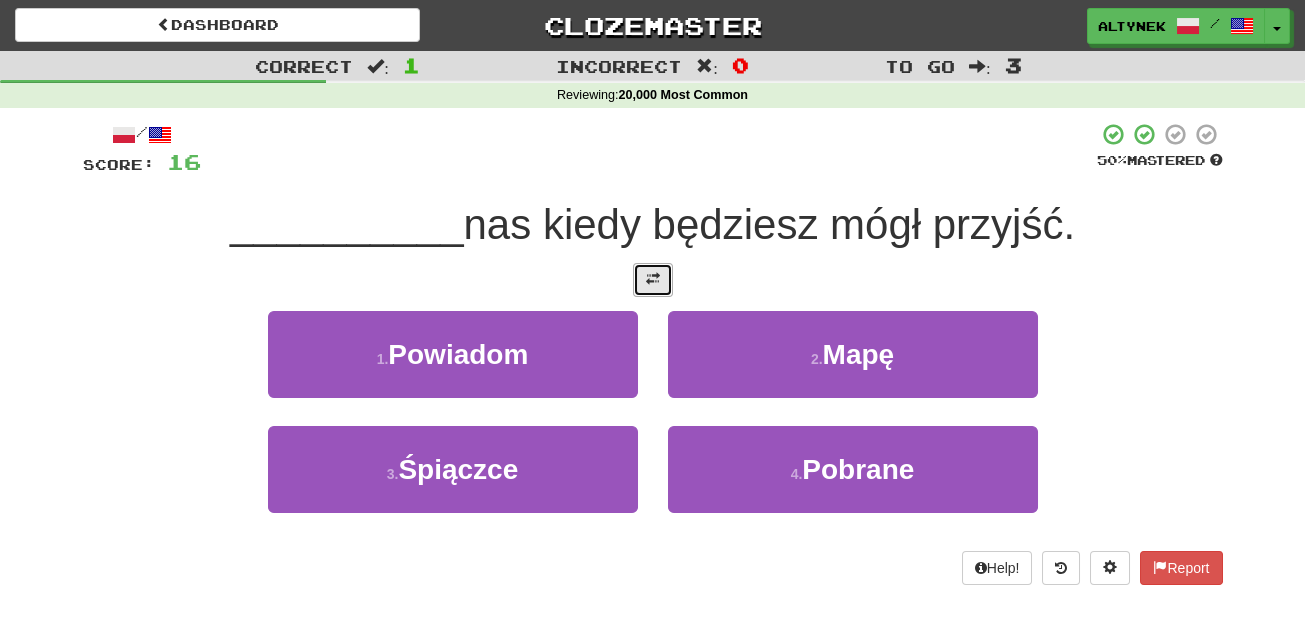 click at bounding box center [653, 280] 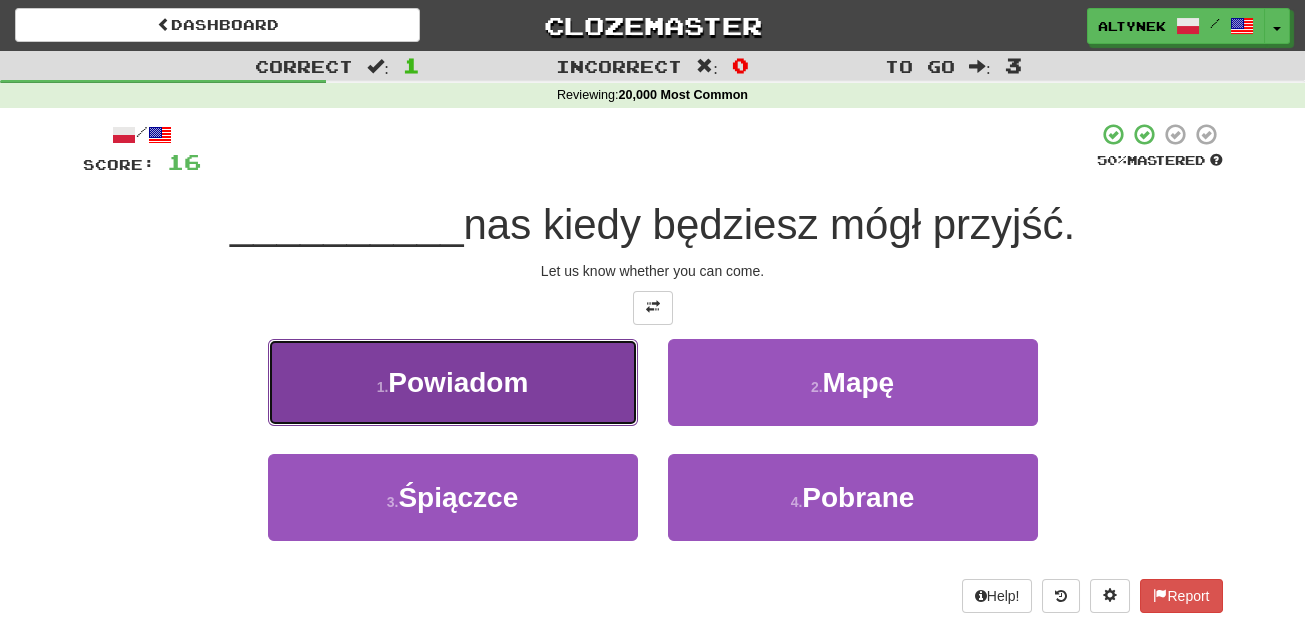 click on "1 .  Powiadom" at bounding box center (453, 382) 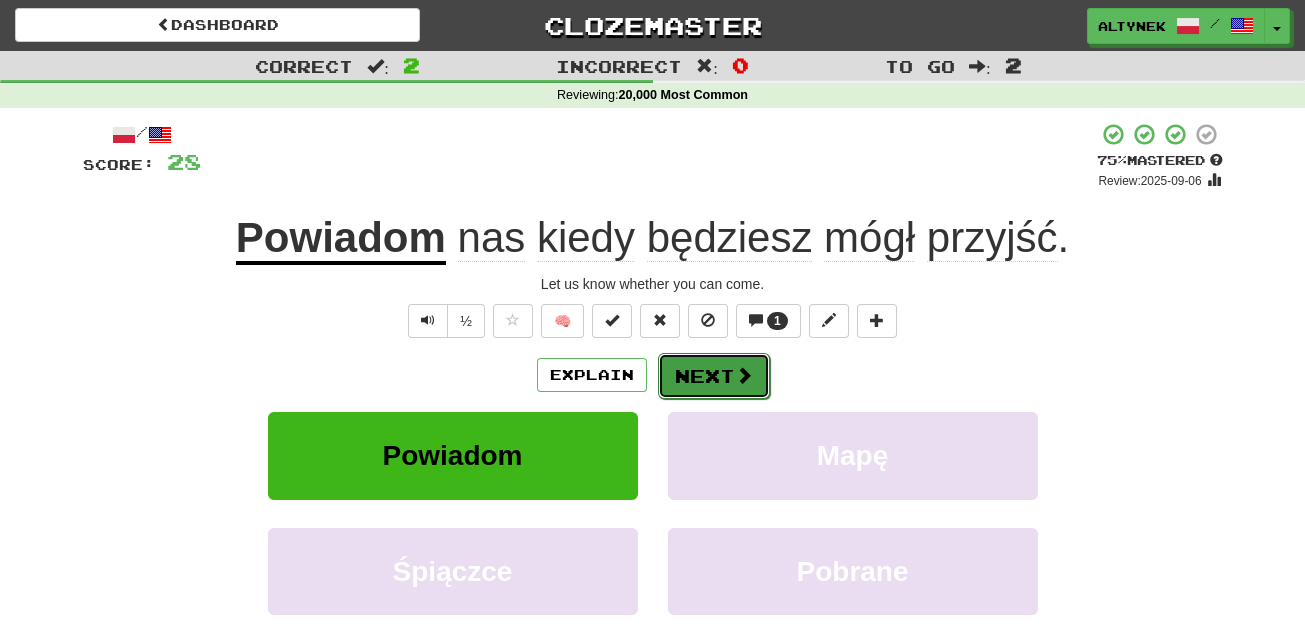 click on "Next" at bounding box center (714, 376) 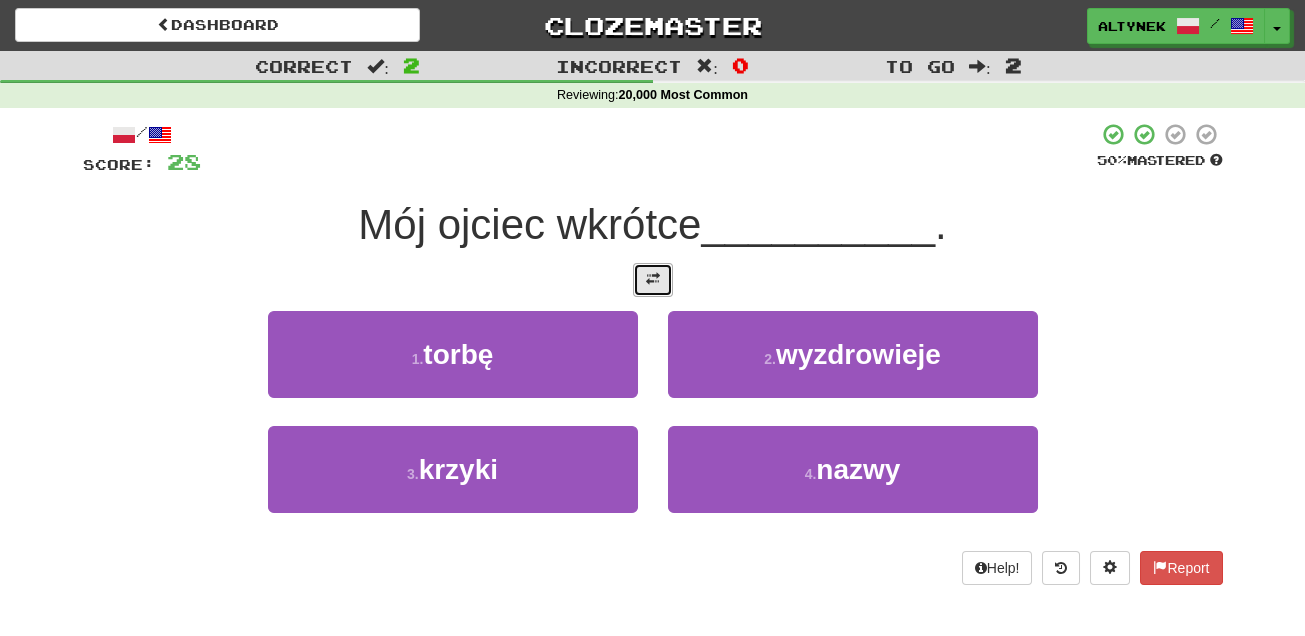 click at bounding box center [653, 280] 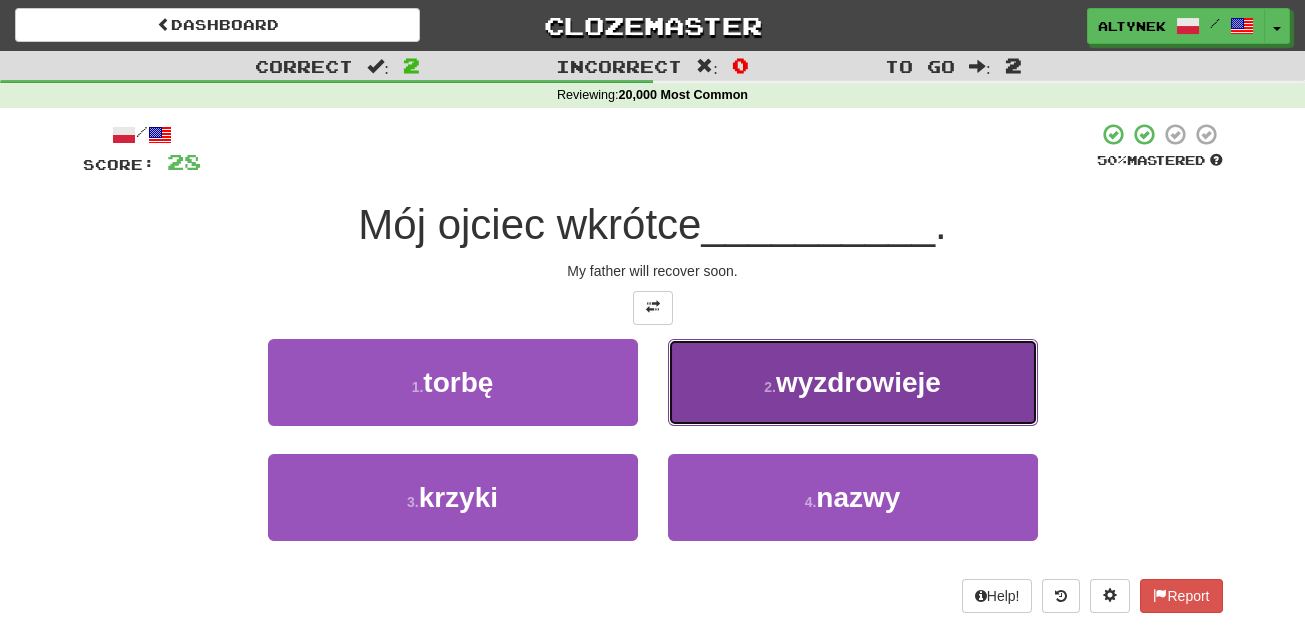 click on "2 .  wyzdrowieje" at bounding box center (853, 382) 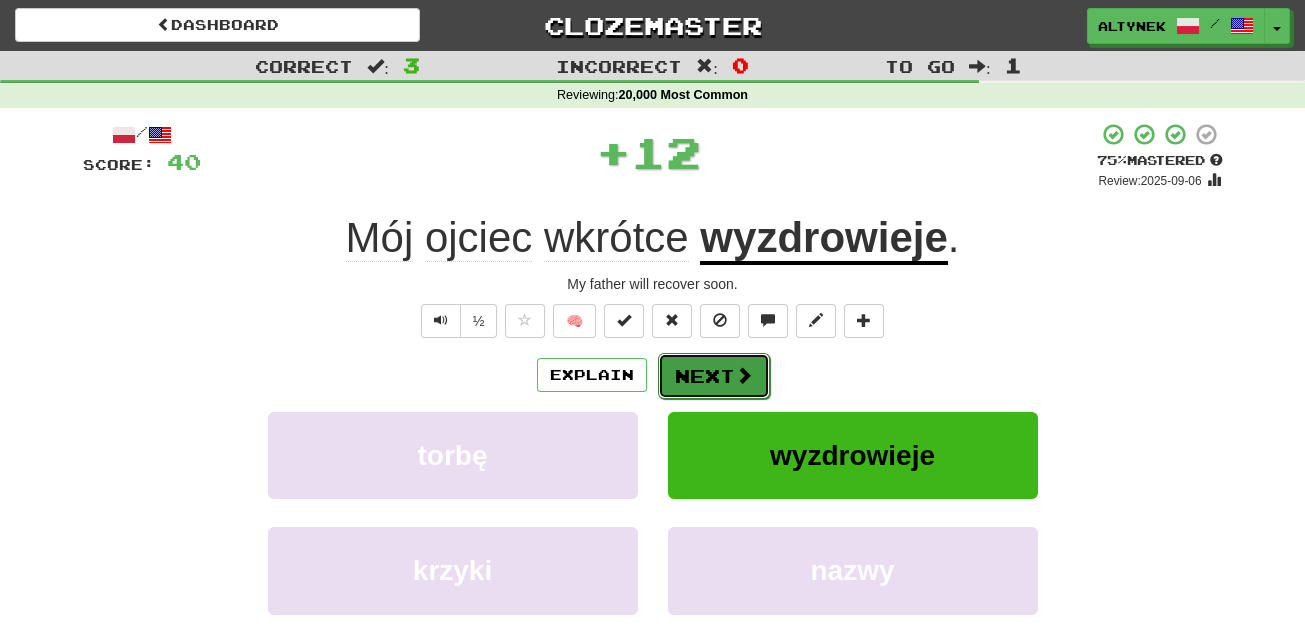 click on "Next" at bounding box center [714, 376] 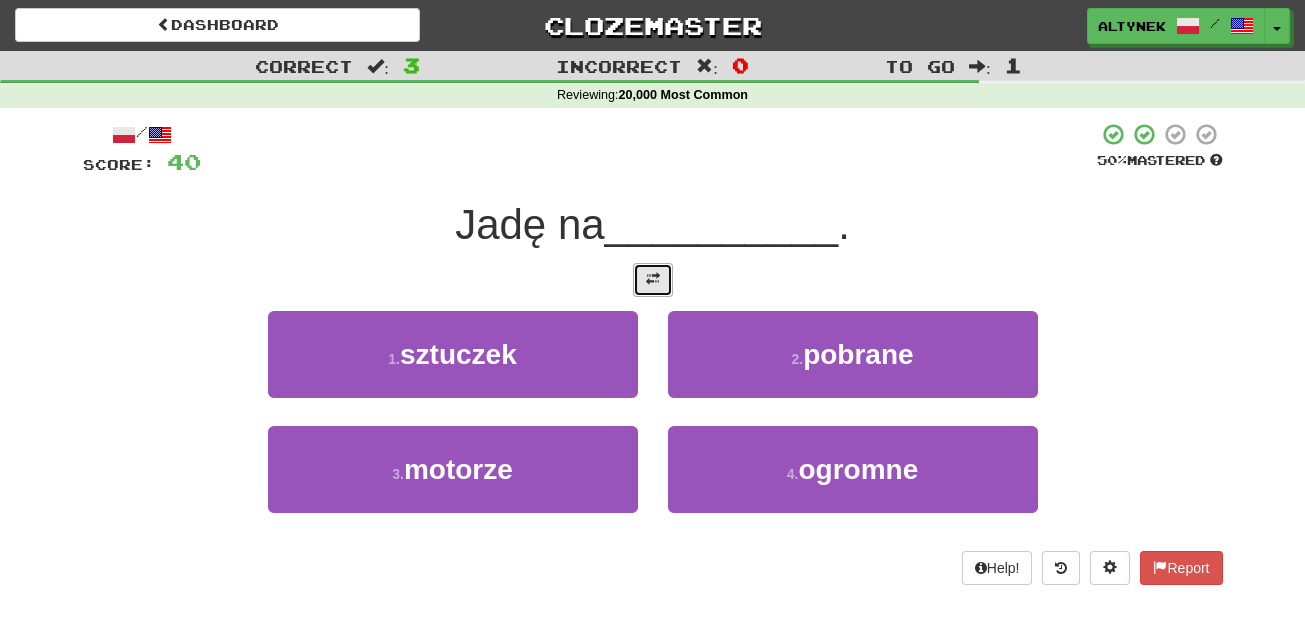 click at bounding box center [653, 280] 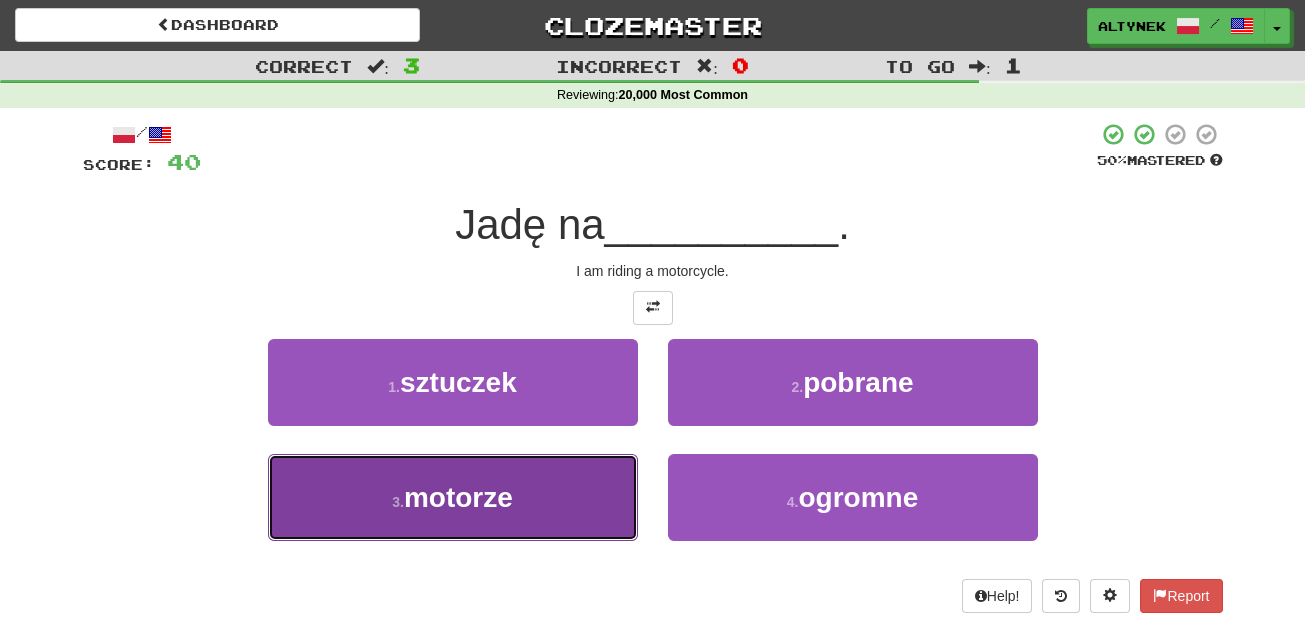 click on "3 .  motorze" at bounding box center (453, 497) 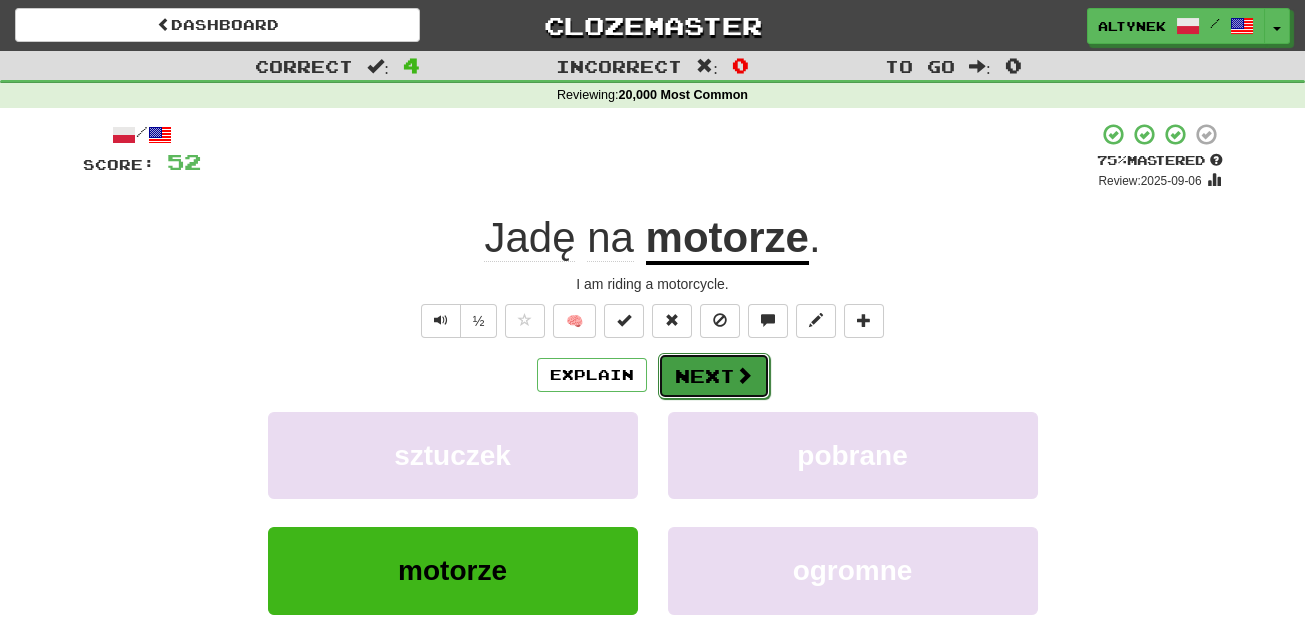 click on "Next" at bounding box center [714, 376] 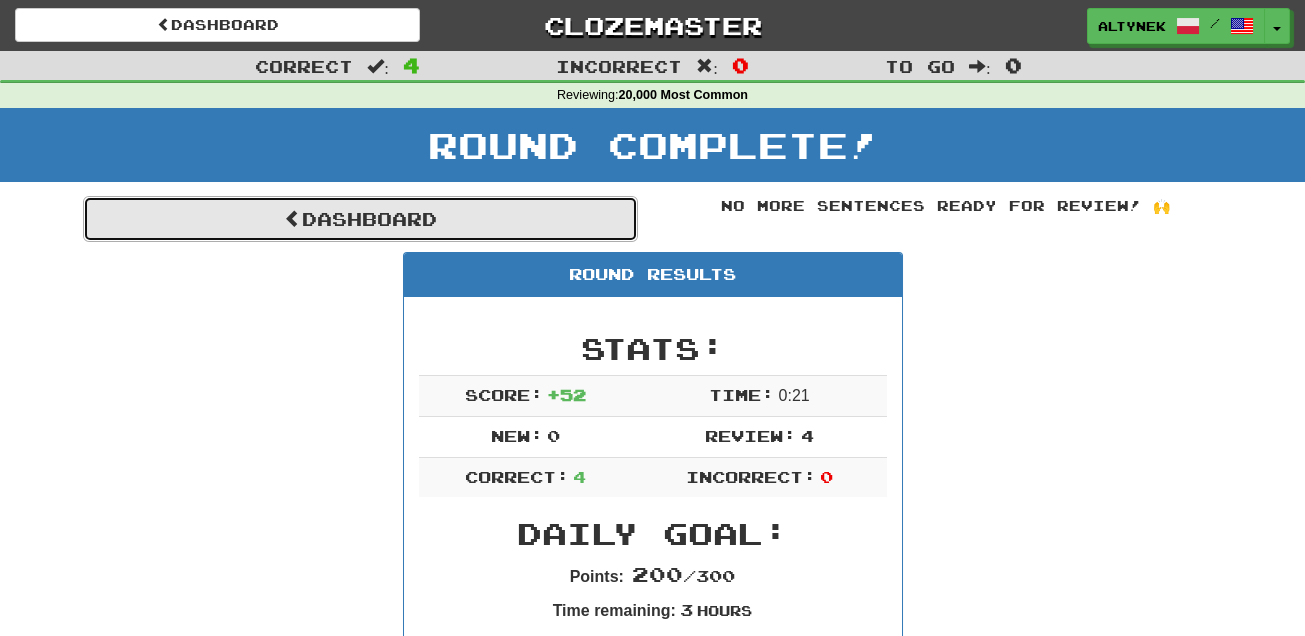 click on "Dashboard" at bounding box center [360, 219] 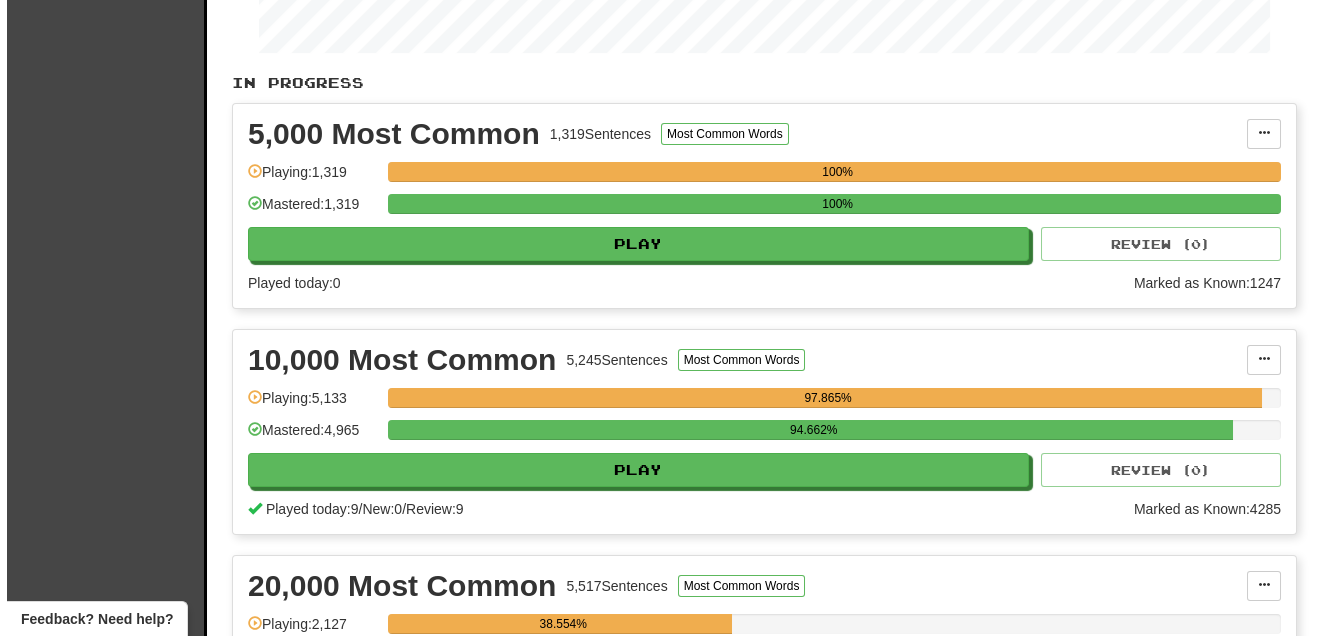 scroll, scrollTop: 363, scrollLeft: 0, axis: vertical 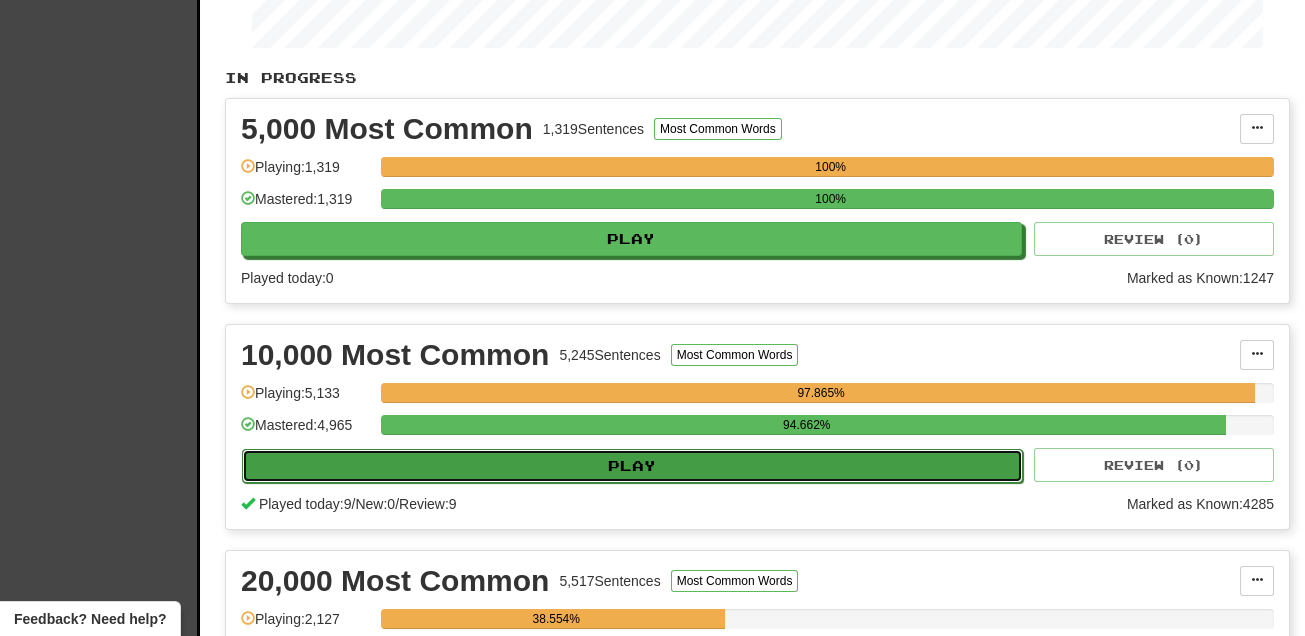 click on "Play" at bounding box center [632, 466] 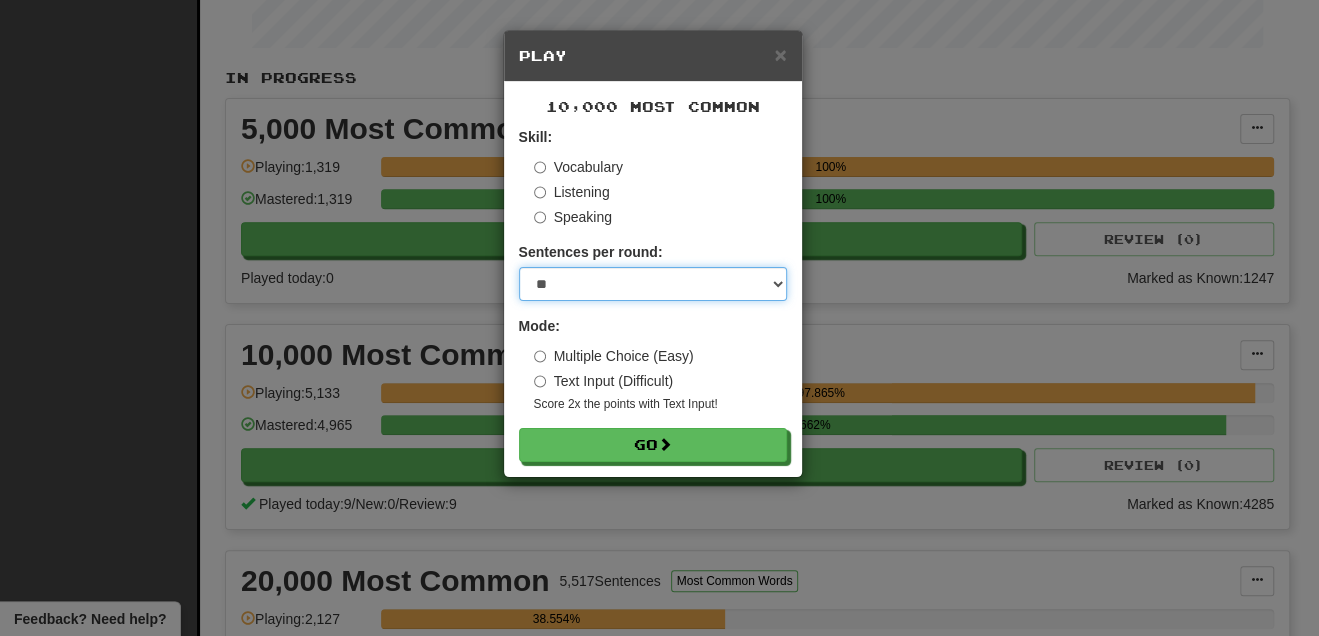click on "* ** ** ** ** ** *** ********" at bounding box center [653, 284] 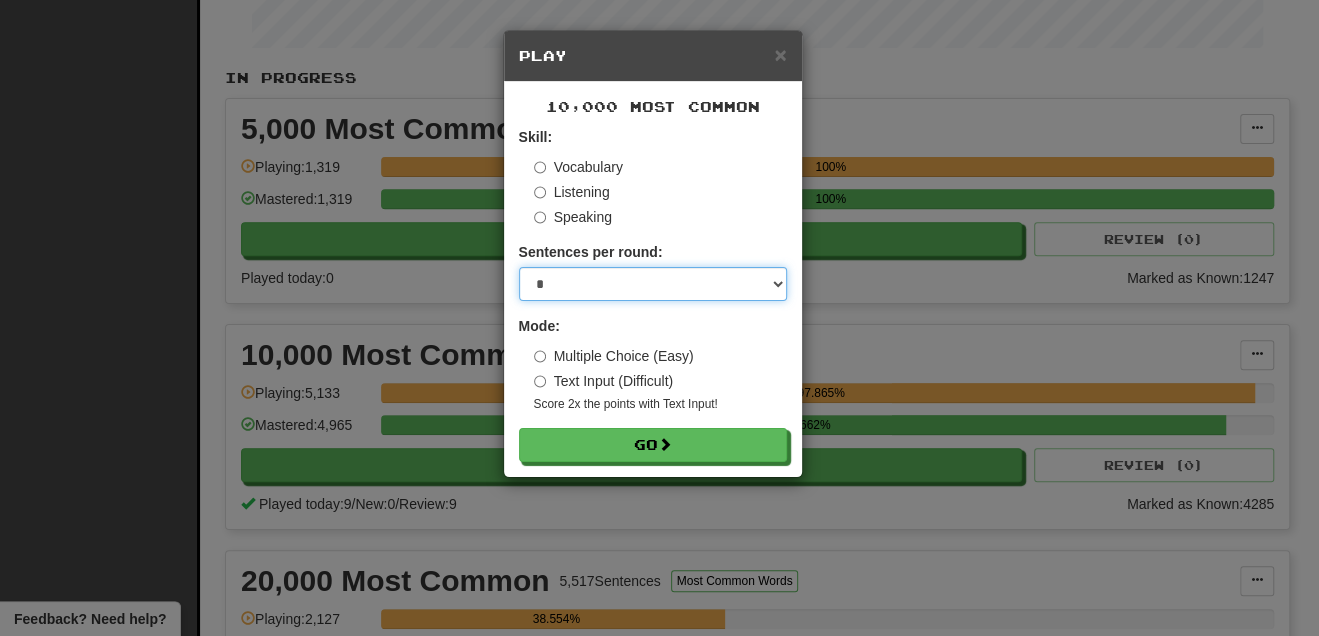 click on "* ** ** ** ** ** *** ********" at bounding box center [653, 284] 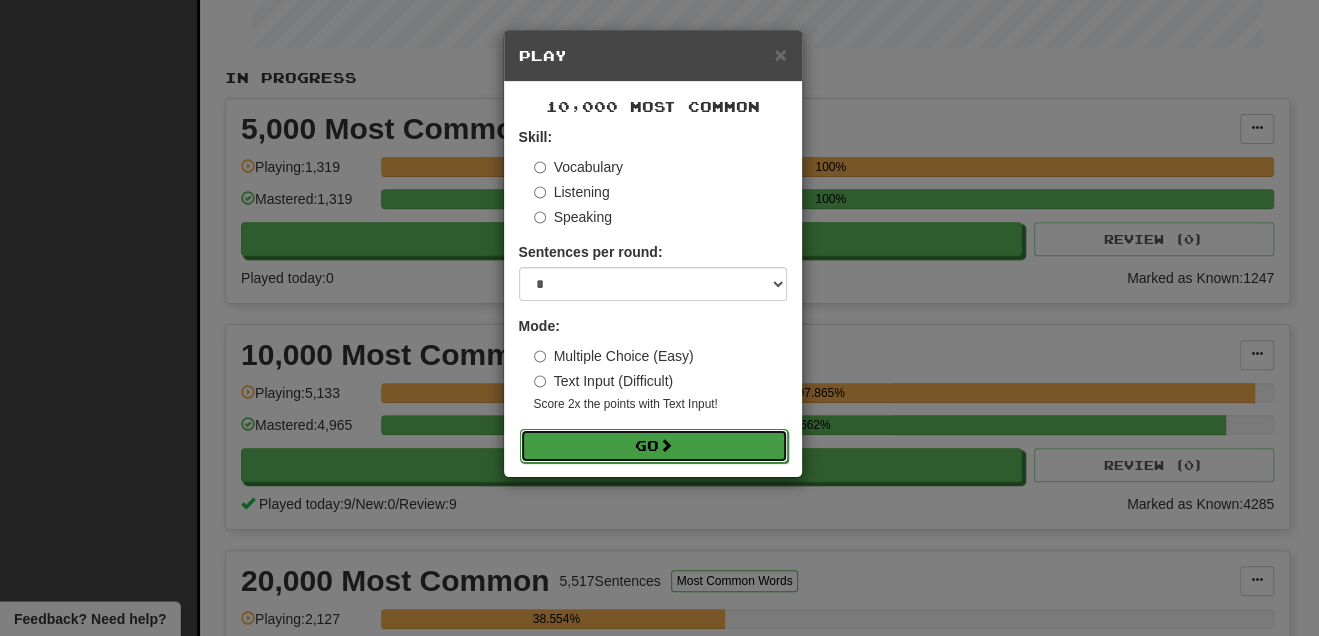 click on "Go" at bounding box center [654, 446] 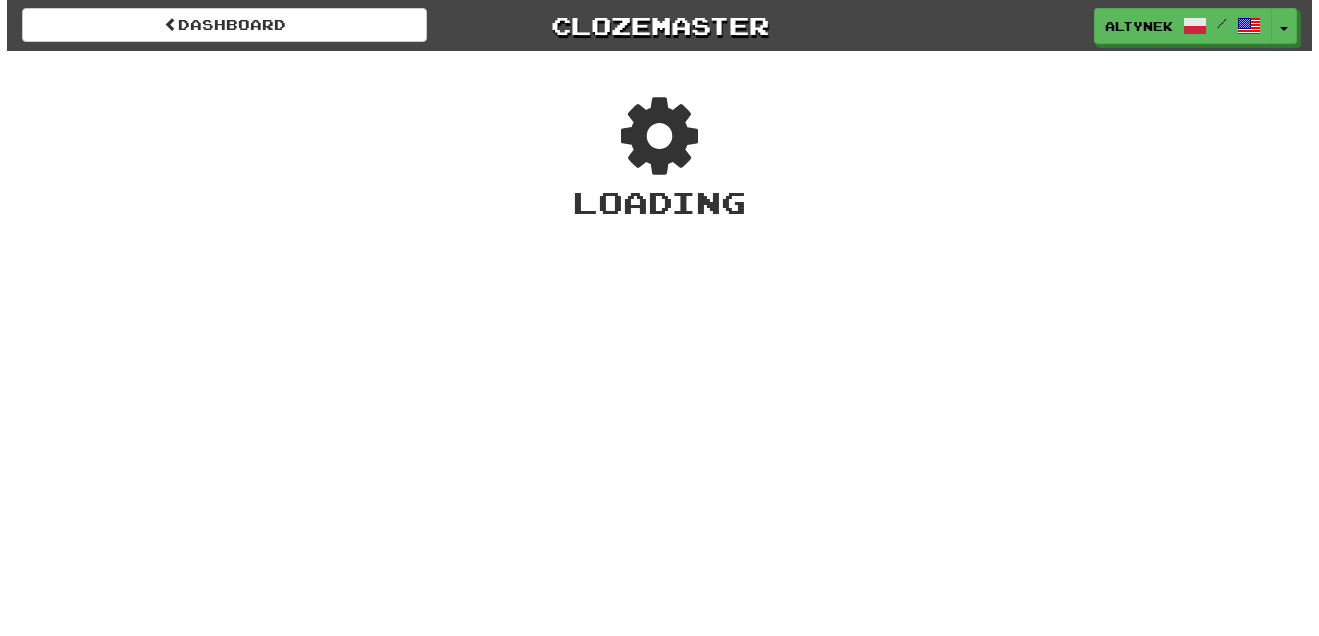 scroll, scrollTop: 0, scrollLeft: 0, axis: both 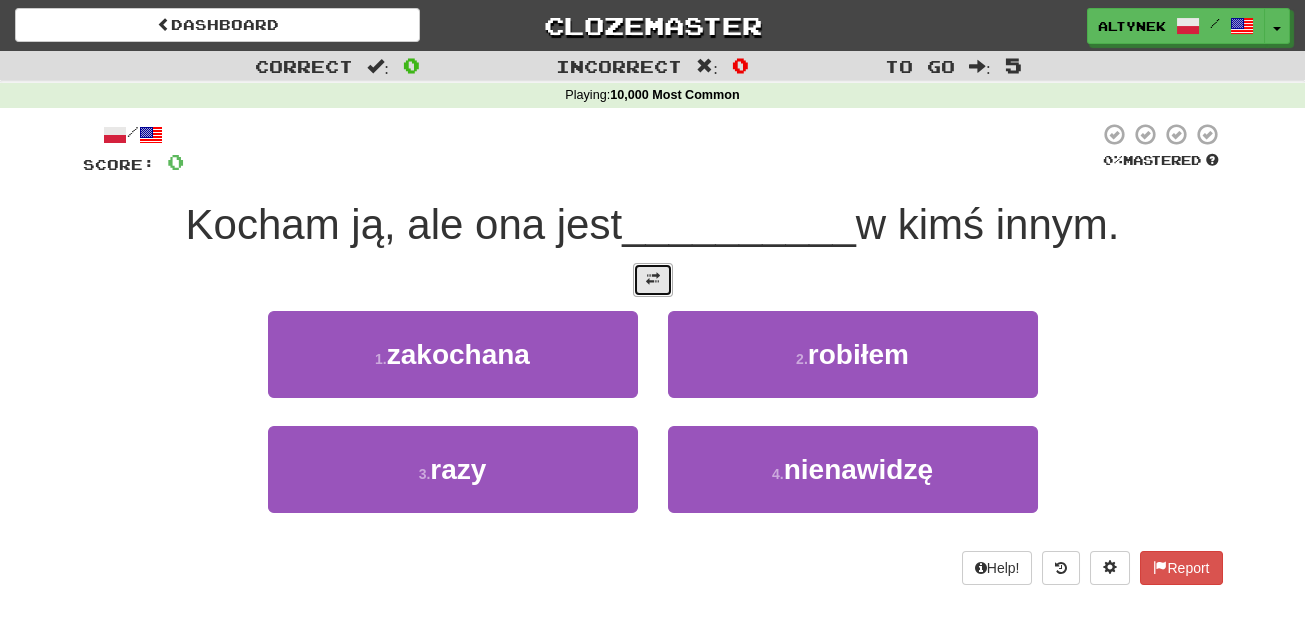 click at bounding box center [653, 280] 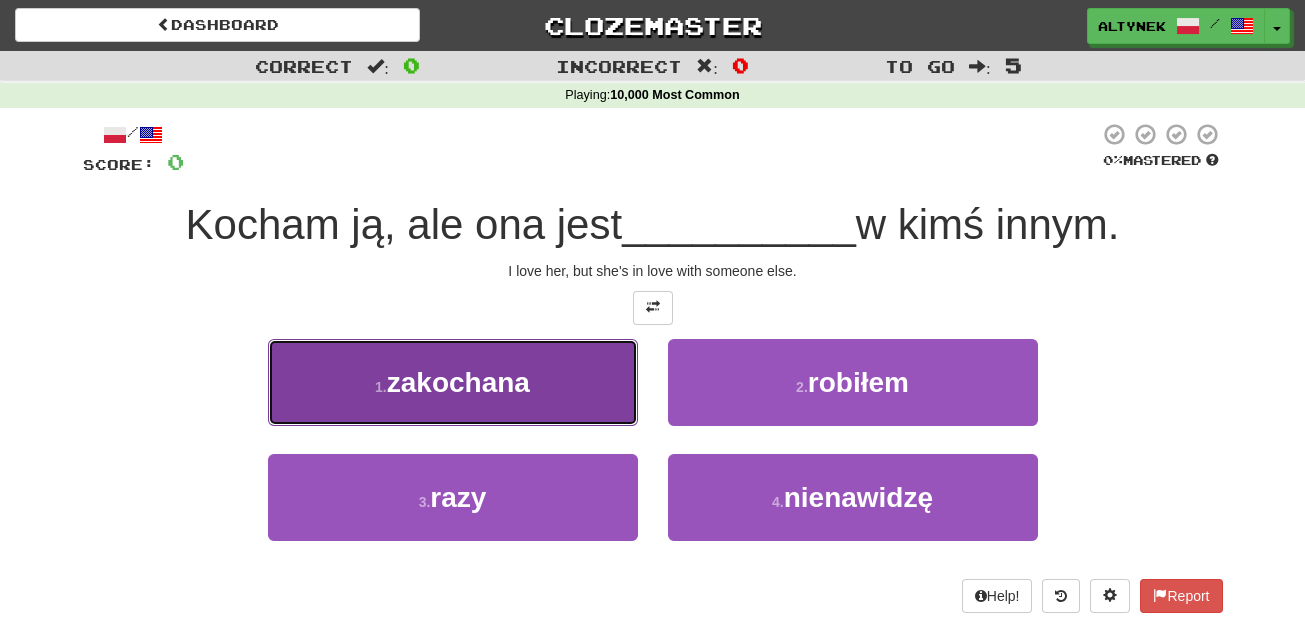 click on "1 .  zakochana" at bounding box center [453, 382] 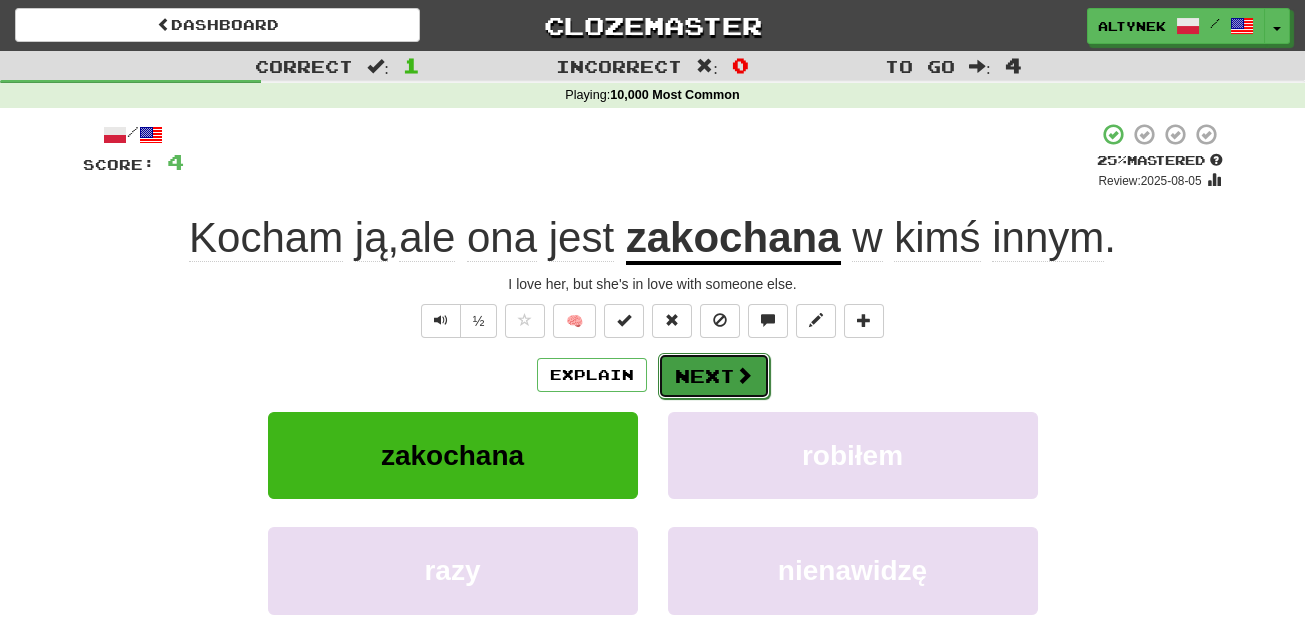 click on "Next" at bounding box center (714, 376) 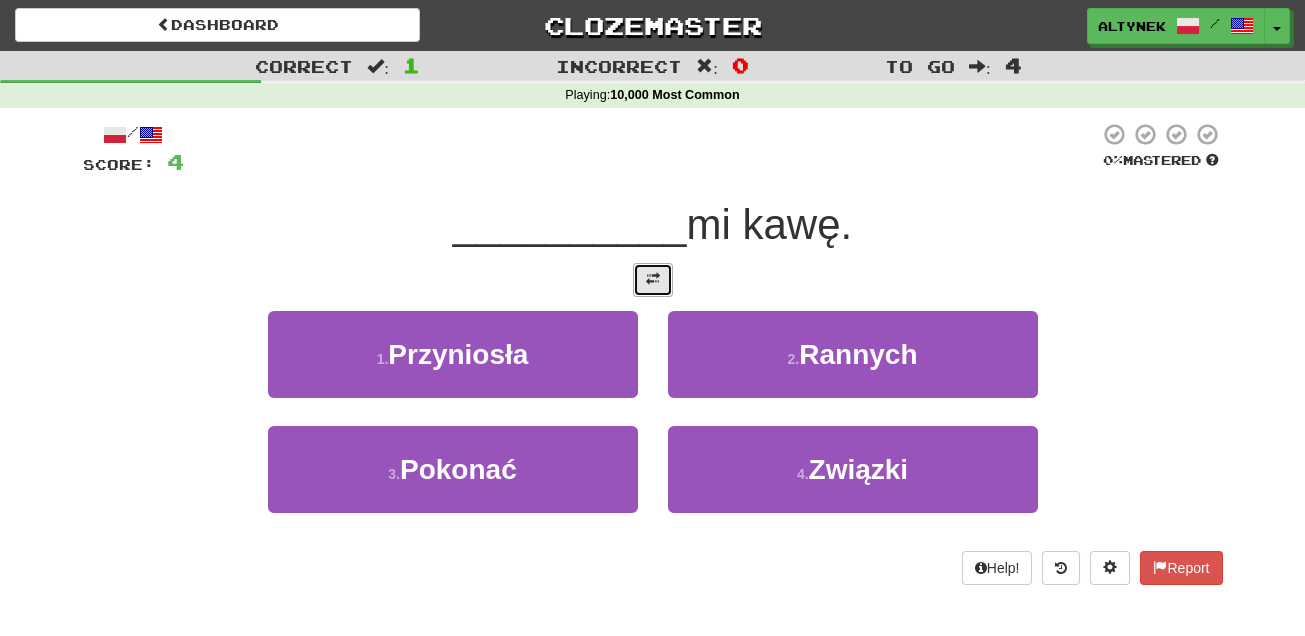 click at bounding box center [653, 279] 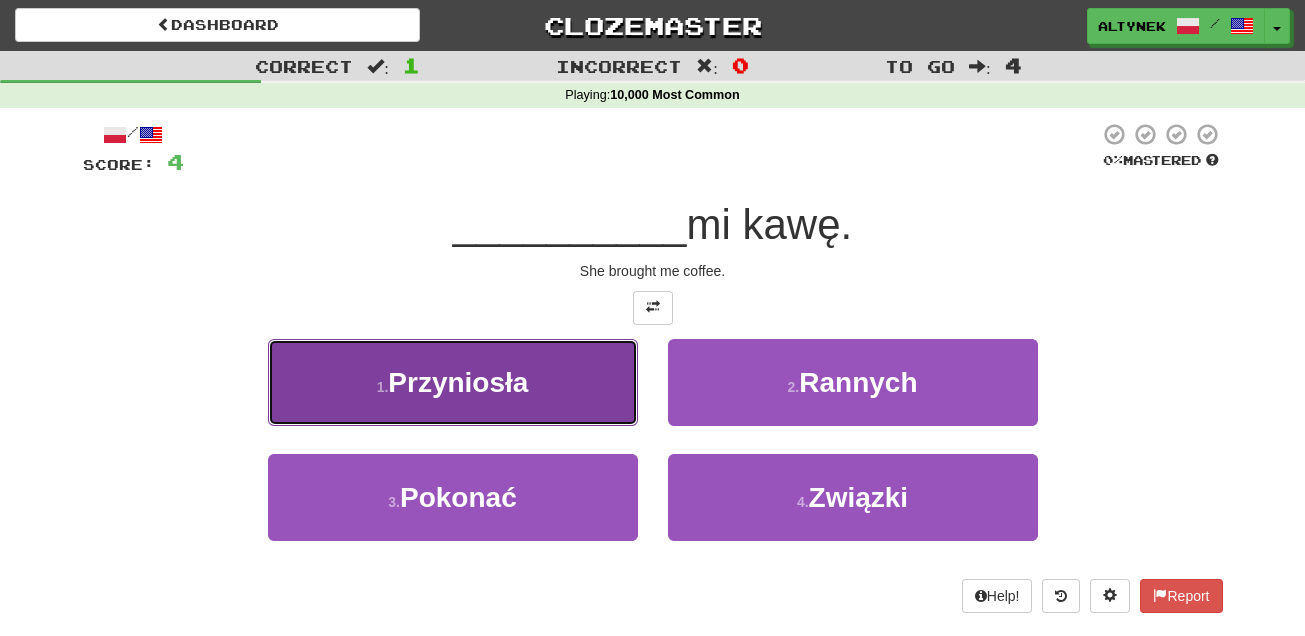 click on "Przyniosła" at bounding box center [458, 382] 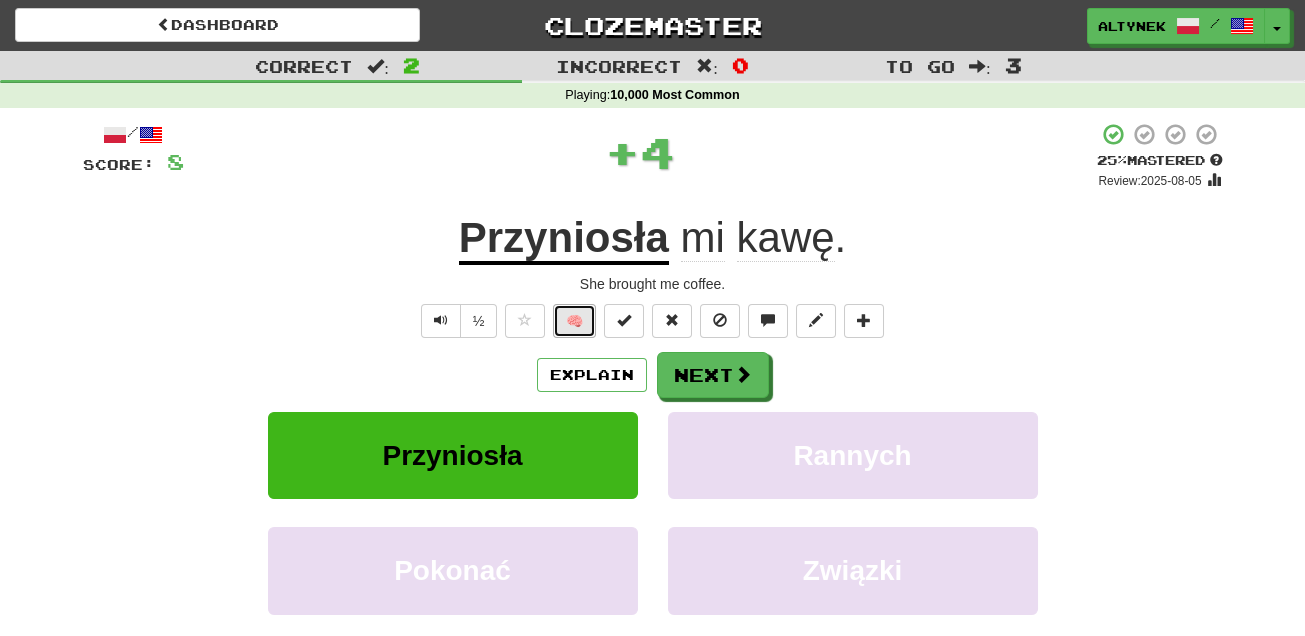 click on "🧠" at bounding box center [574, 321] 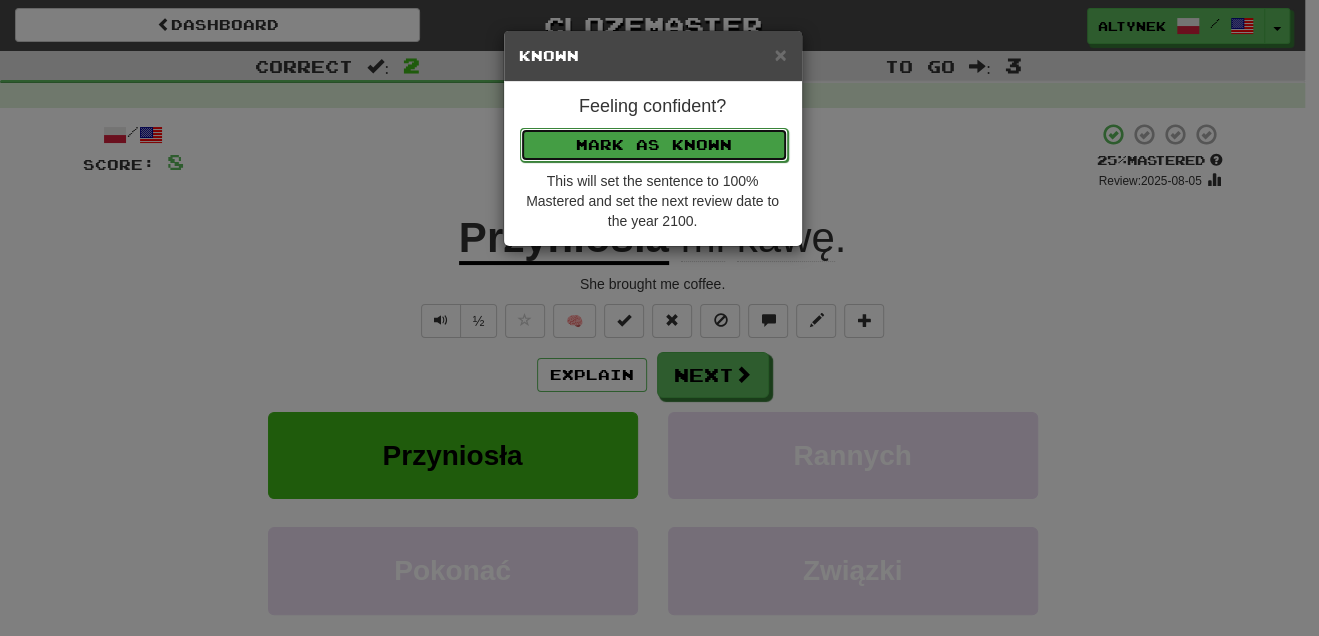 click on "Mark as Known" at bounding box center [654, 145] 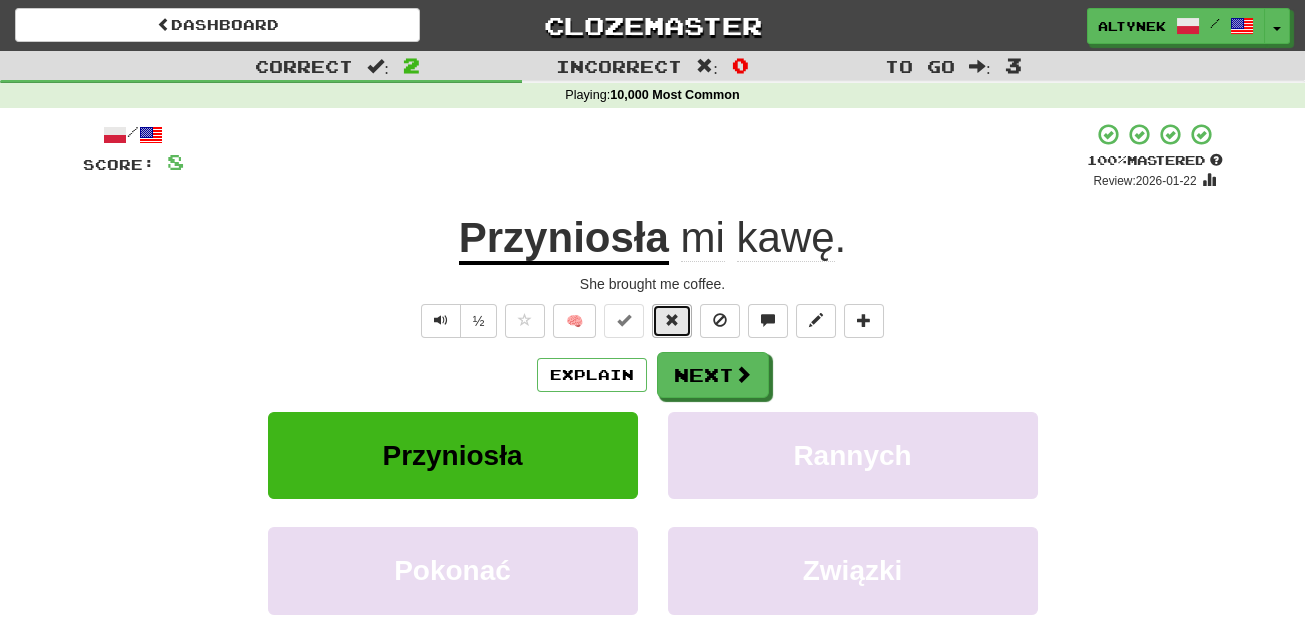 click at bounding box center [672, 320] 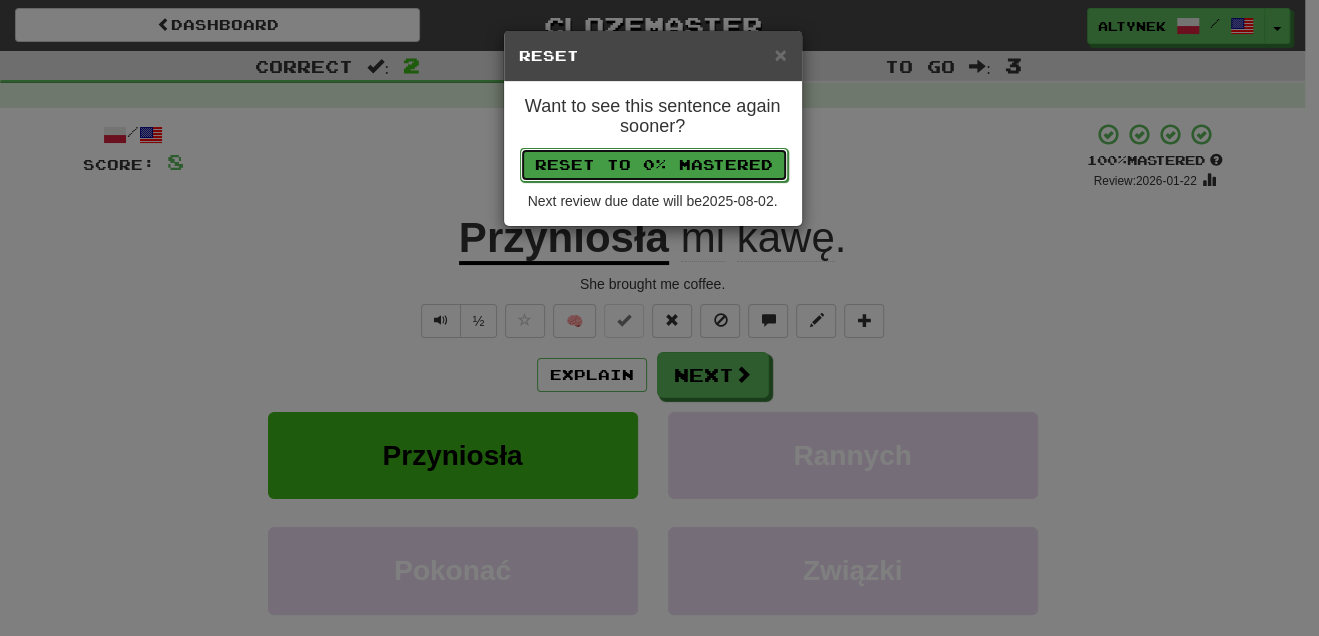 click on "Reset to 0% Mastered" at bounding box center (654, 165) 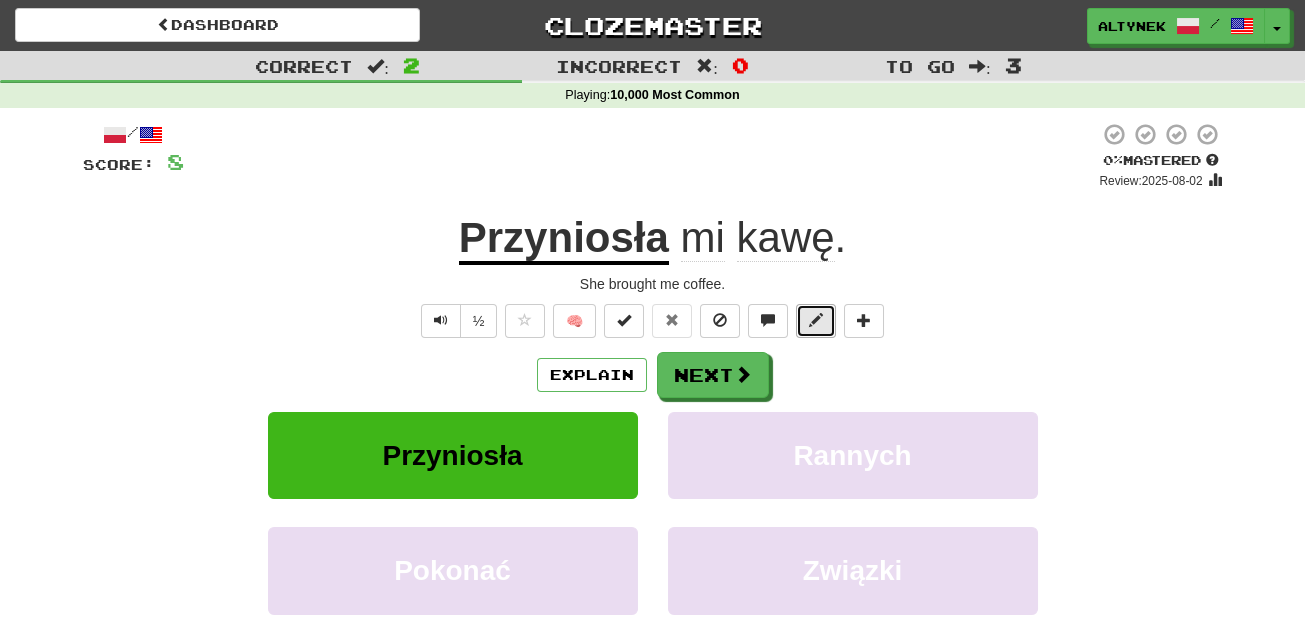 click at bounding box center [816, 321] 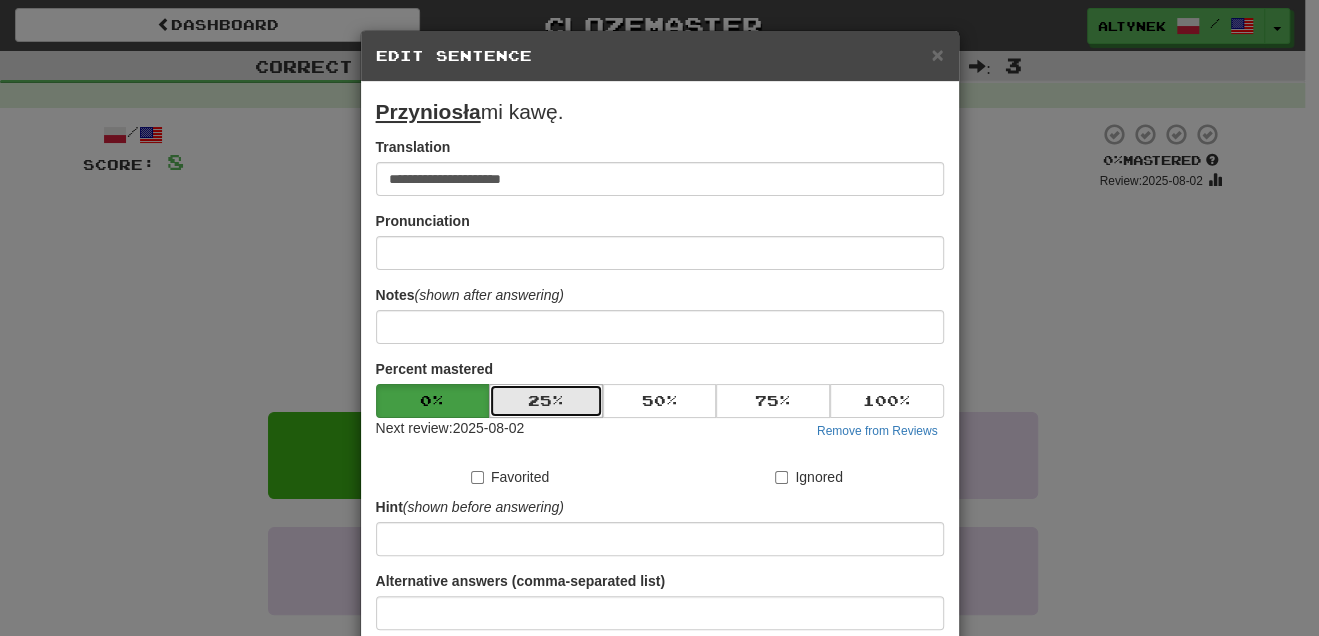 click on "25 %" at bounding box center (546, 401) 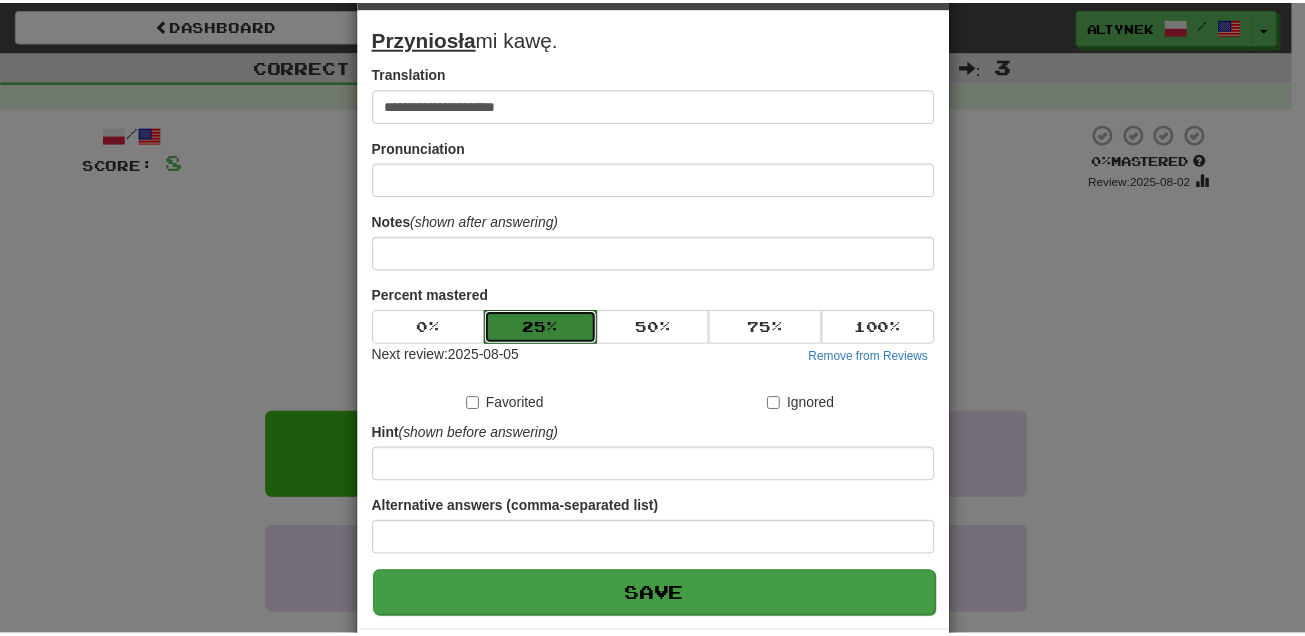 scroll, scrollTop: 161, scrollLeft: 0, axis: vertical 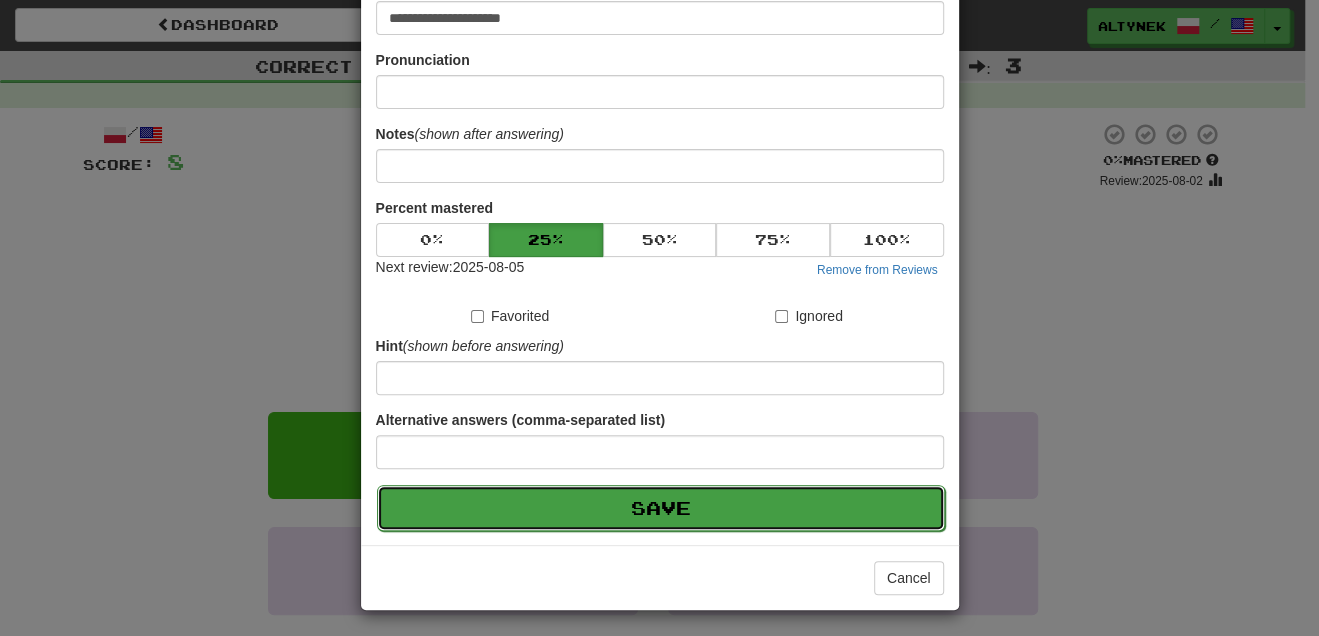 click on "Save" at bounding box center [661, 508] 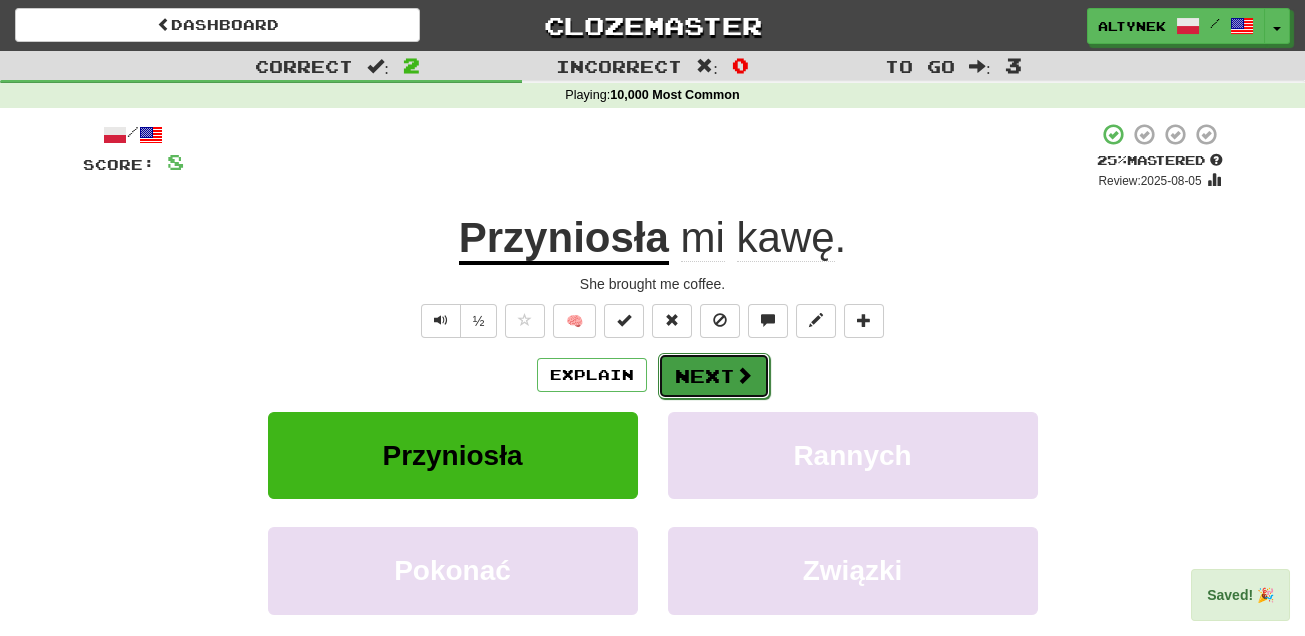 click on "Next" at bounding box center [714, 376] 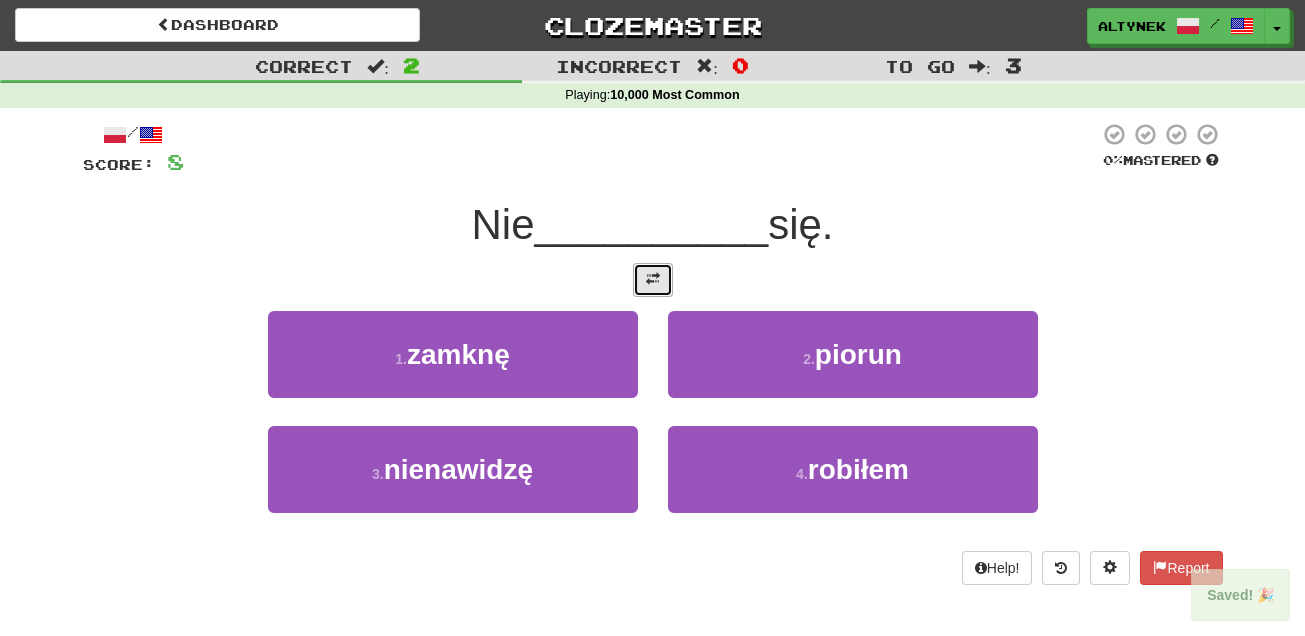 click at bounding box center (653, 280) 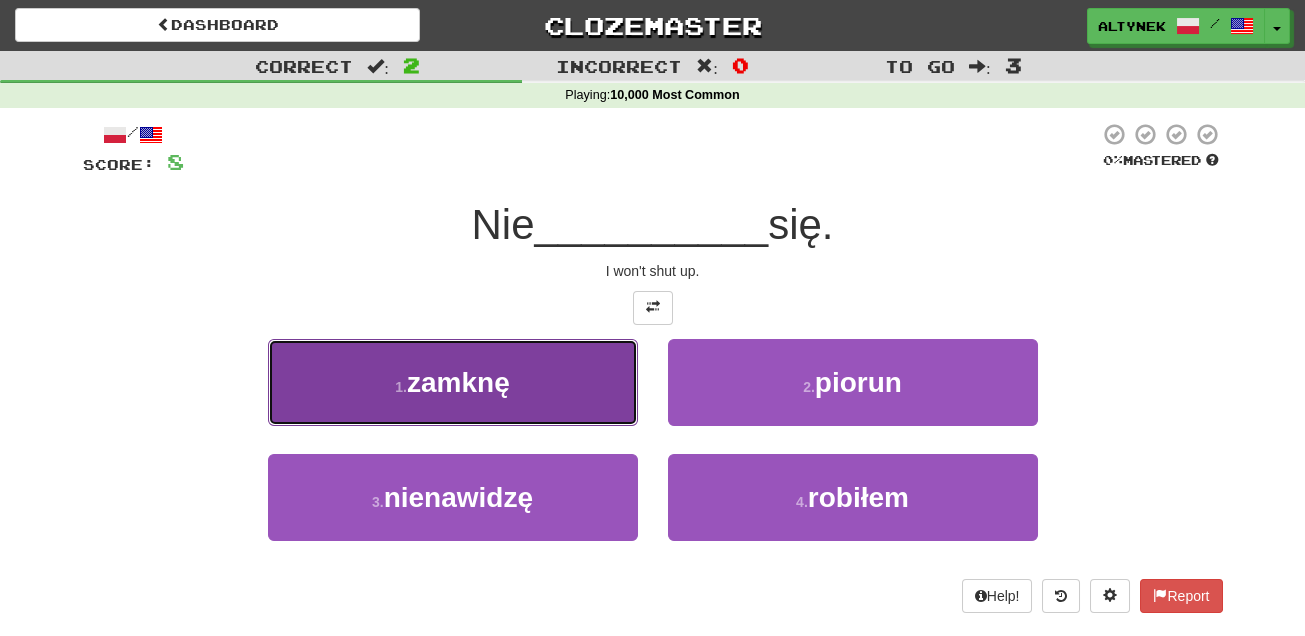 click on "zamknę" at bounding box center [458, 382] 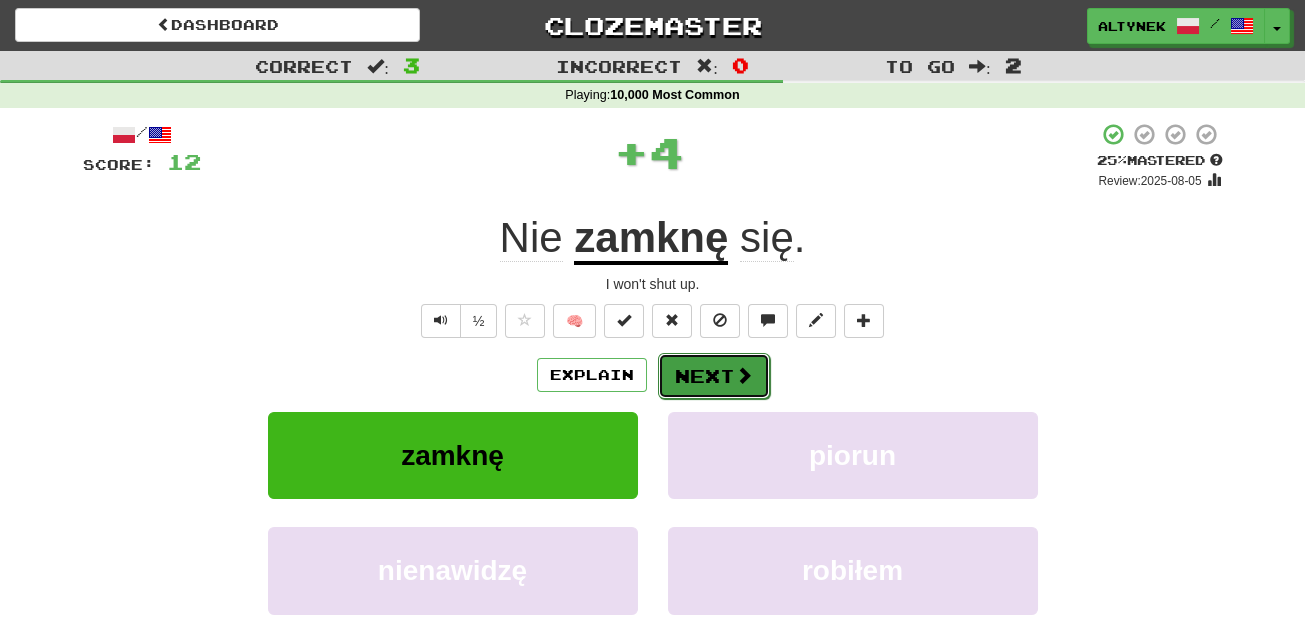 click on "Next" at bounding box center (714, 376) 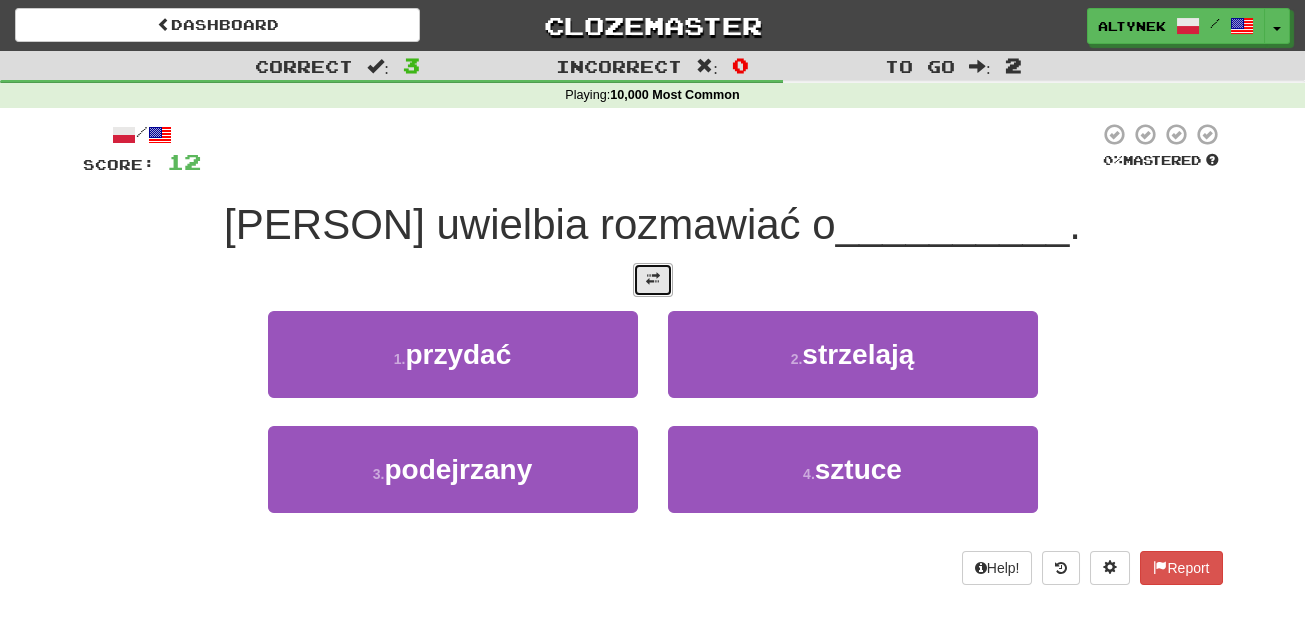 click at bounding box center (653, 280) 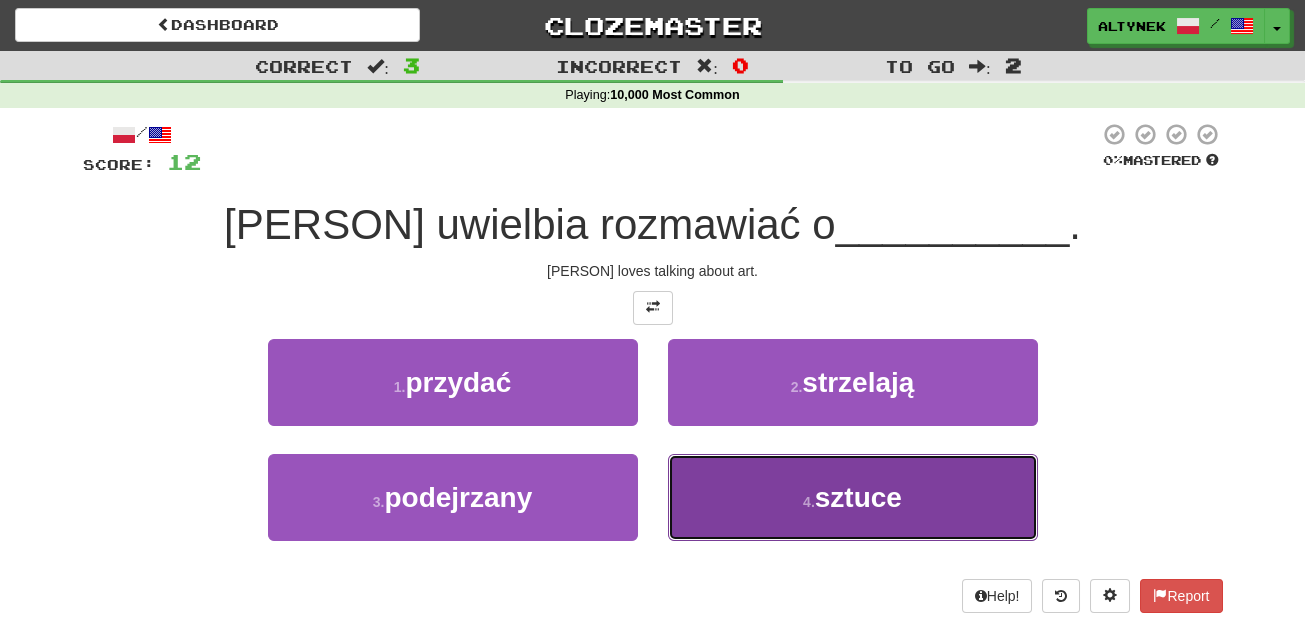 click on "4 .  sztuce" at bounding box center (853, 497) 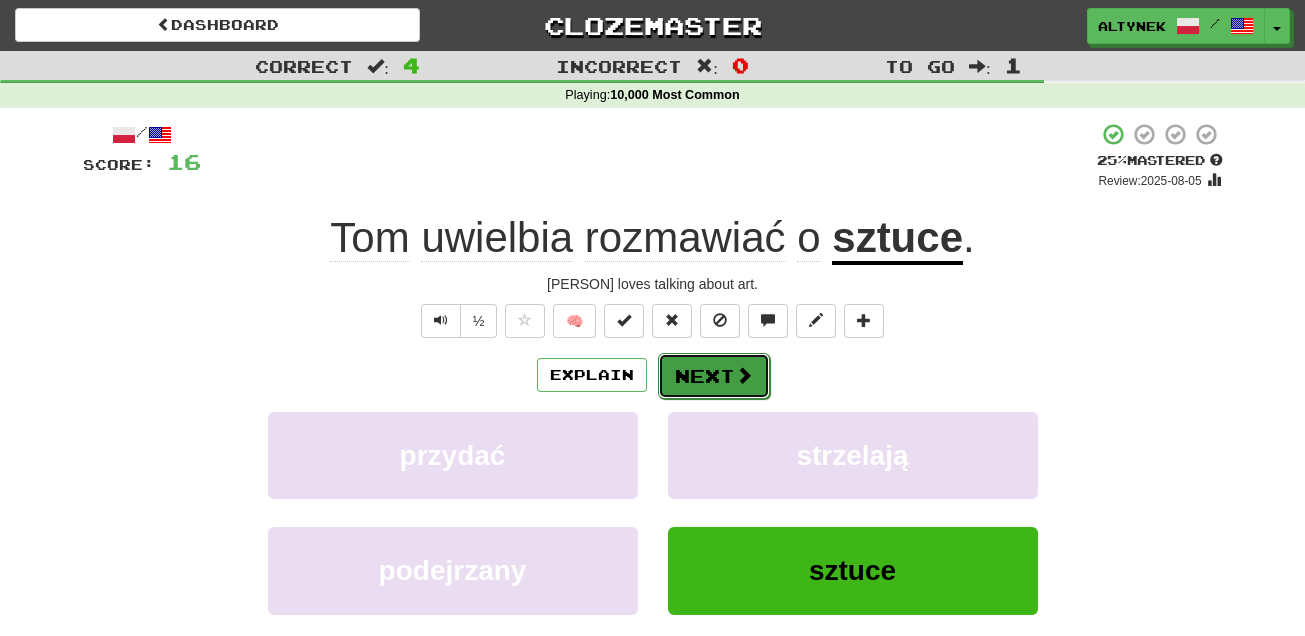 click on "Next" at bounding box center (714, 376) 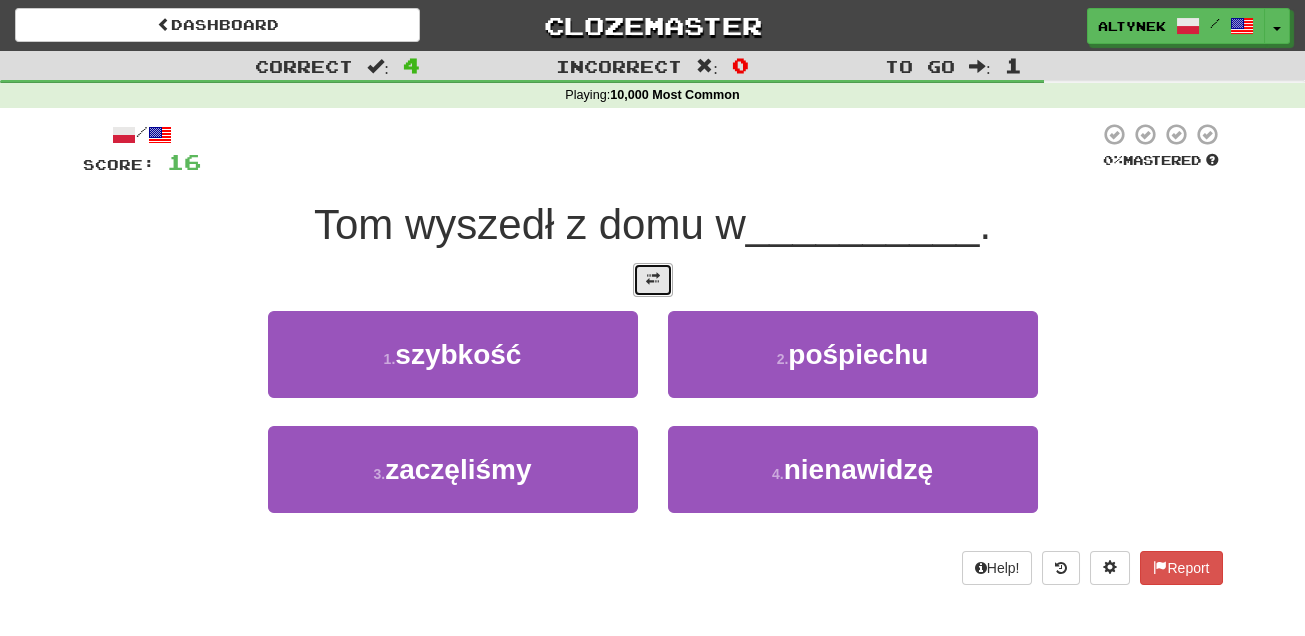 click at bounding box center (653, 279) 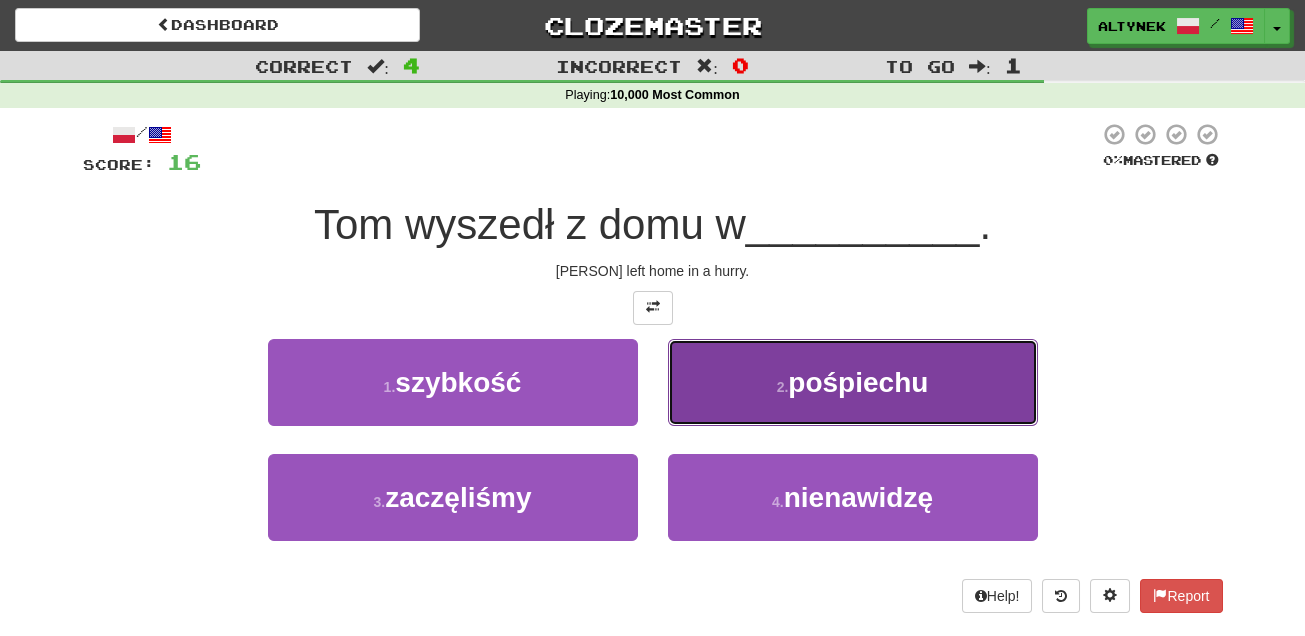 click on "2 .  pośpiechu" at bounding box center (853, 382) 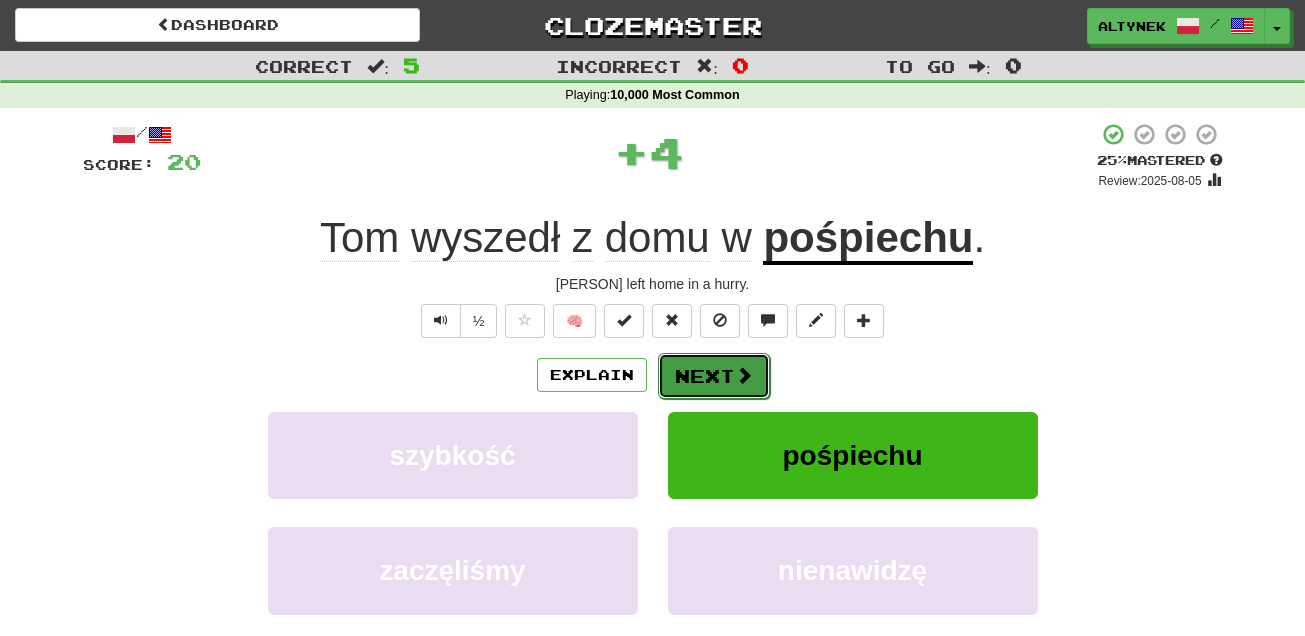 click on "Next" at bounding box center (714, 376) 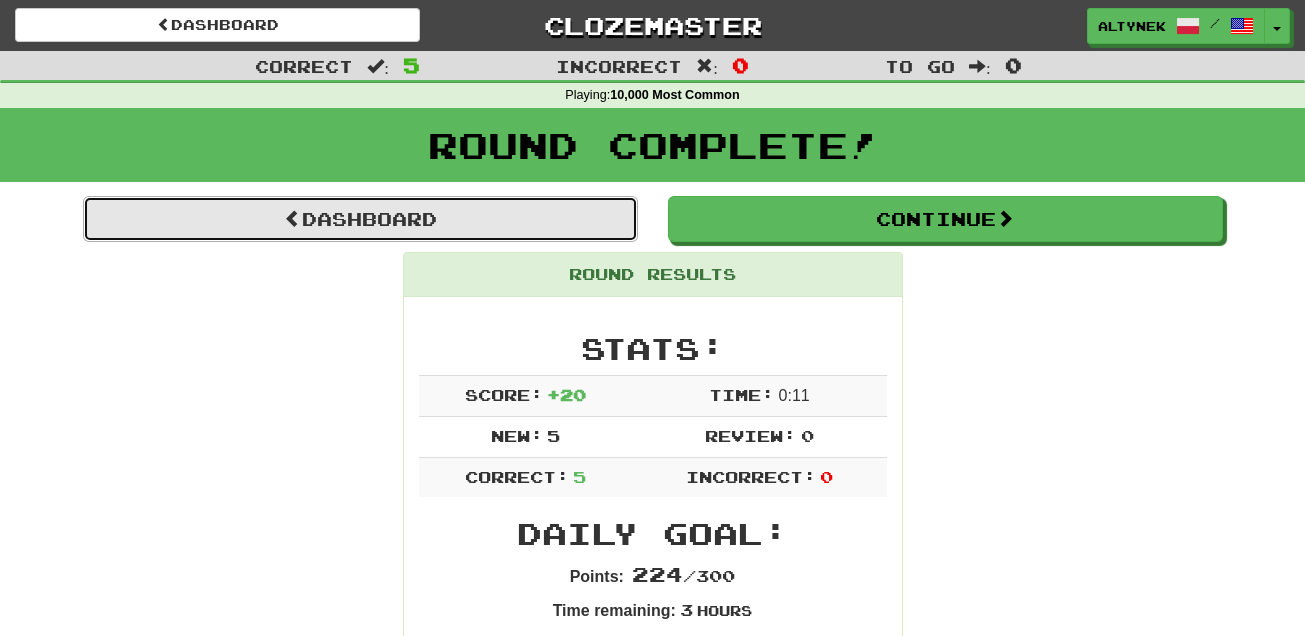 click on "Dashboard" at bounding box center (360, 219) 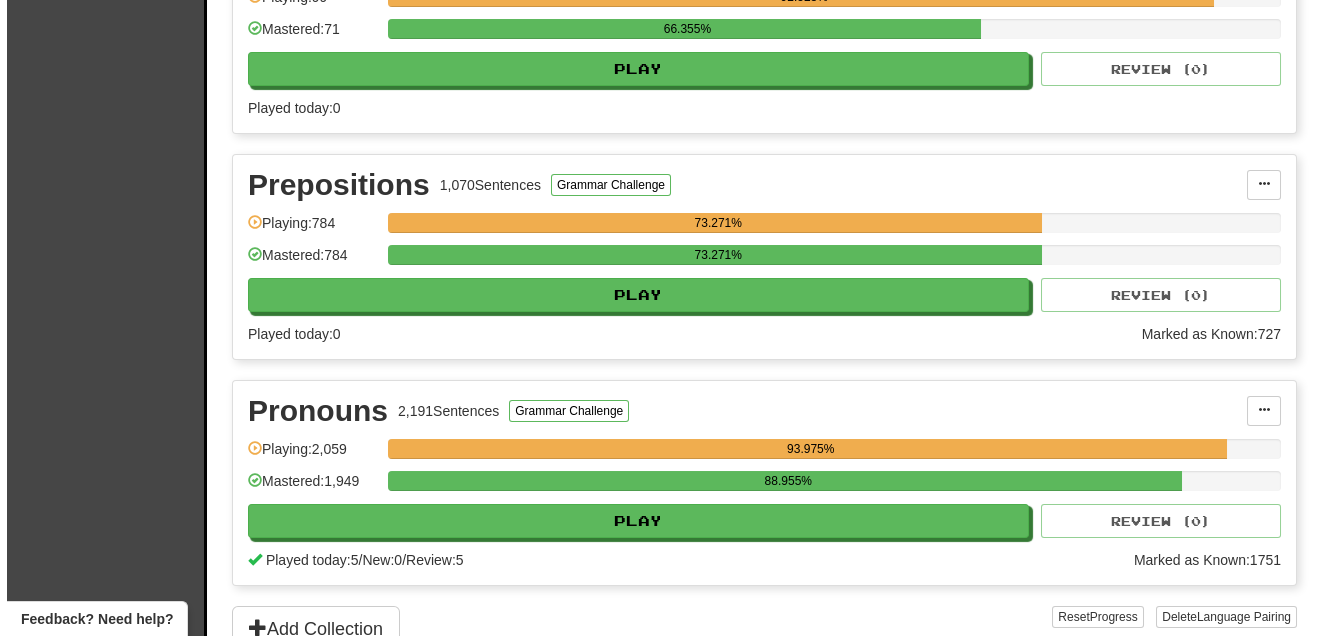 scroll, scrollTop: 1333, scrollLeft: 0, axis: vertical 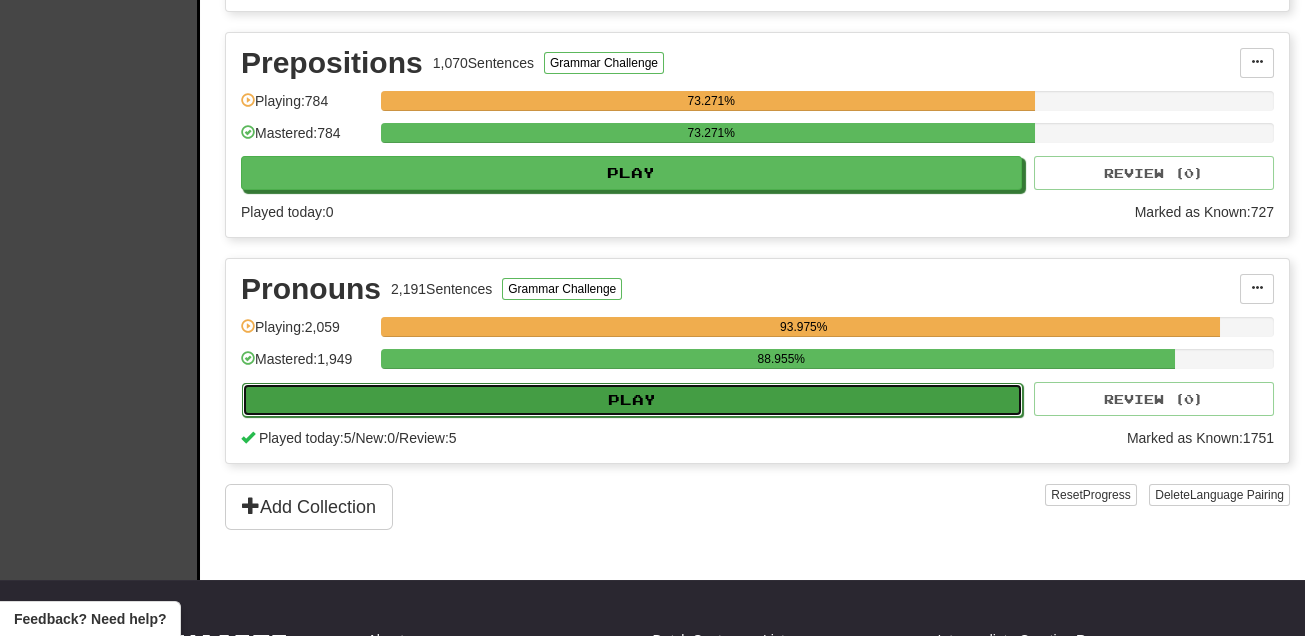 click on "Play" at bounding box center [632, 400] 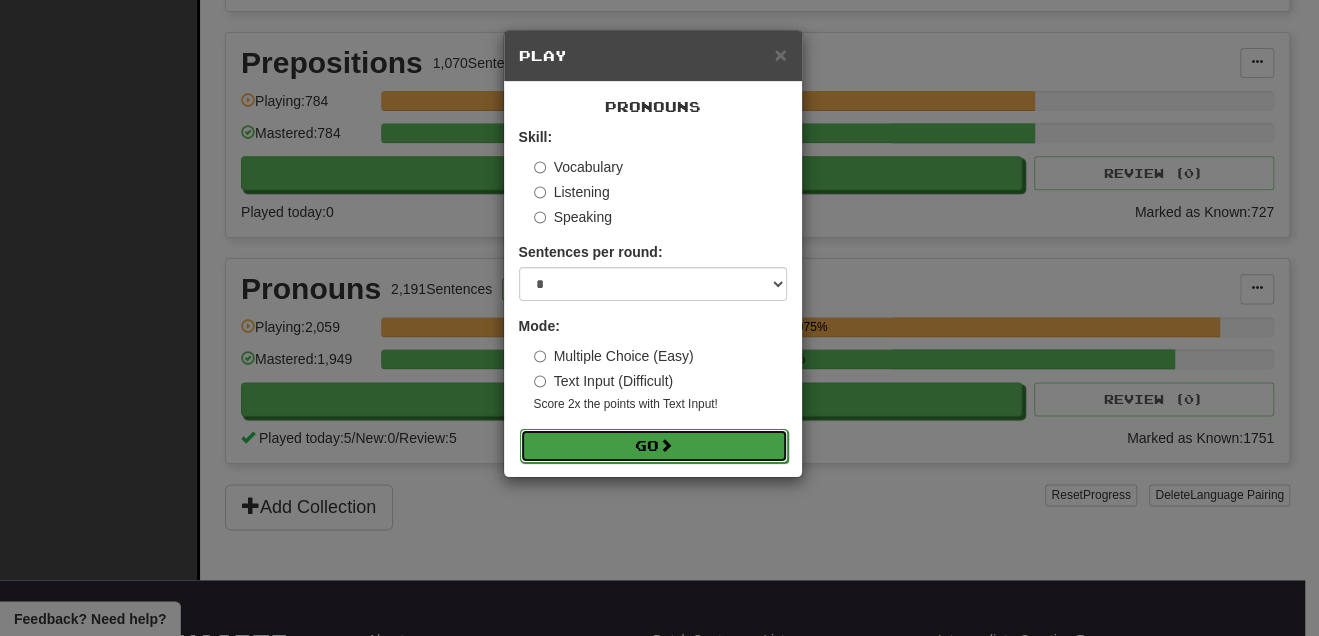 click on "Go" at bounding box center [654, 446] 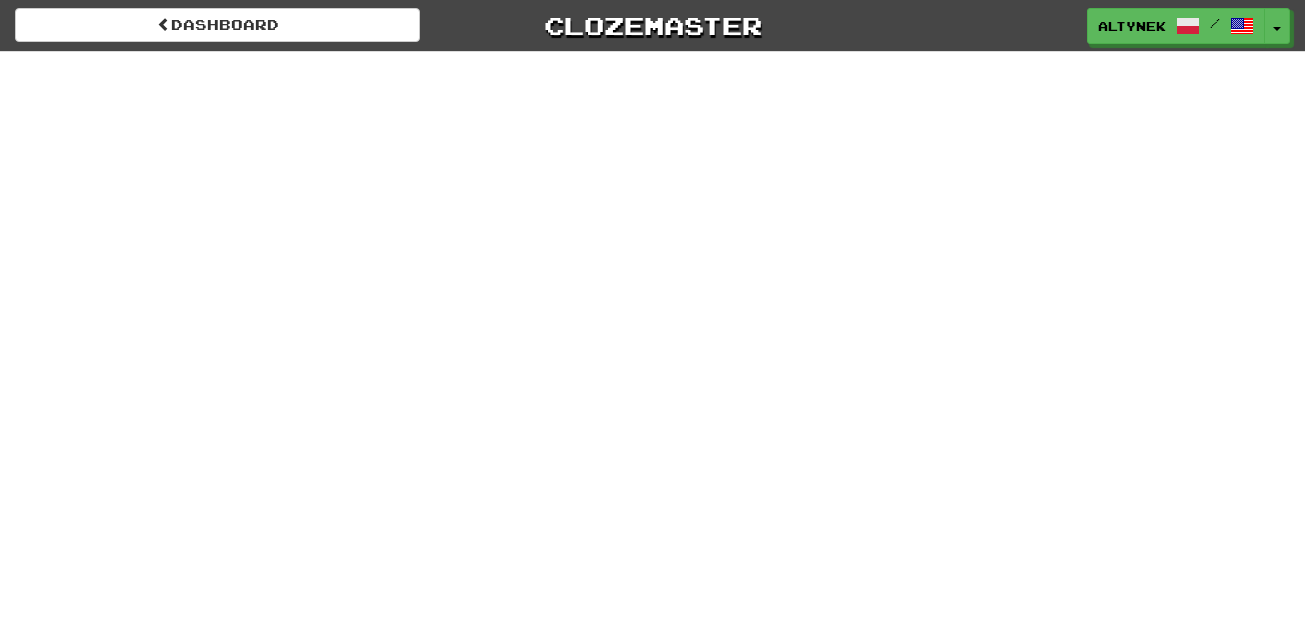 scroll, scrollTop: 0, scrollLeft: 0, axis: both 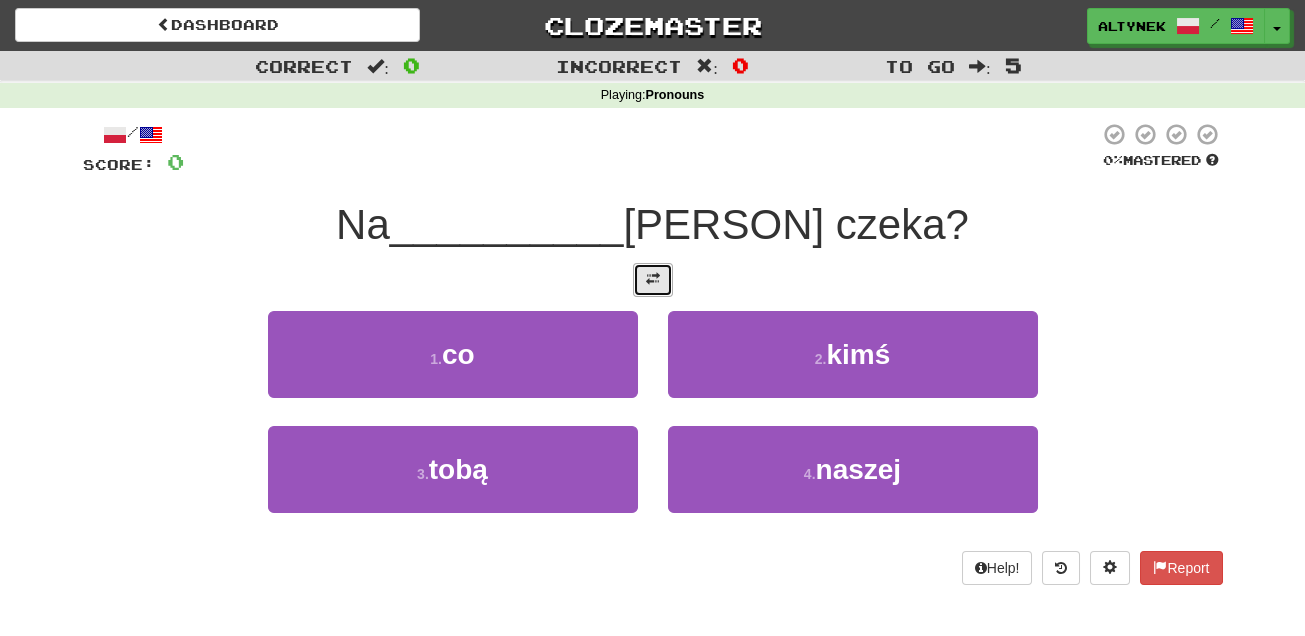 click at bounding box center (653, 280) 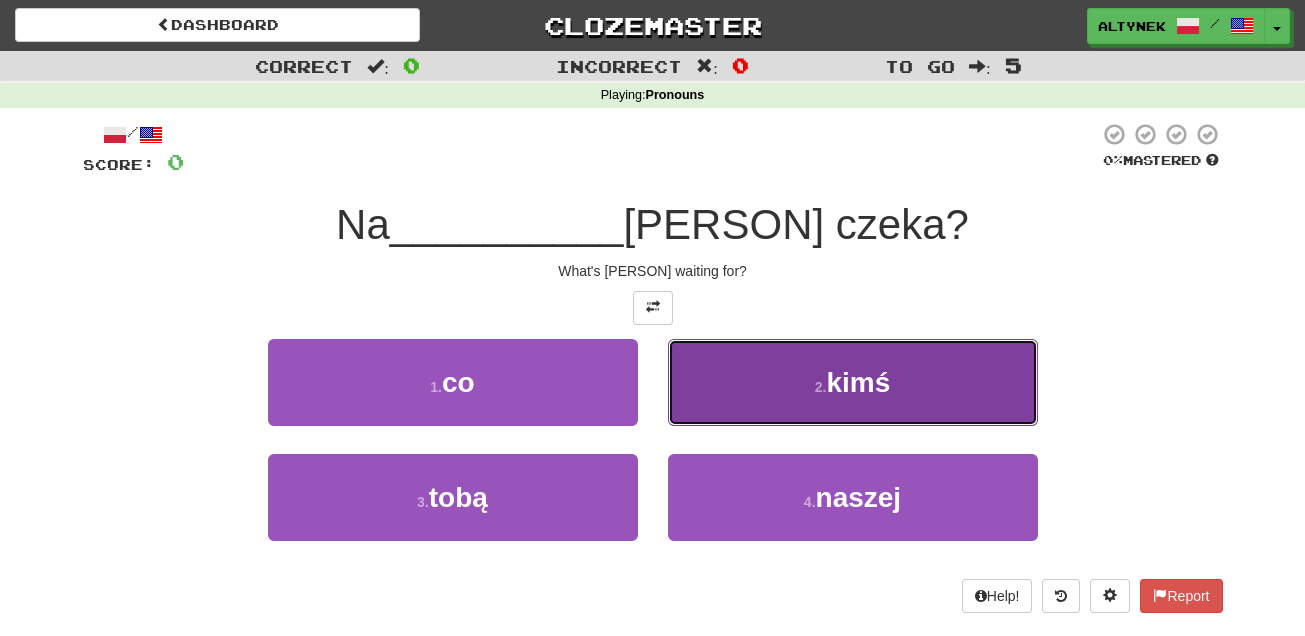 click on "2 .  kimś" at bounding box center [853, 382] 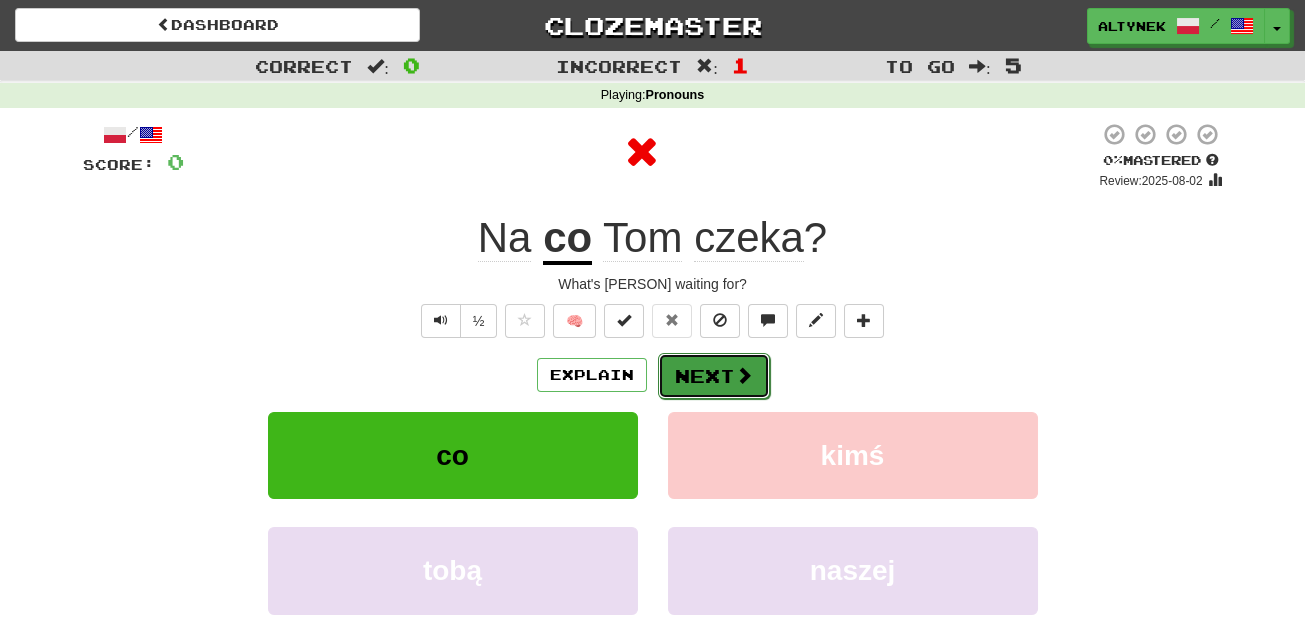 click on "Next" at bounding box center [714, 376] 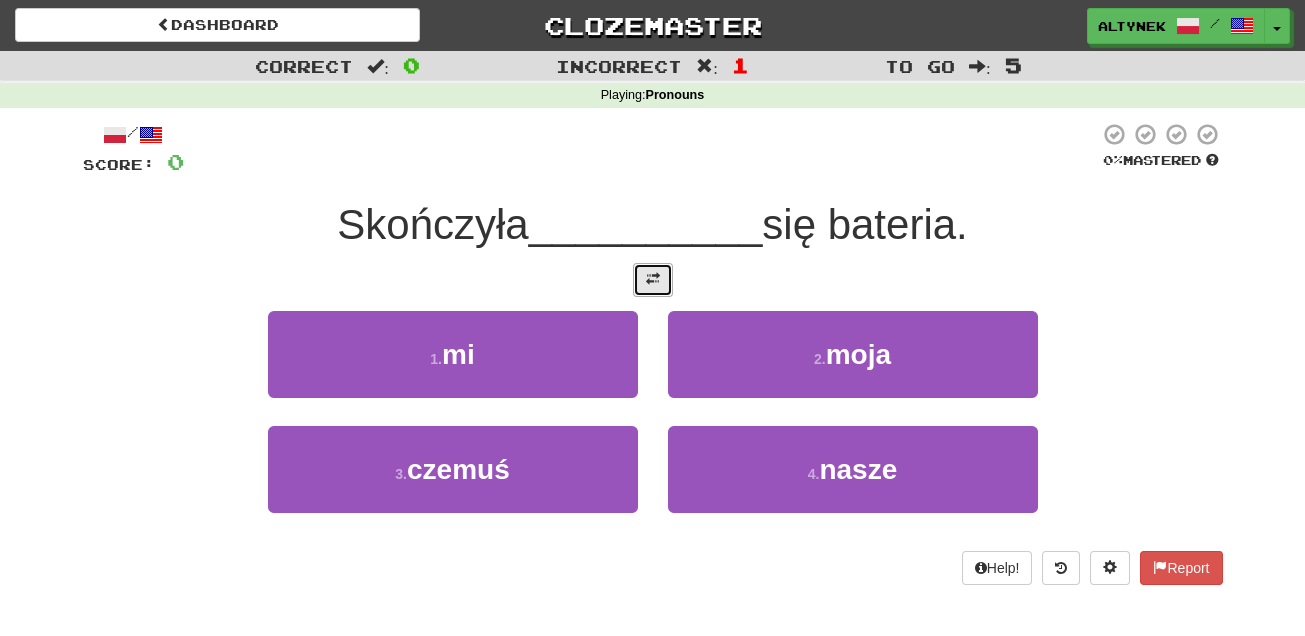 click at bounding box center (653, 279) 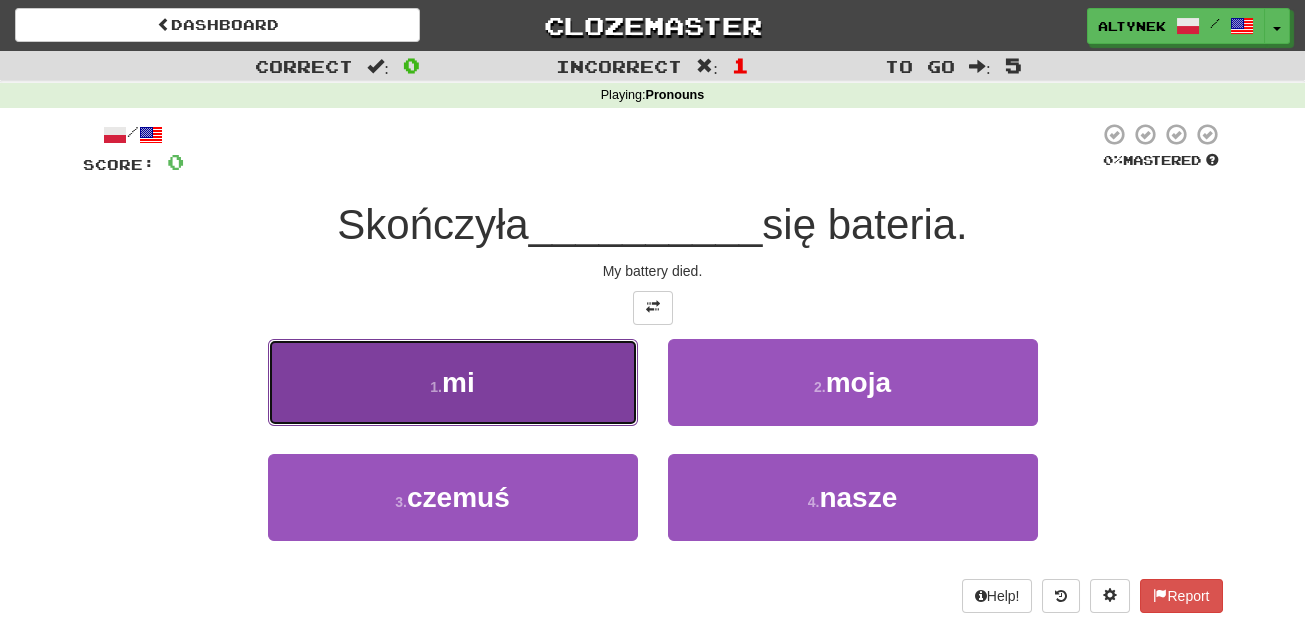 click on "1 .  mi" at bounding box center (453, 382) 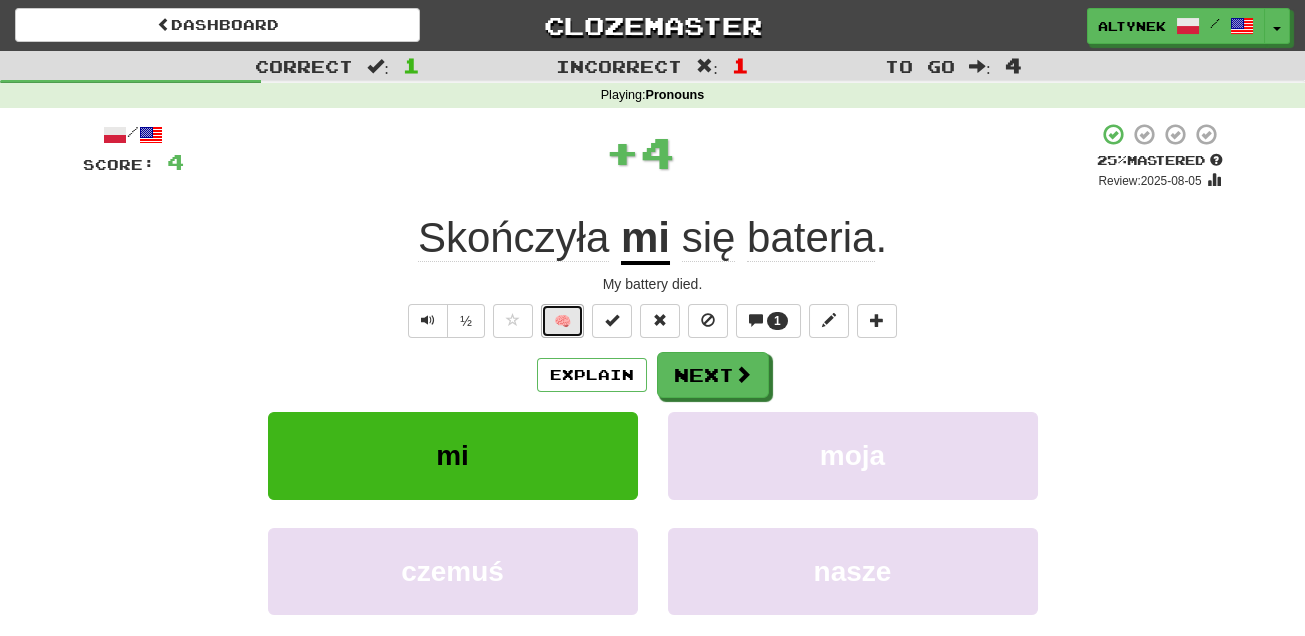 click on "🧠" at bounding box center [562, 321] 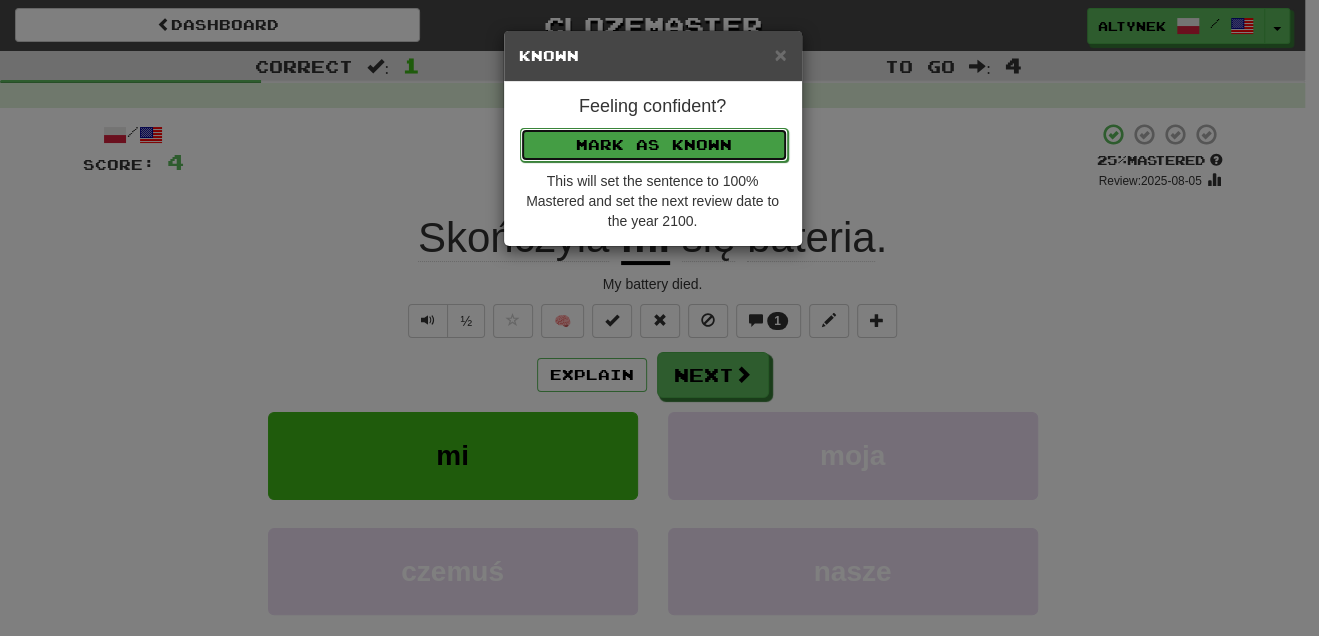 click on "Mark as Known" at bounding box center (654, 145) 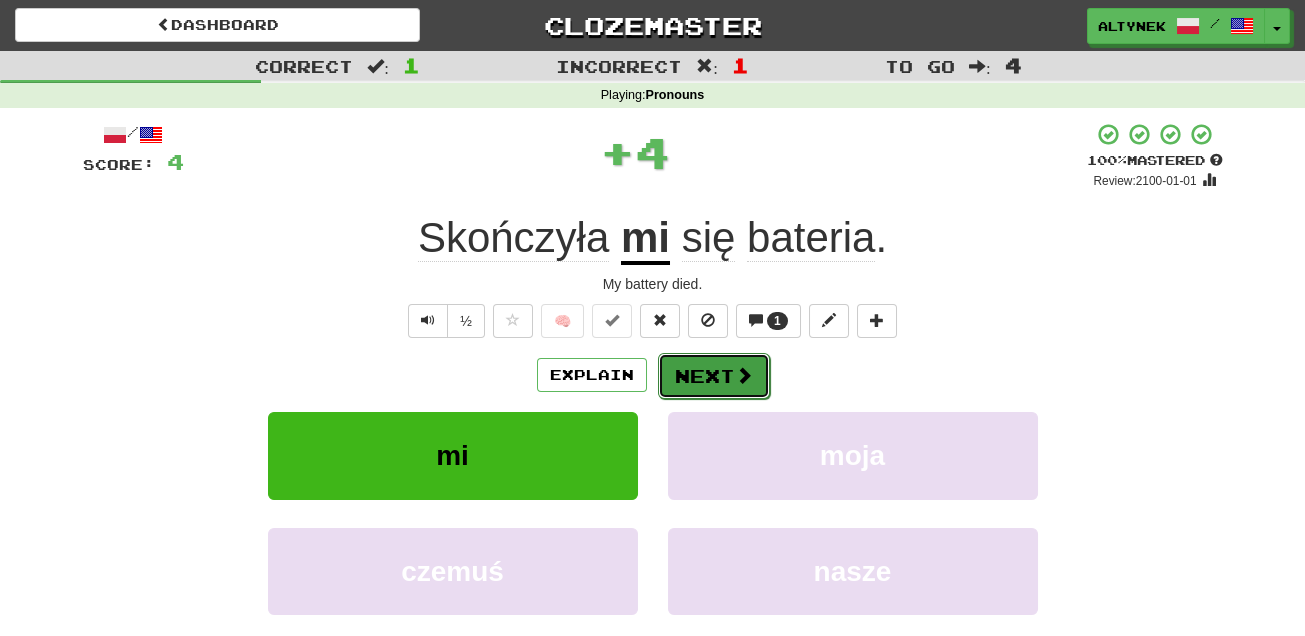 click at bounding box center [744, 375] 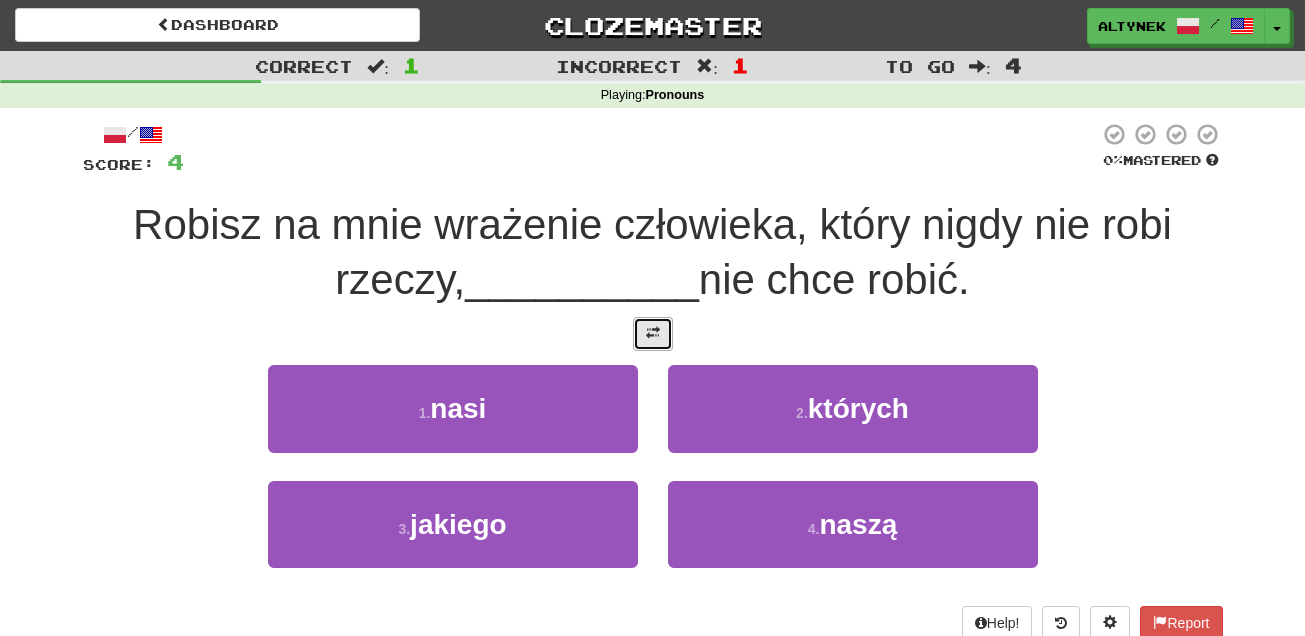 click at bounding box center (653, 333) 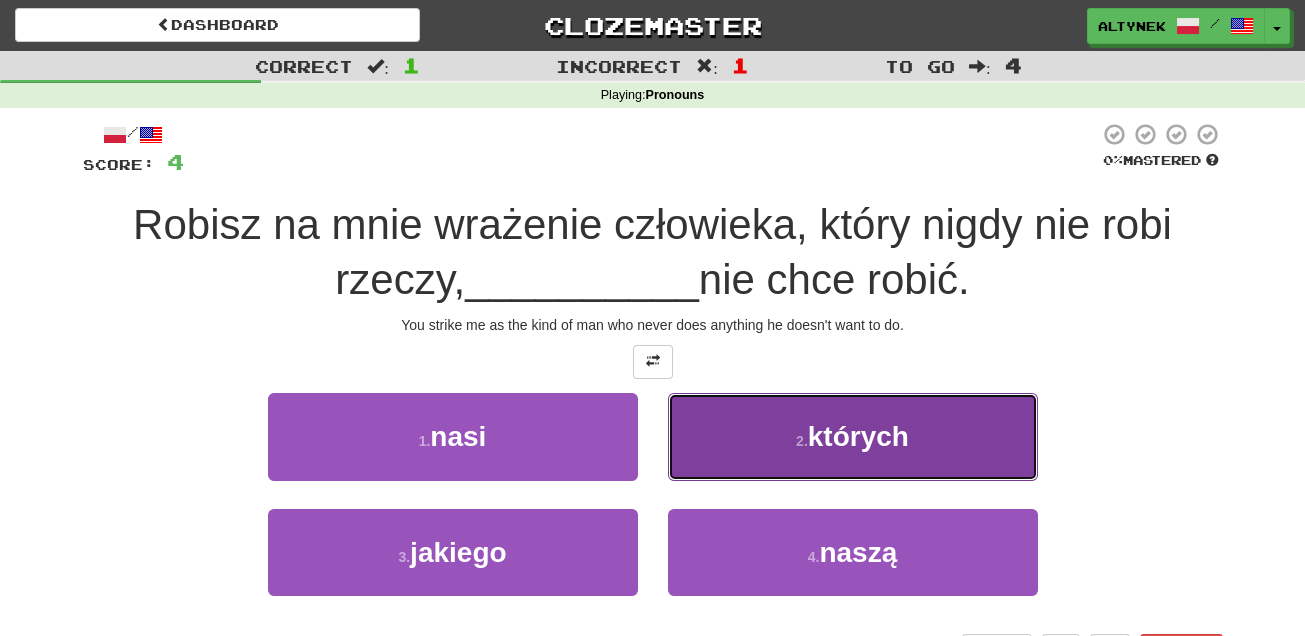 click on "2 .  których" at bounding box center (853, 436) 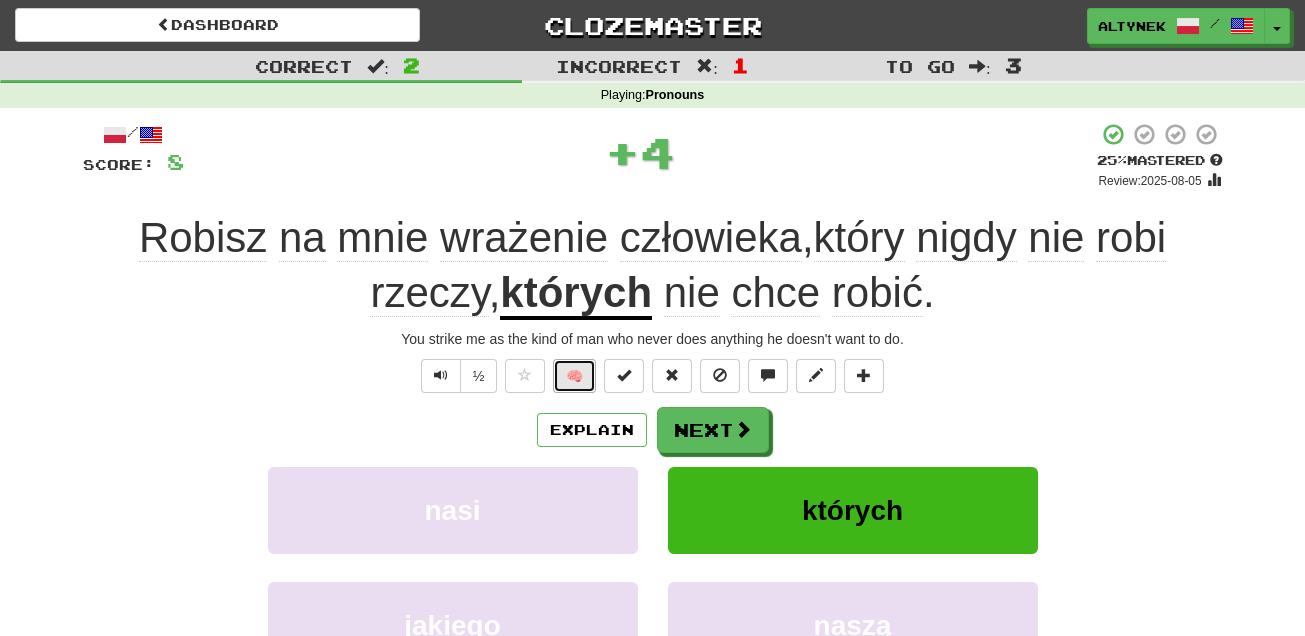 click on "🧠" at bounding box center (574, 376) 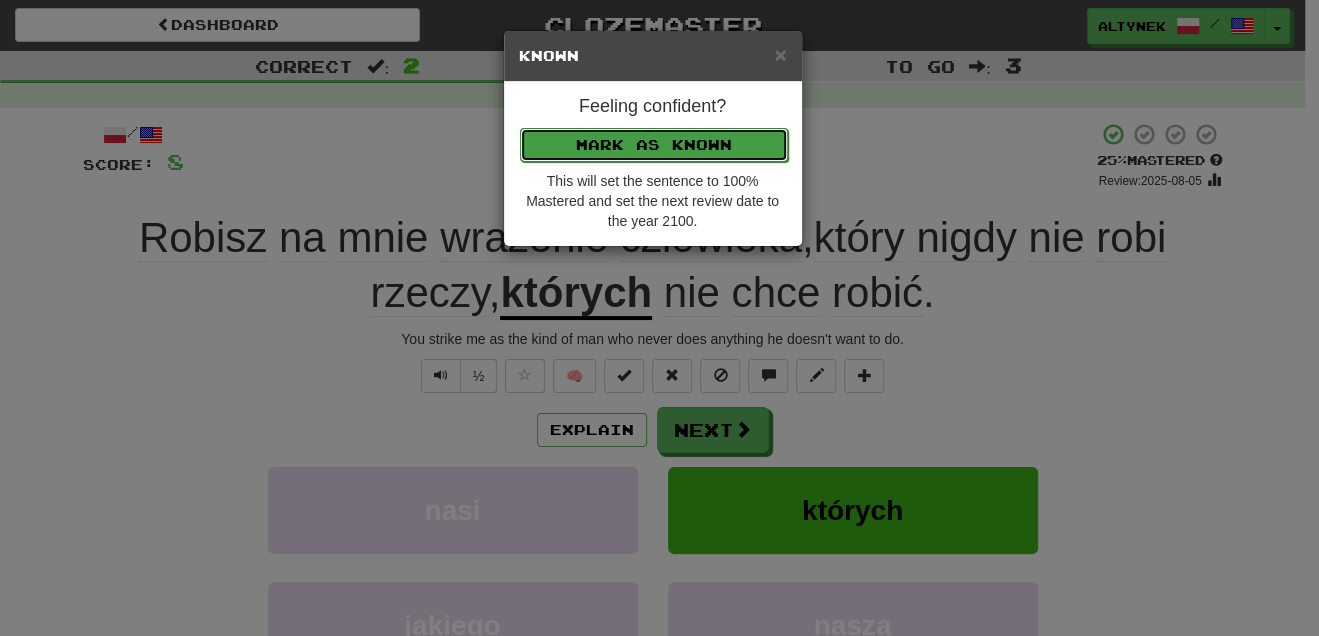 click on "Mark as Known" at bounding box center (654, 145) 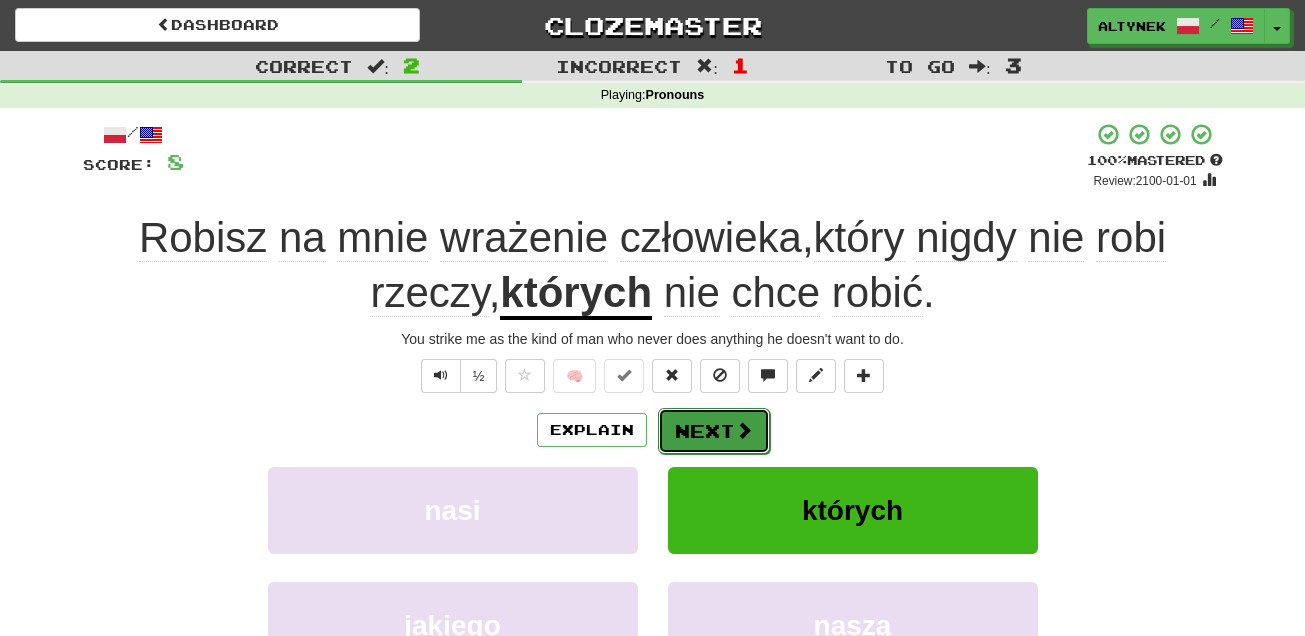 click on "Next" at bounding box center [714, 431] 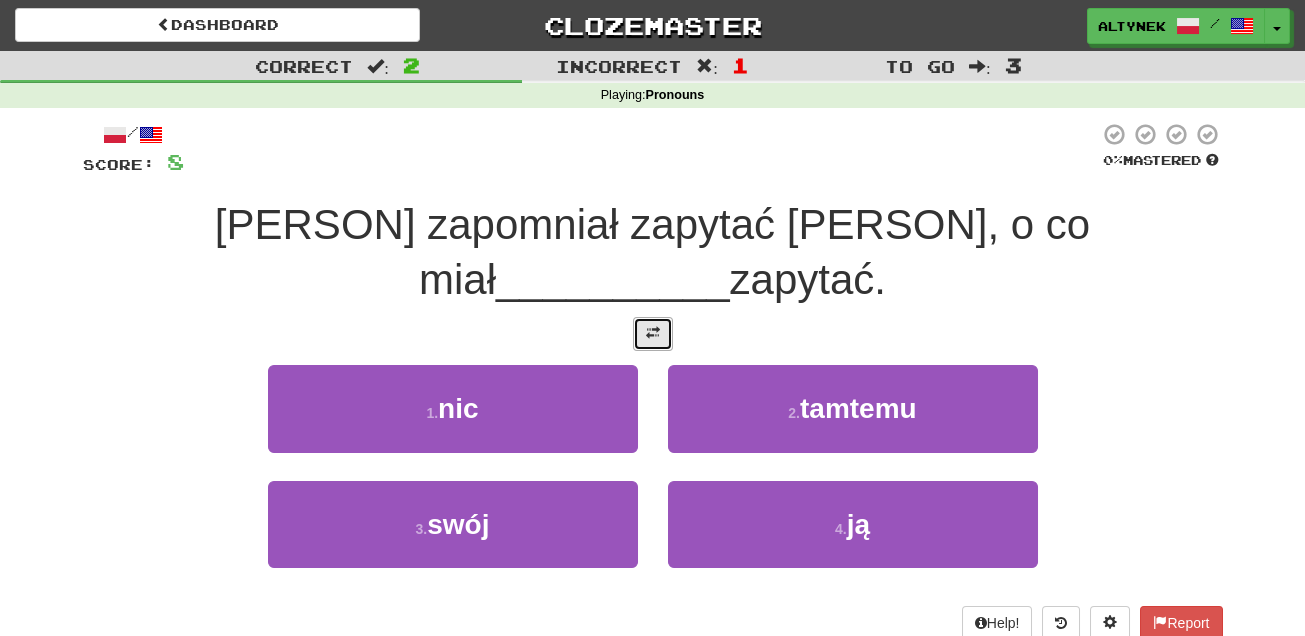 click at bounding box center [653, 333] 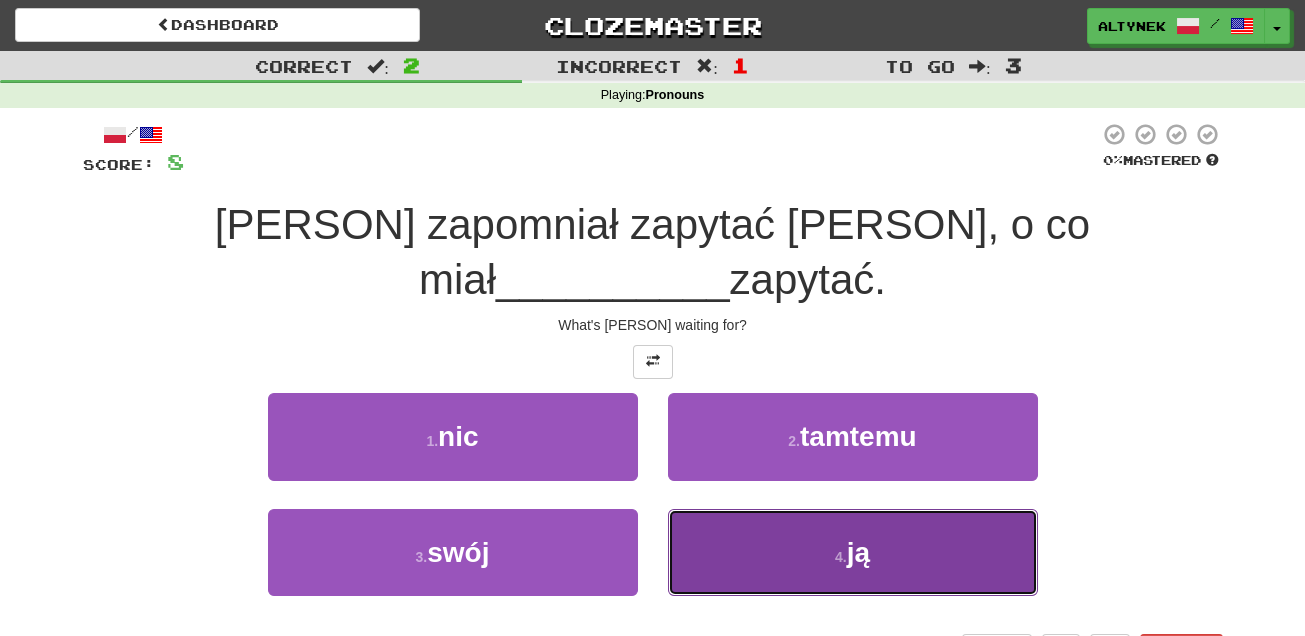 click on "4 .  ją" at bounding box center (853, 552) 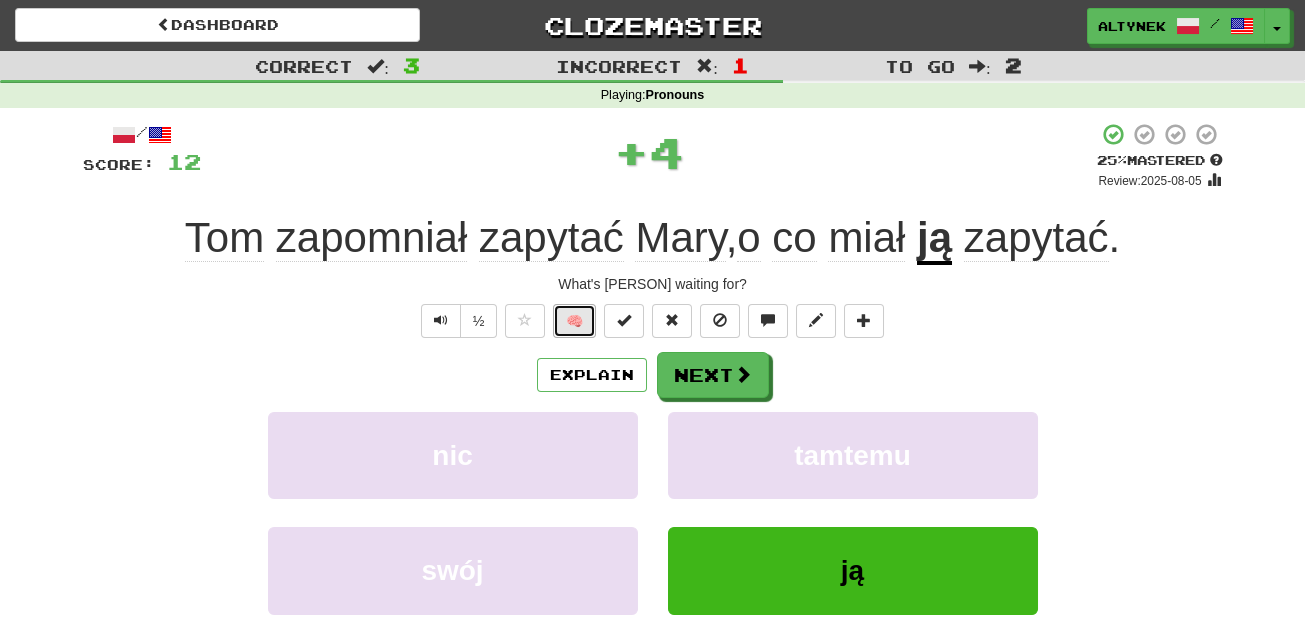 click on "🧠" at bounding box center [574, 321] 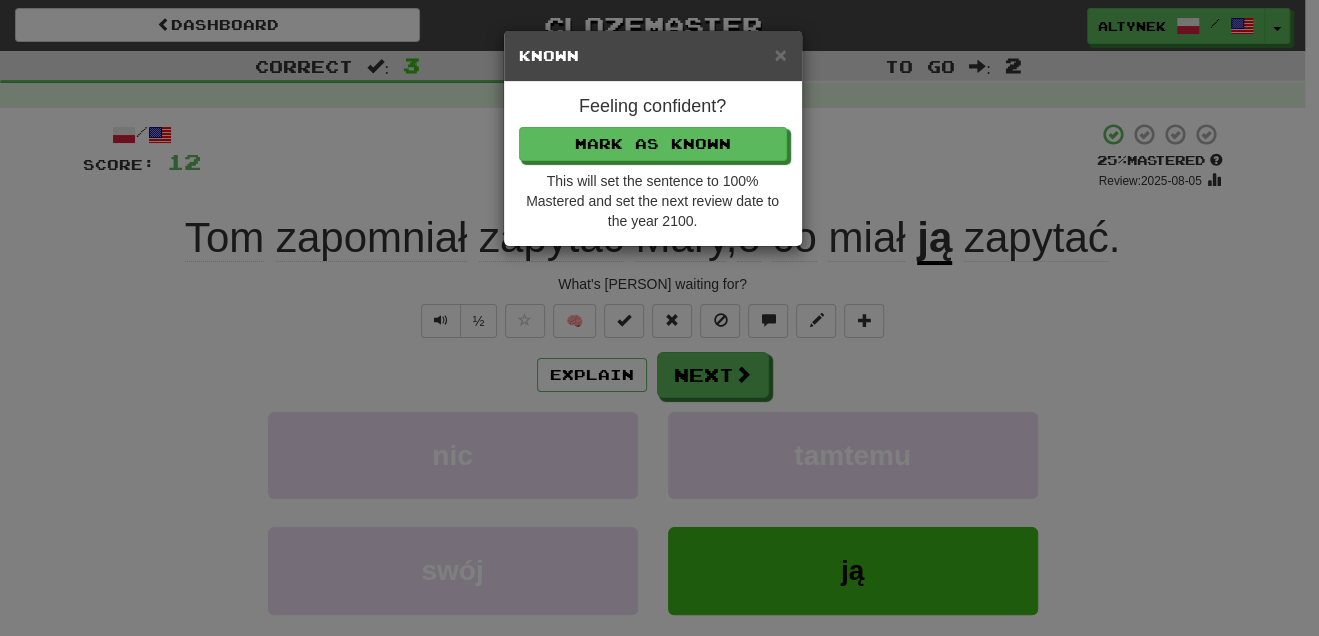 click on "× Known Feeling confident? Mark as Known This will set the sentence to 100% Mastered and set the next review date to the year 2100." at bounding box center [659, 318] 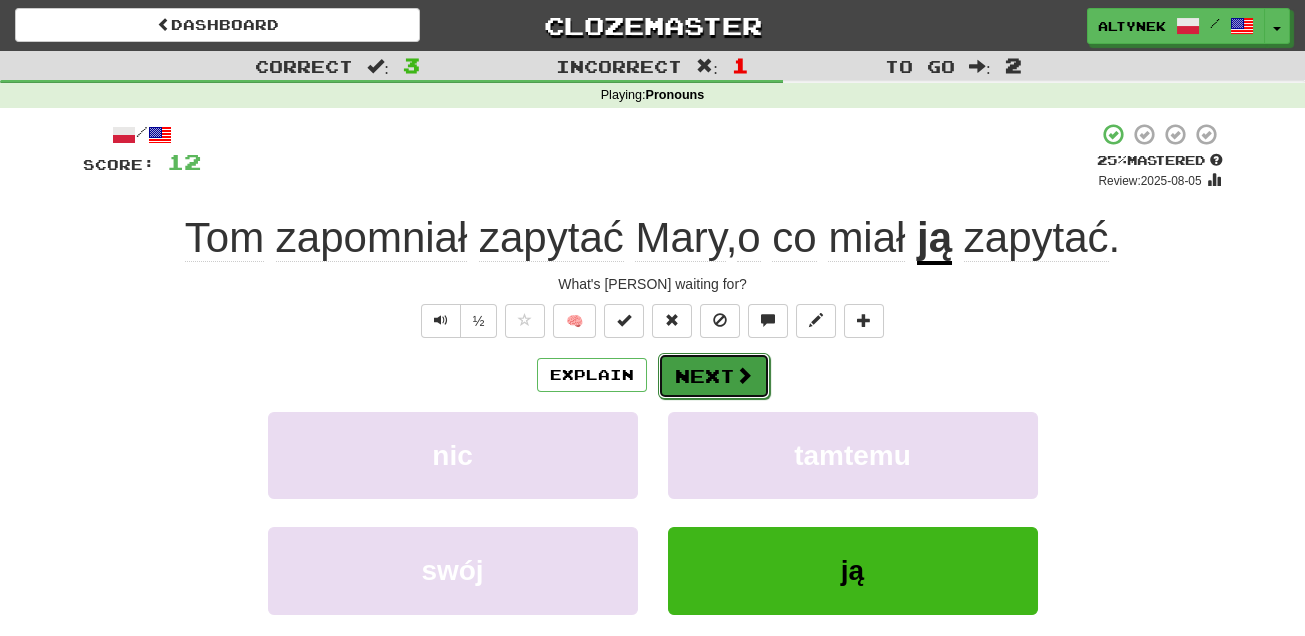 click on "Next" at bounding box center [714, 376] 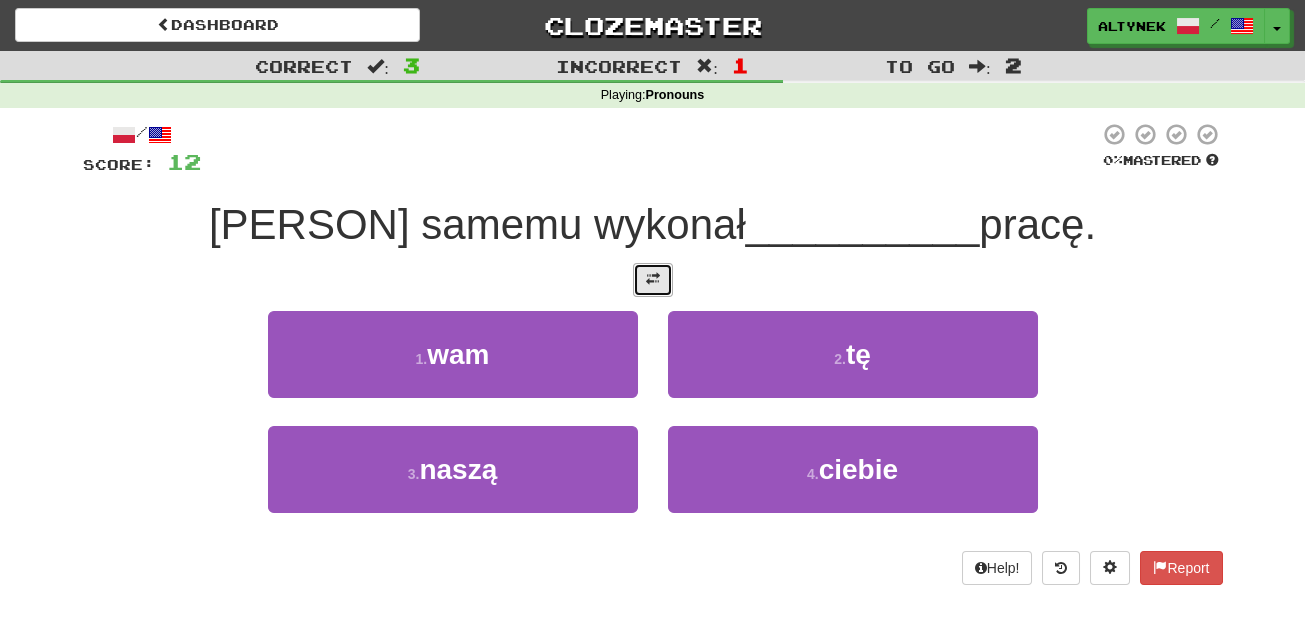 click at bounding box center (653, 280) 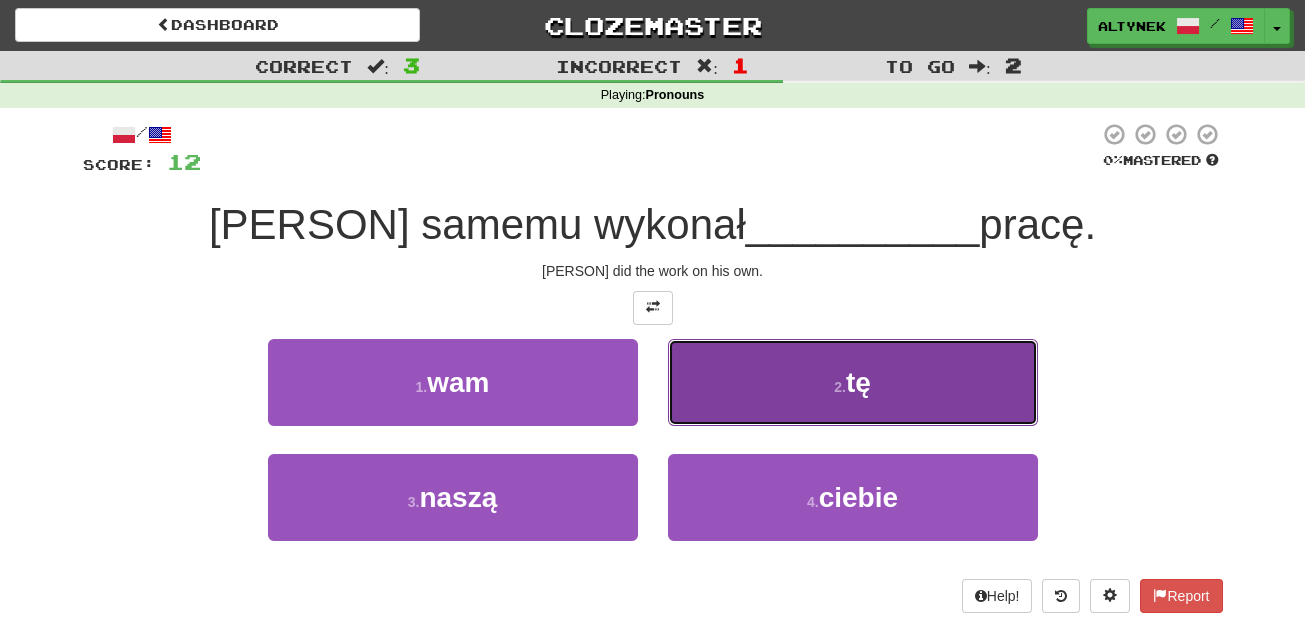 click on "2 .  tę" at bounding box center [853, 382] 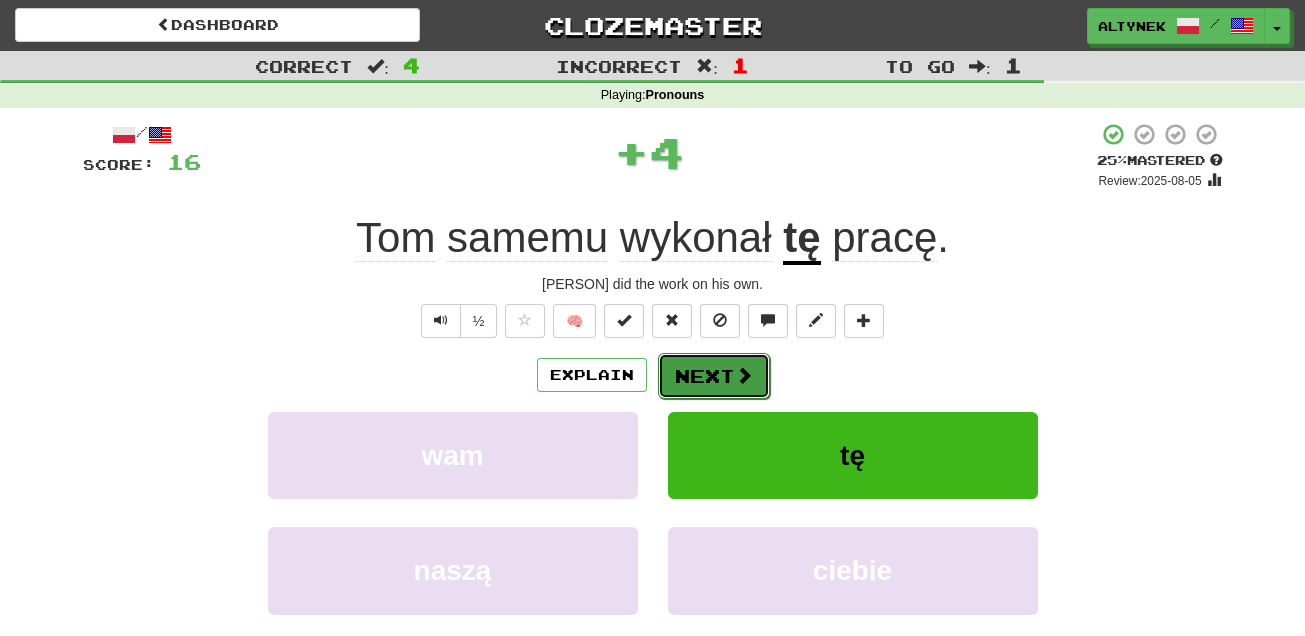 click at bounding box center [744, 375] 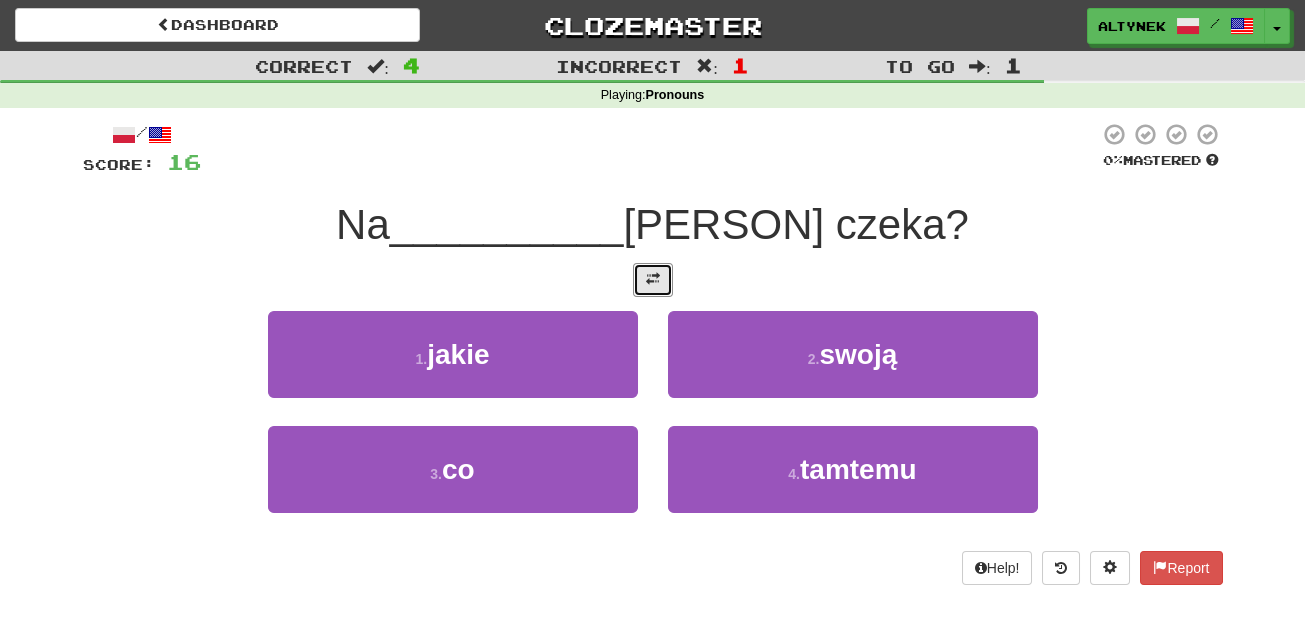 click at bounding box center [653, 280] 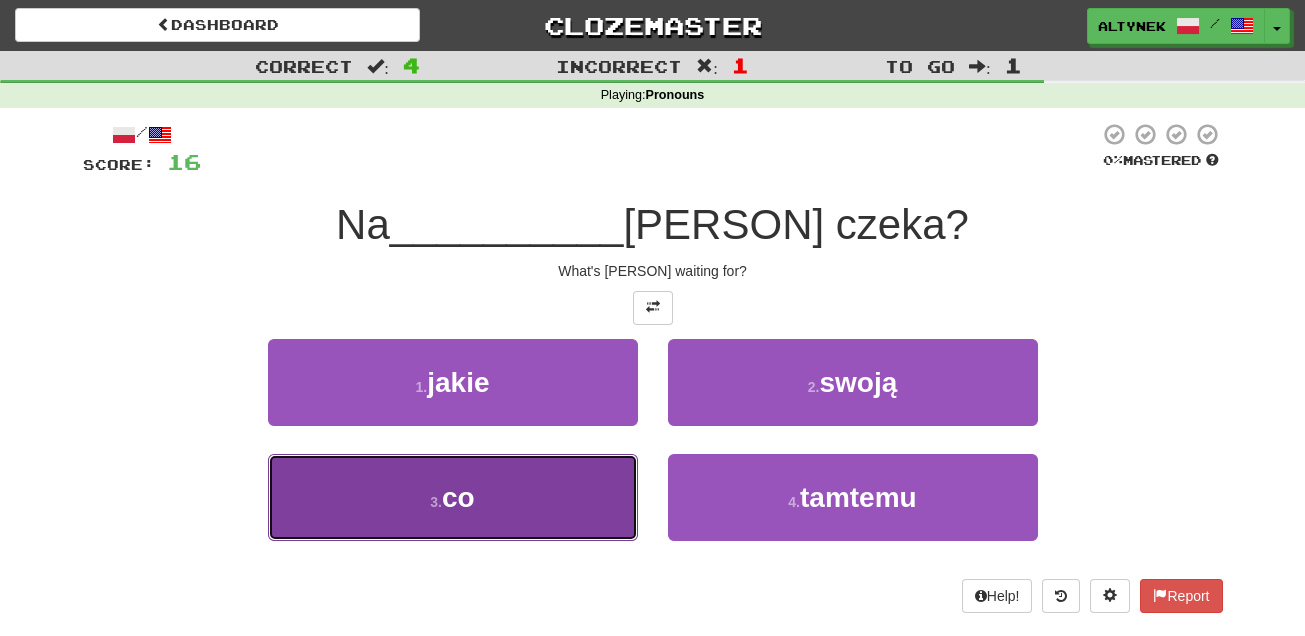 click on "3 .  co" at bounding box center [453, 497] 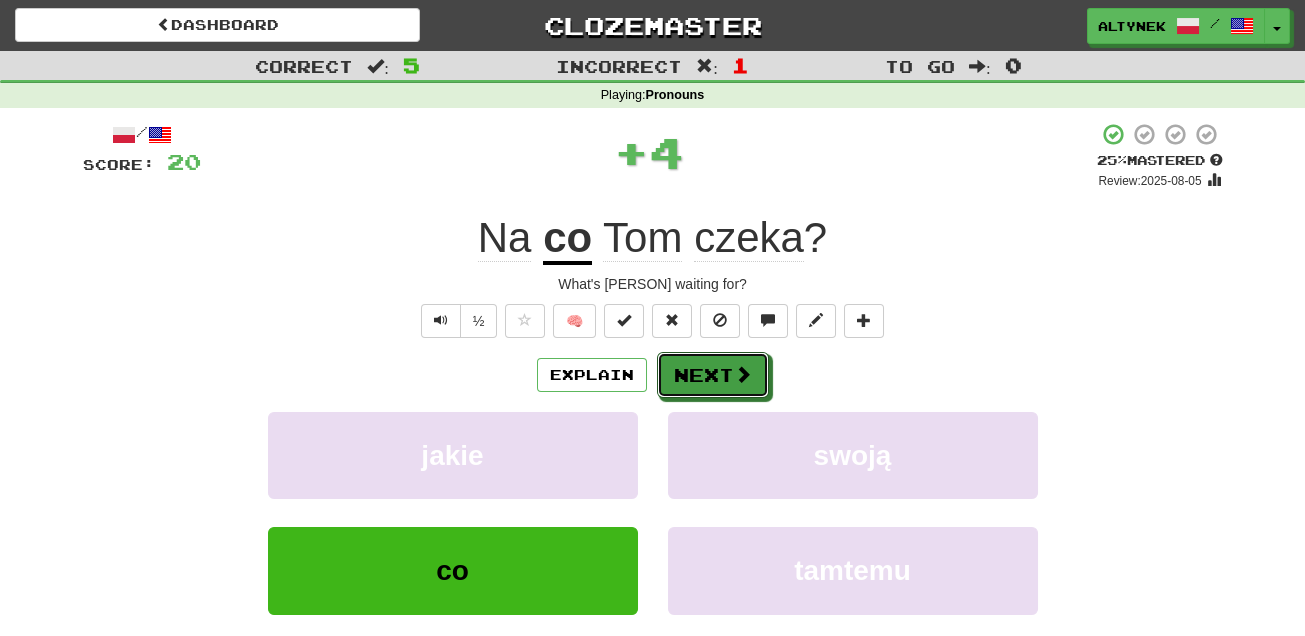 drag, startPoint x: 692, startPoint y: 373, endPoint x: 678, endPoint y: 383, distance: 17.20465 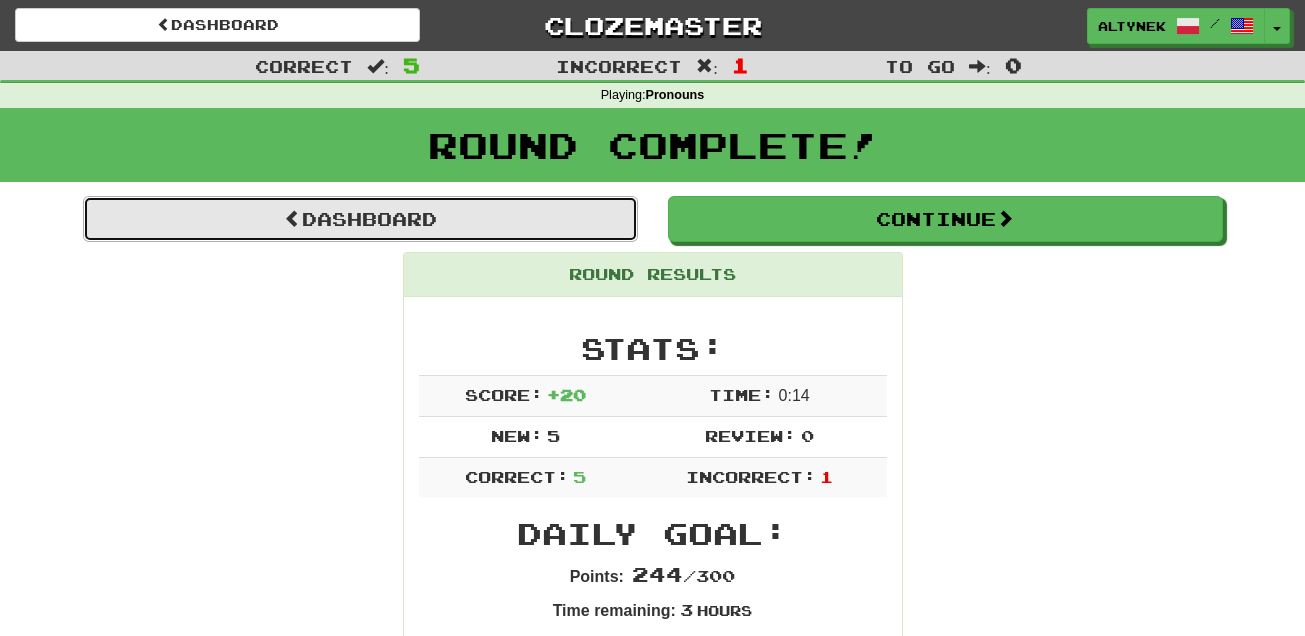 click on "Dashboard" at bounding box center (360, 219) 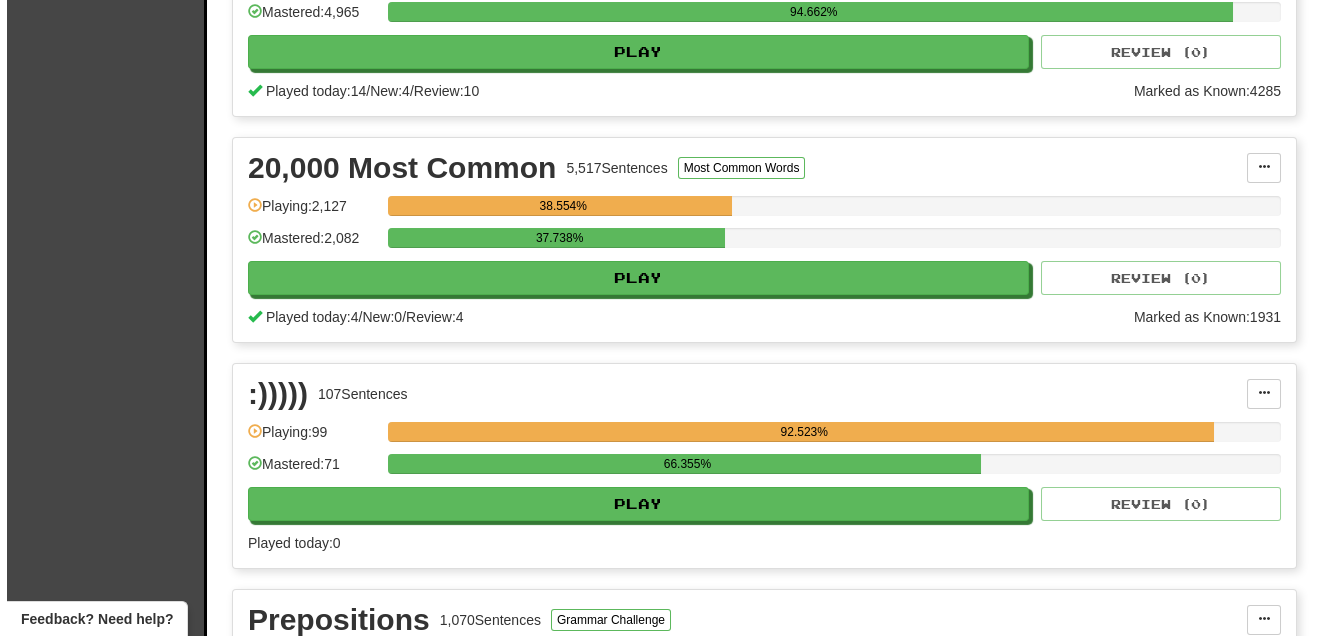 scroll, scrollTop: 787, scrollLeft: 0, axis: vertical 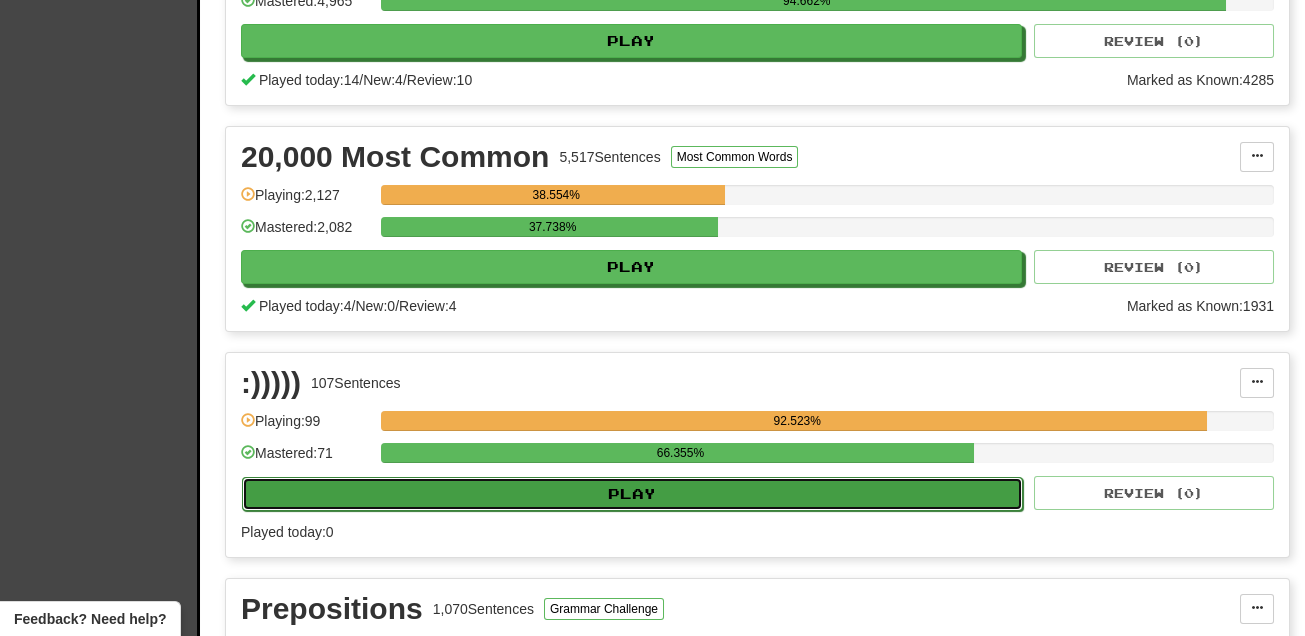 click on "Play" at bounding box center [632, 494] 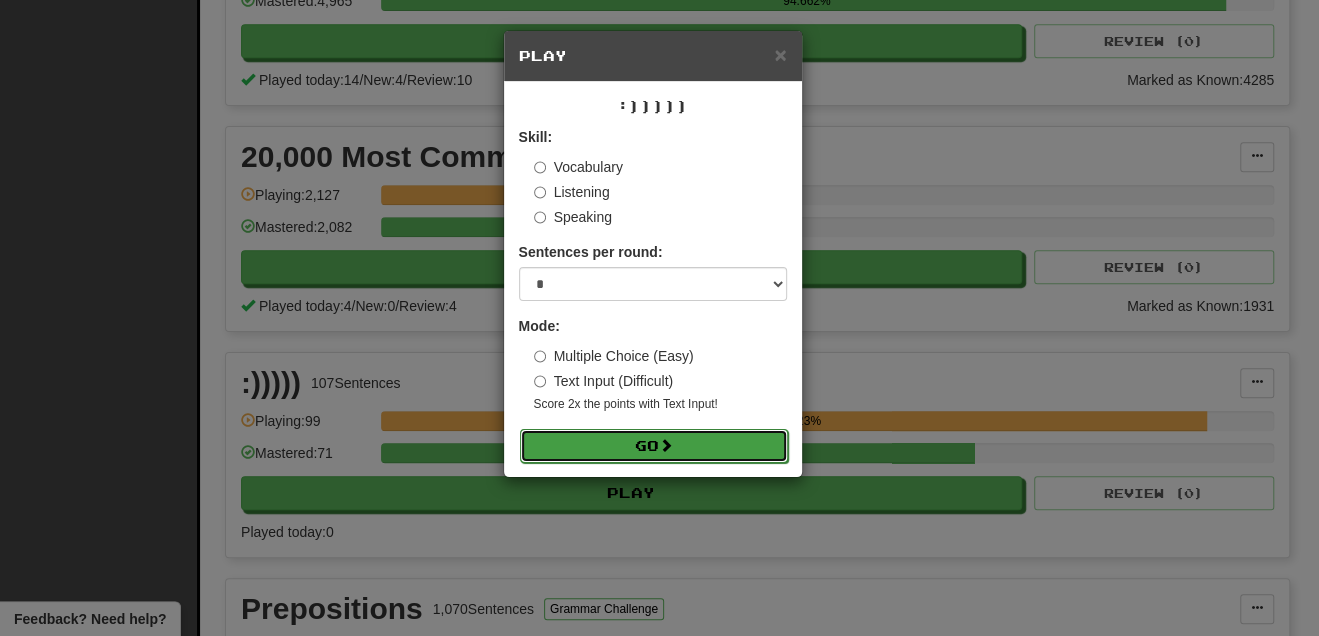 click on "Go" at bounding box center [654, 446] 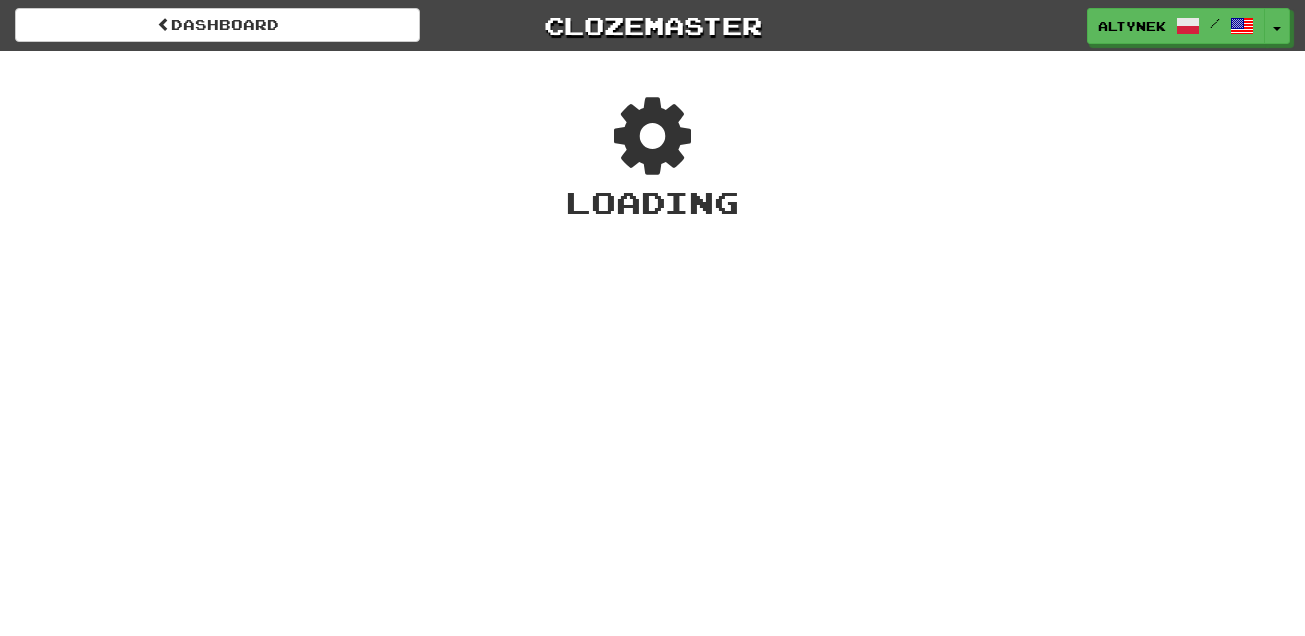scroll, scrollTop: 0, scrollLeft: 0, axis: both 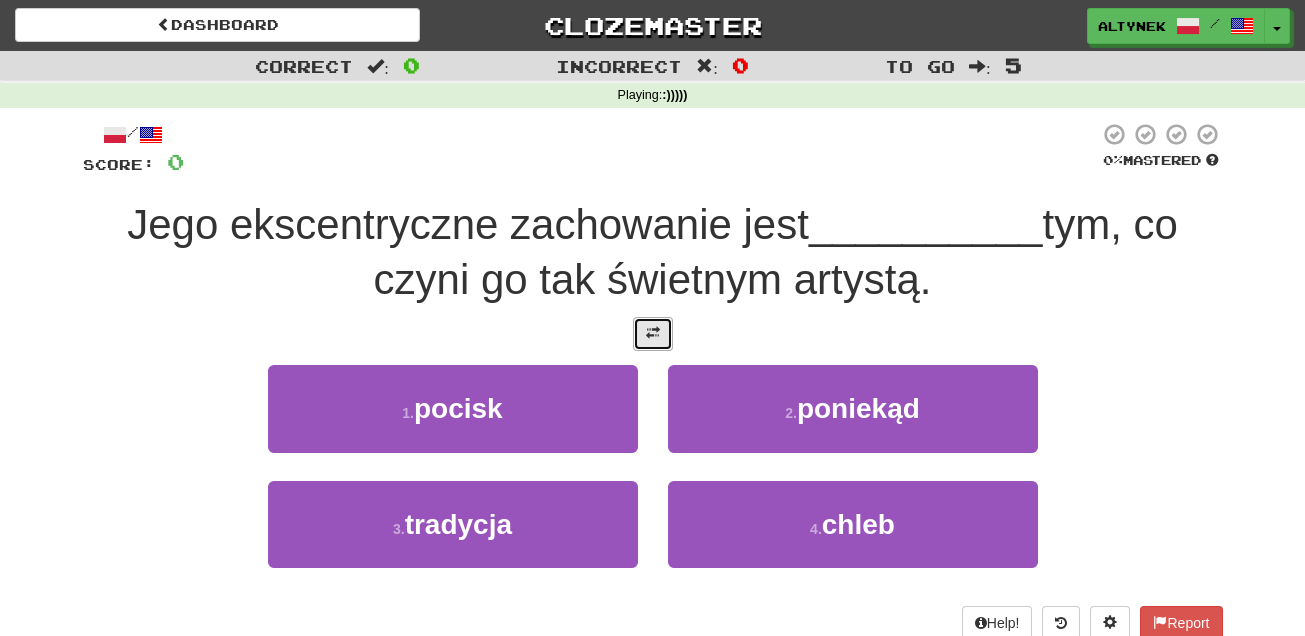 click at bounding box center [653, 333] 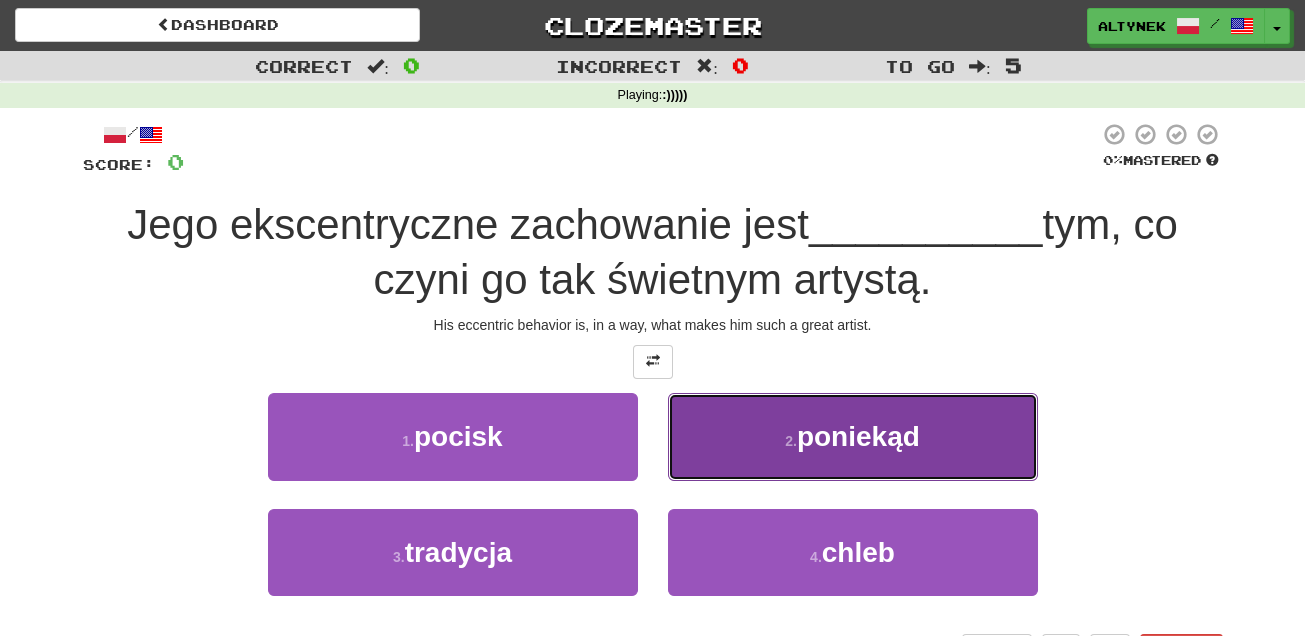 click on "2 .  poniekąd" at bounding box center [853, 436] 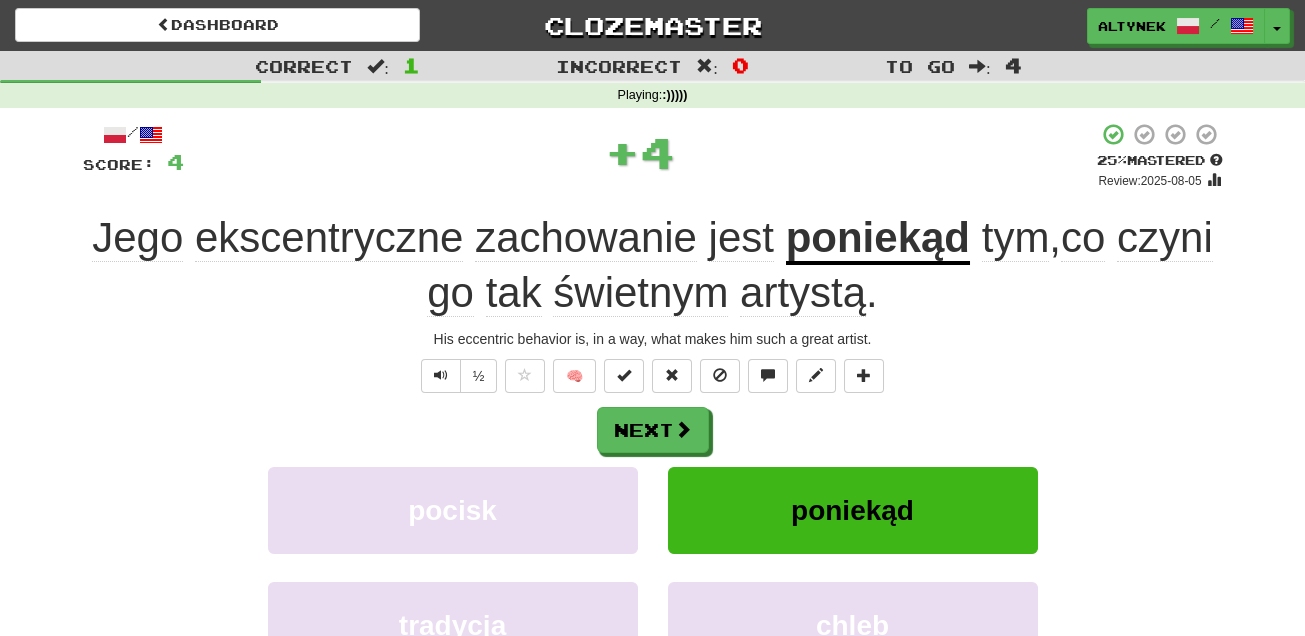 click on "poniekąd" at bounding box center [878, 239] 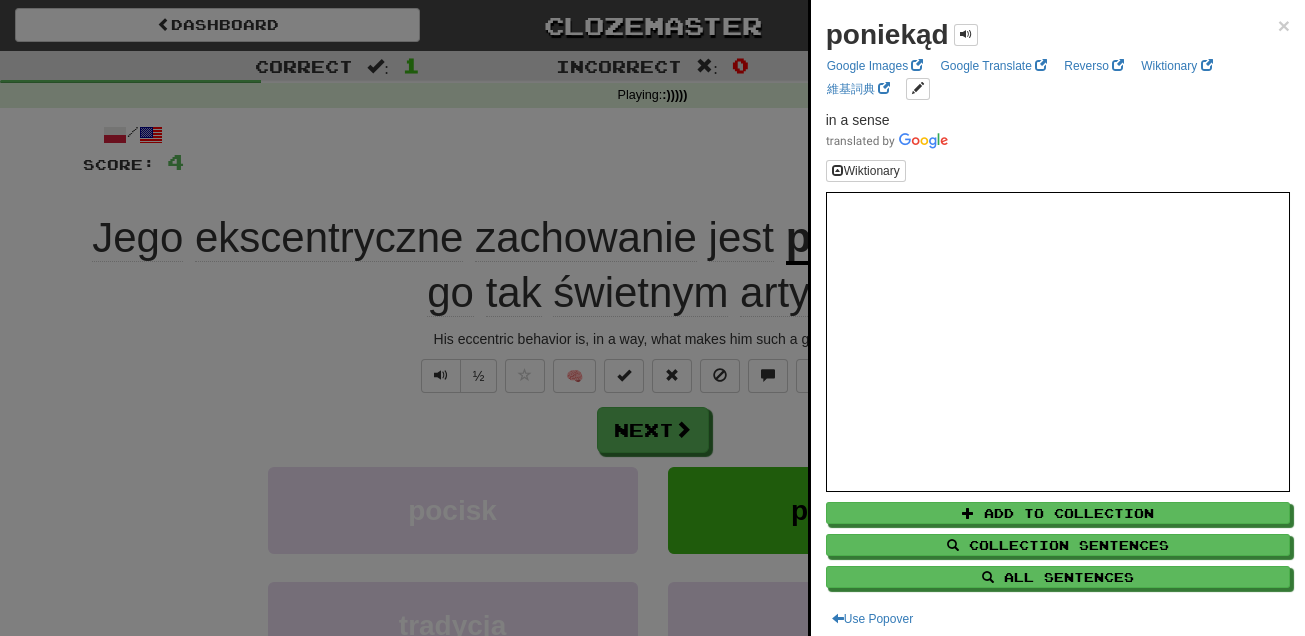 click at bounding box center (652, 318) 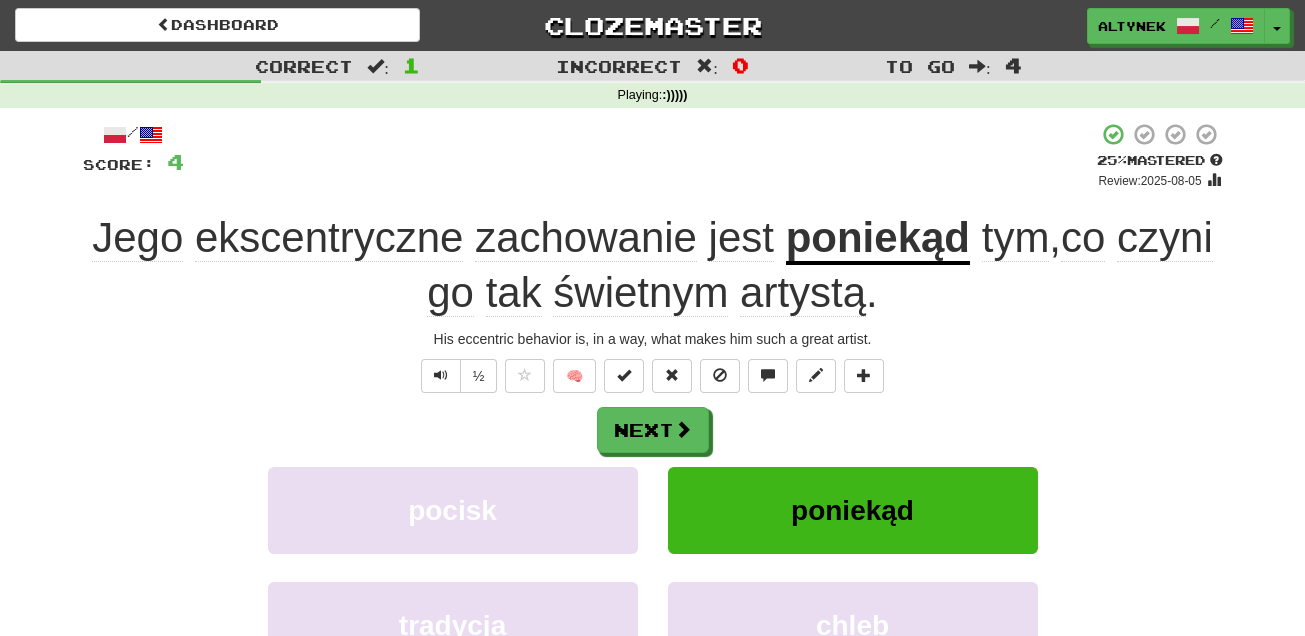 click on "poniekąd" at bounding box center [878, 239] 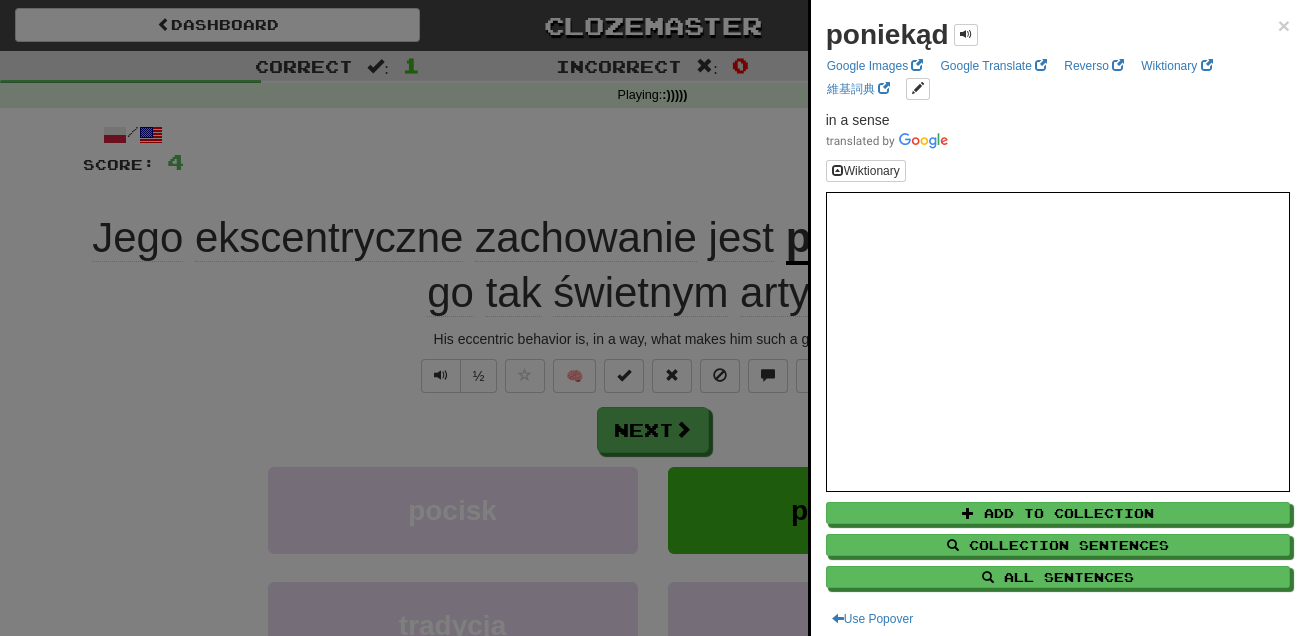 click at bounding box center (652, 318) 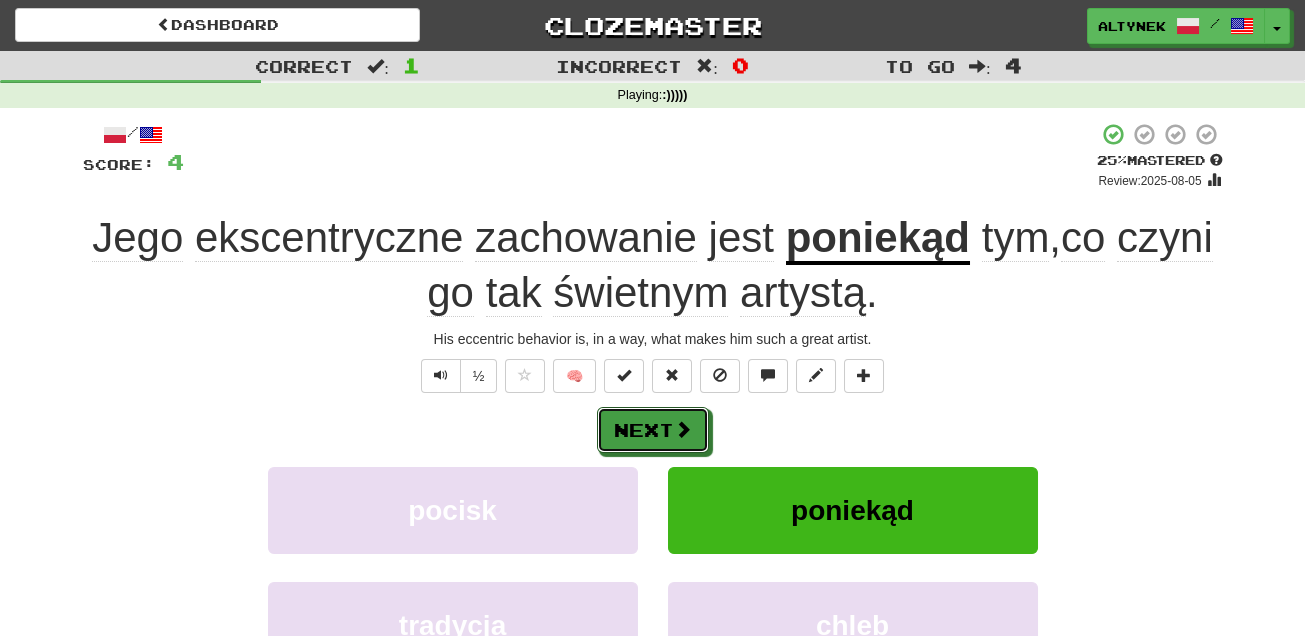 click on "Next" at bounding box center (653, 430) 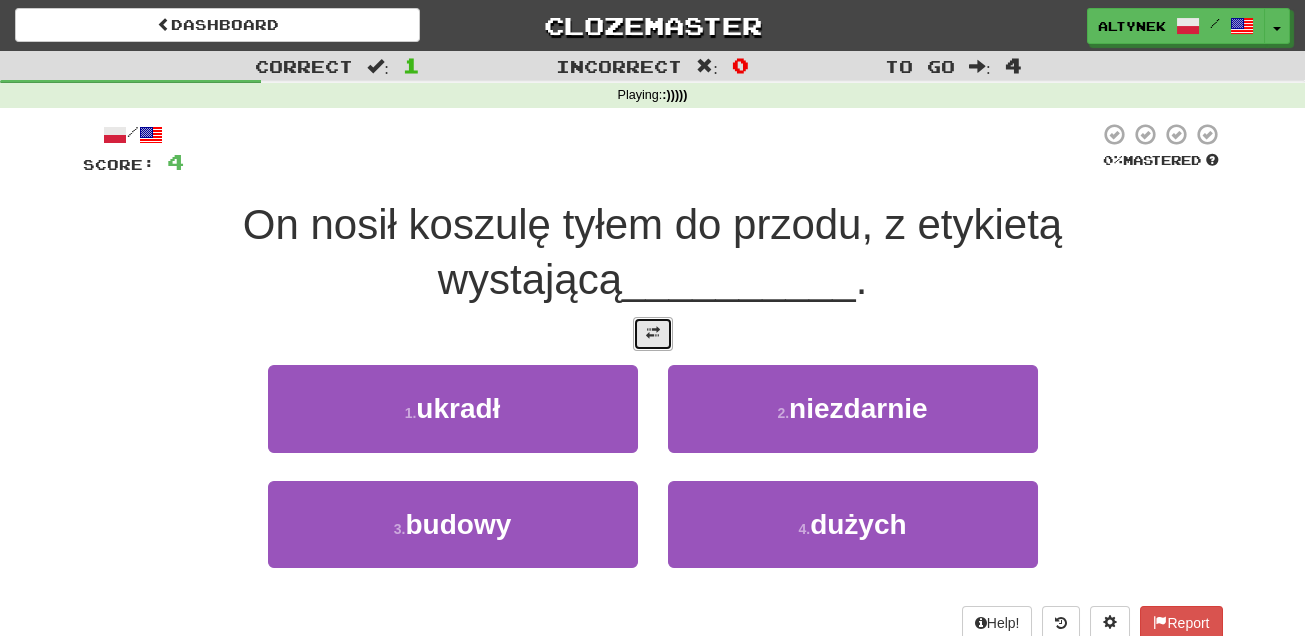 click at bounding box center (653, 334) 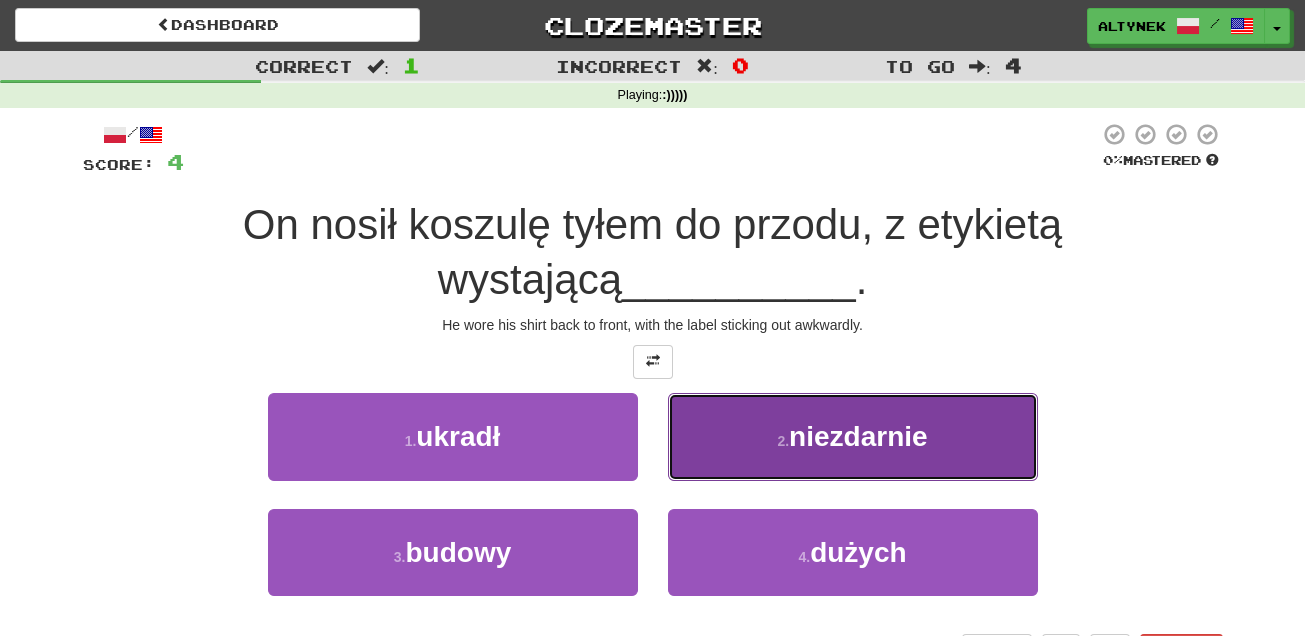 click on "2 .  niezdarnie" at bounding box center (853, 436) 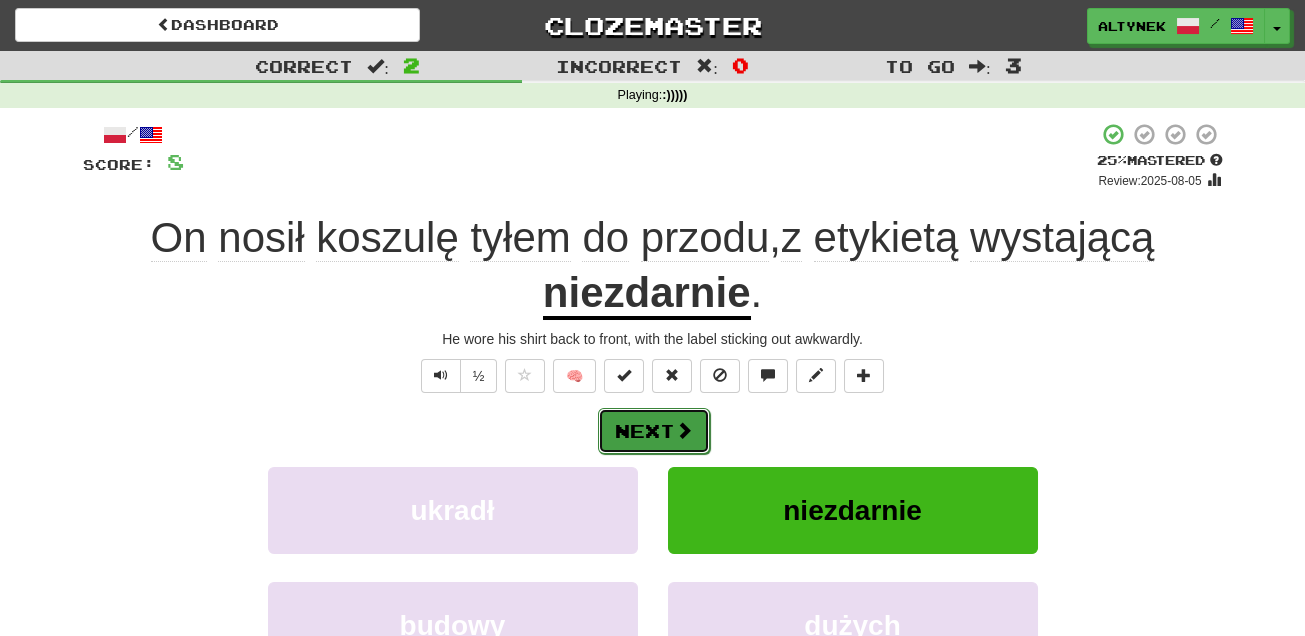 click on "Next" at bounding box center [654, 431] 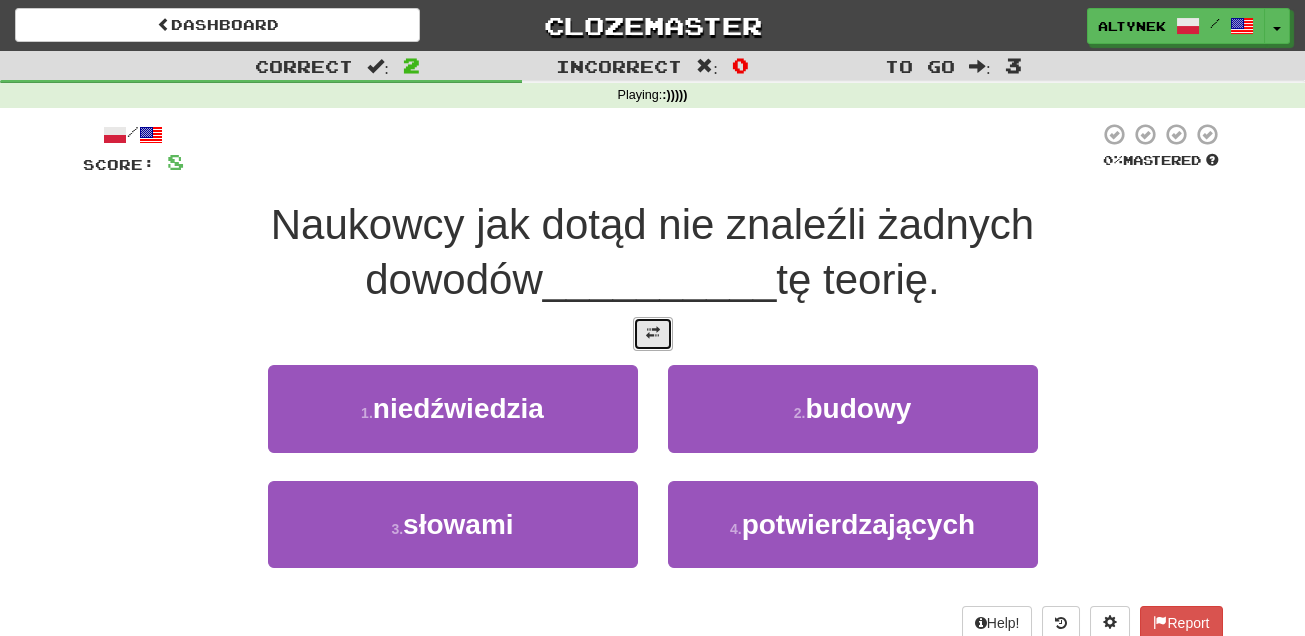 click at bounding box center [653, 334] 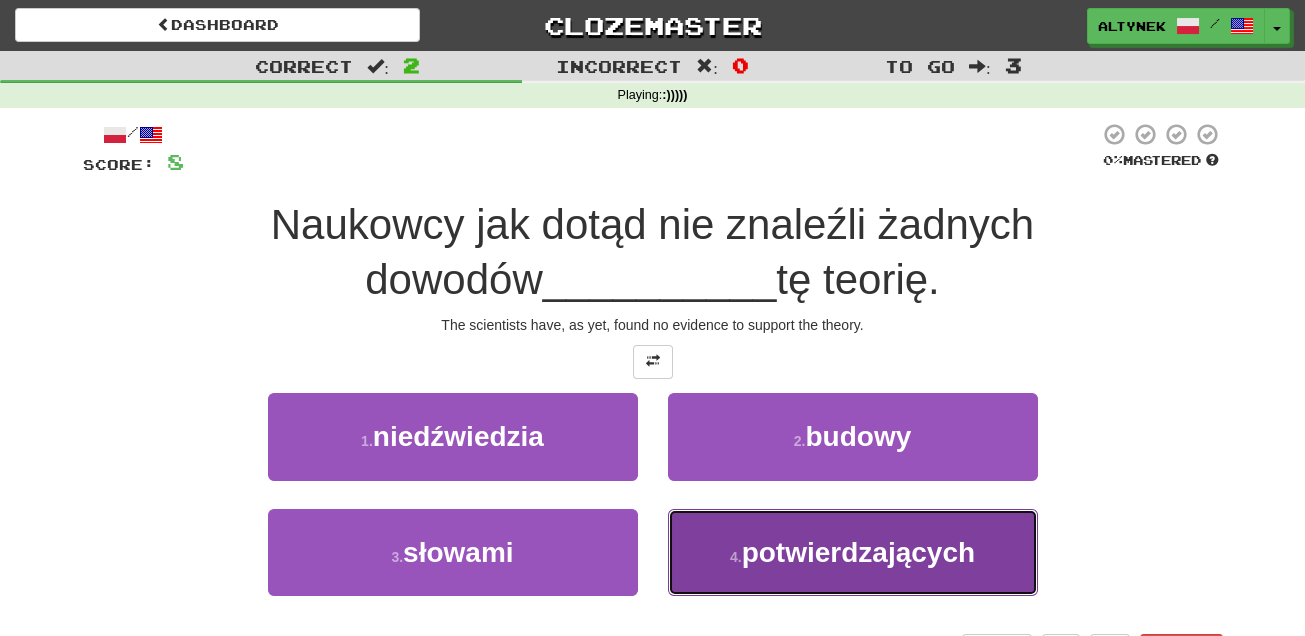 click on "potwierdzających" at bounding box center (858, 552) 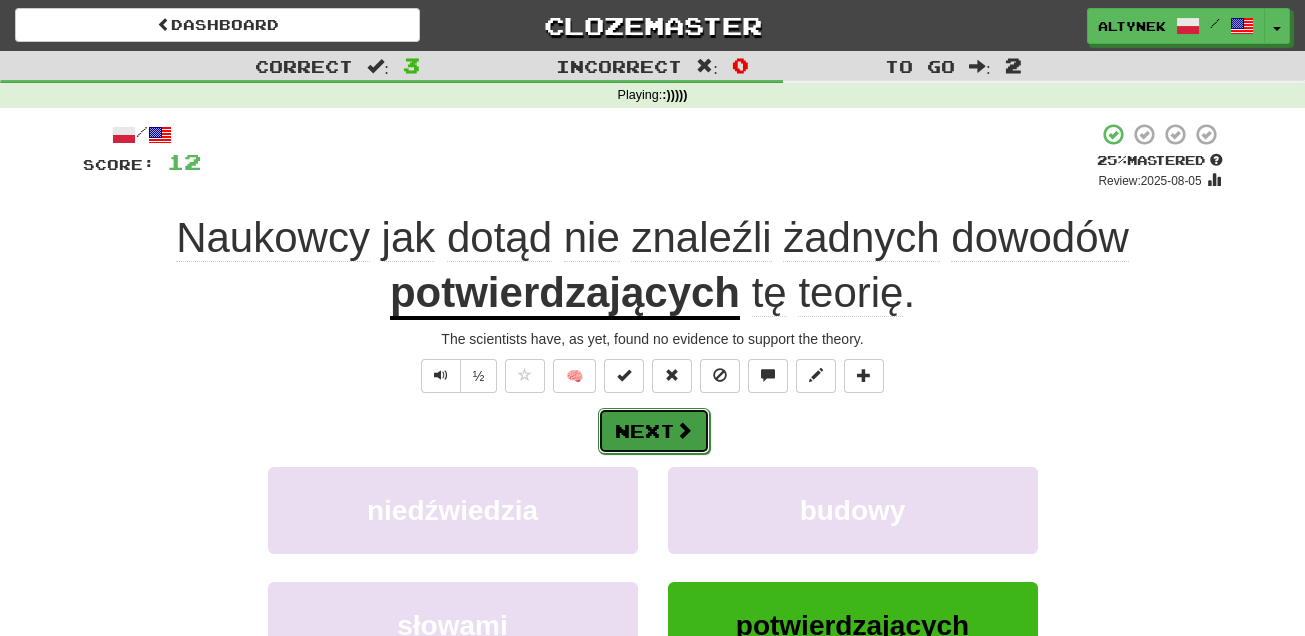 click on "Next" at bounding box center [654, 431] 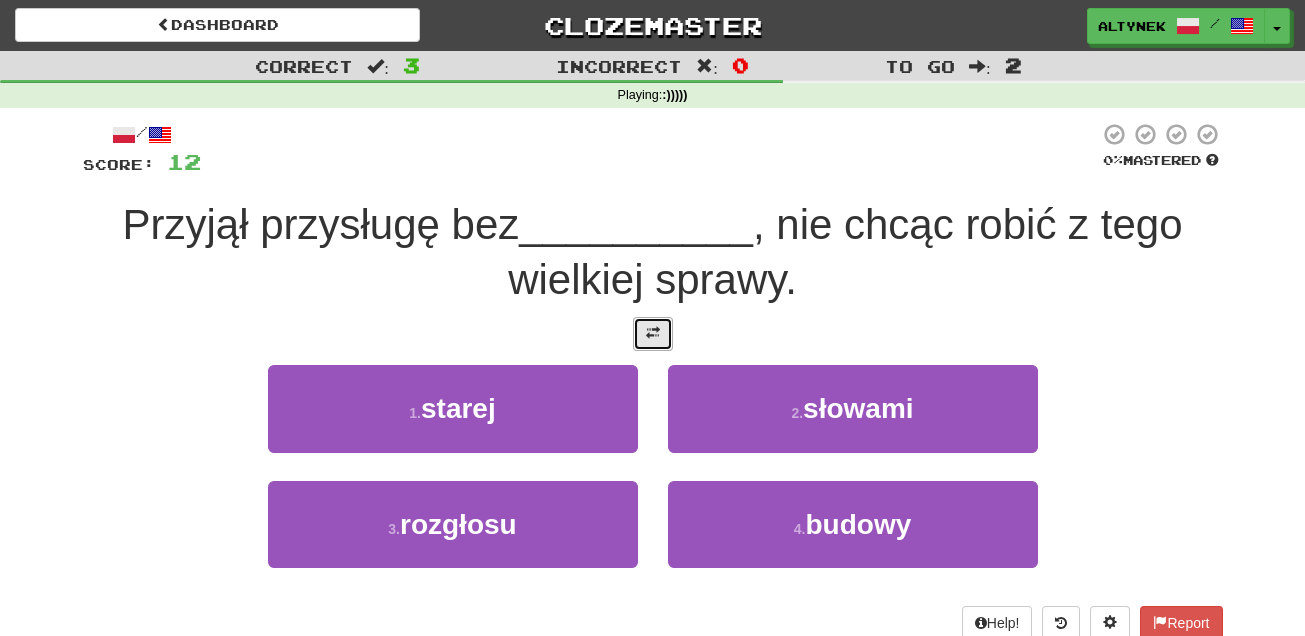 click at bounding box center (653, 333) 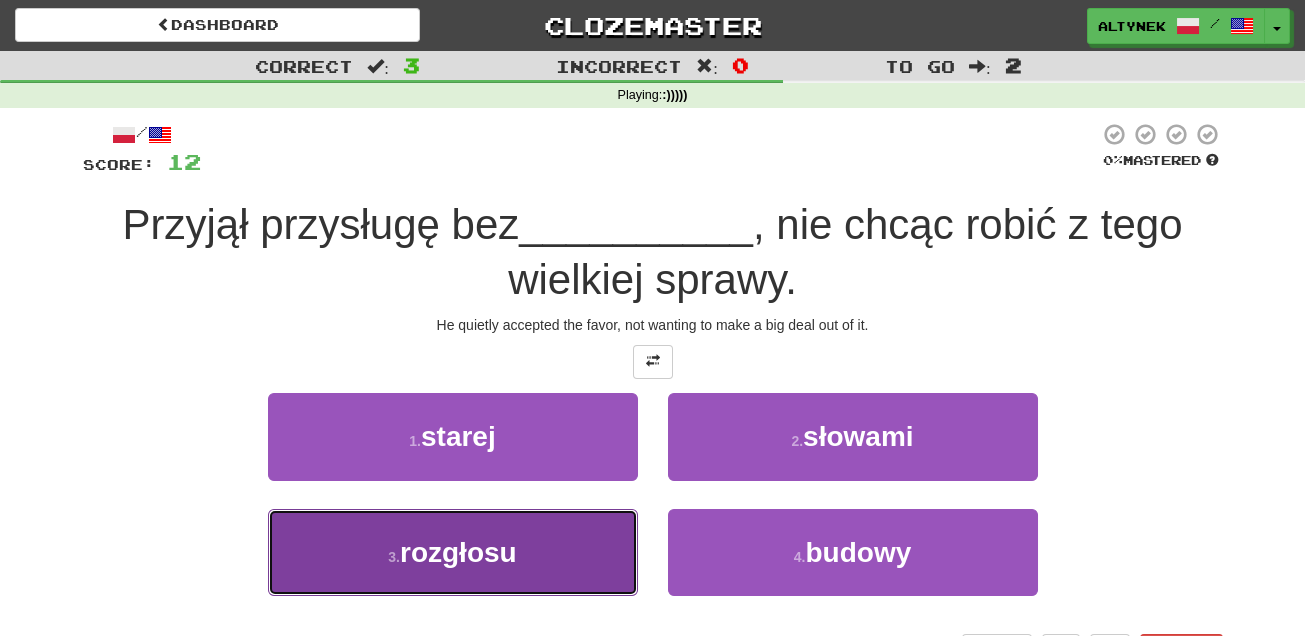 click on "3 .  rozgłosu" at bounding box center [453, 552] 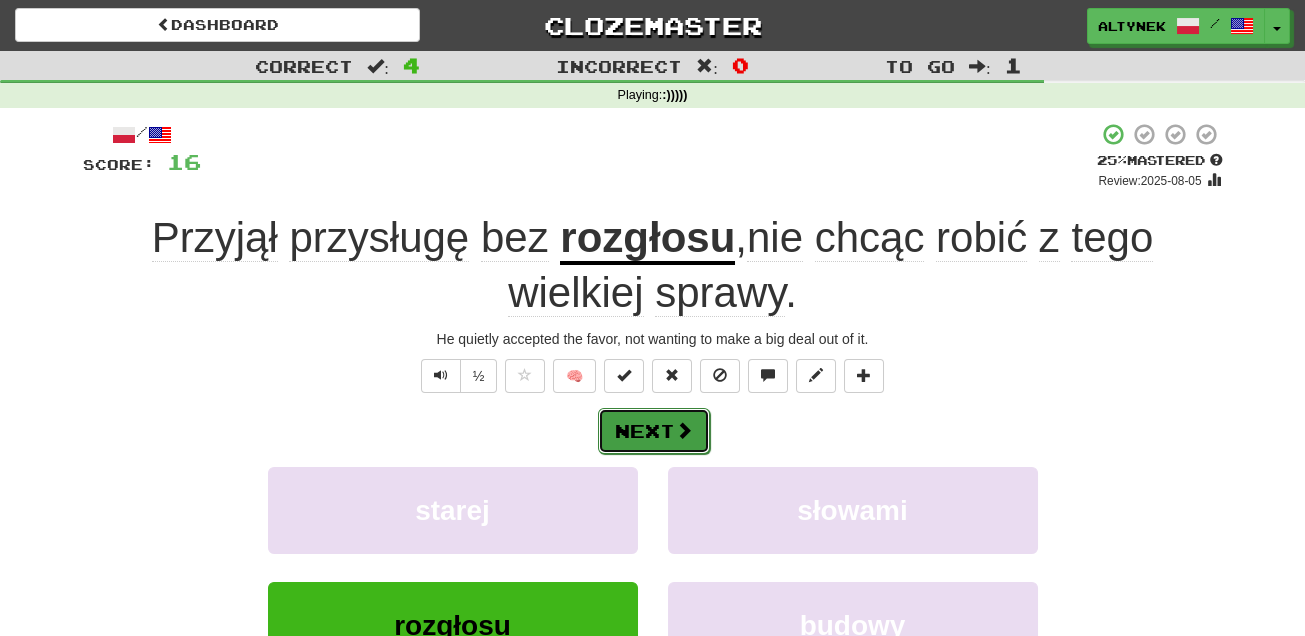 click on "Next" at bounding box center (654, 431) 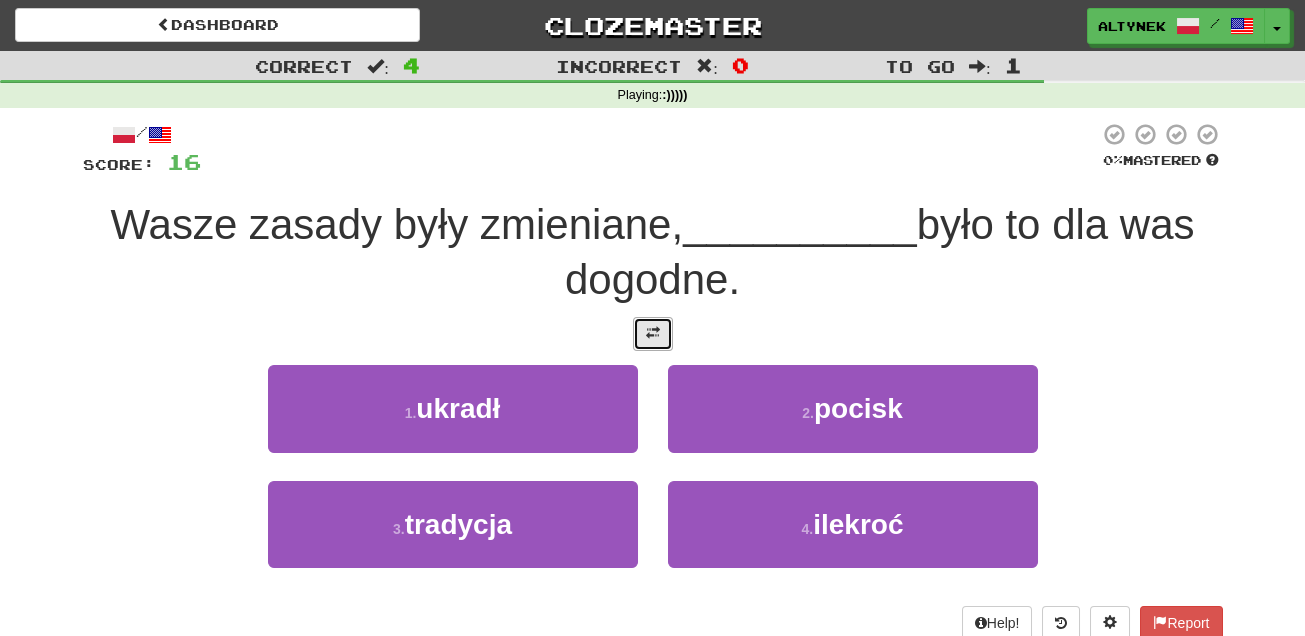 click at bounding box center (653, 333) 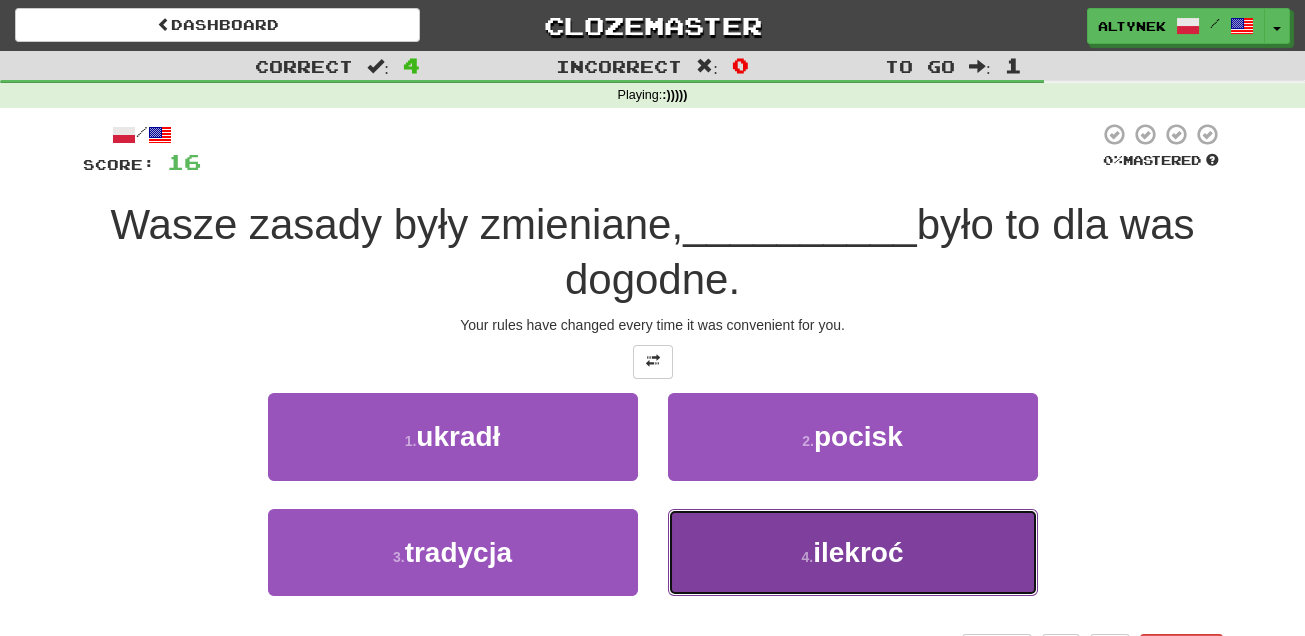 click on "4 .  ilekroć" at bounding box center [853, 552] 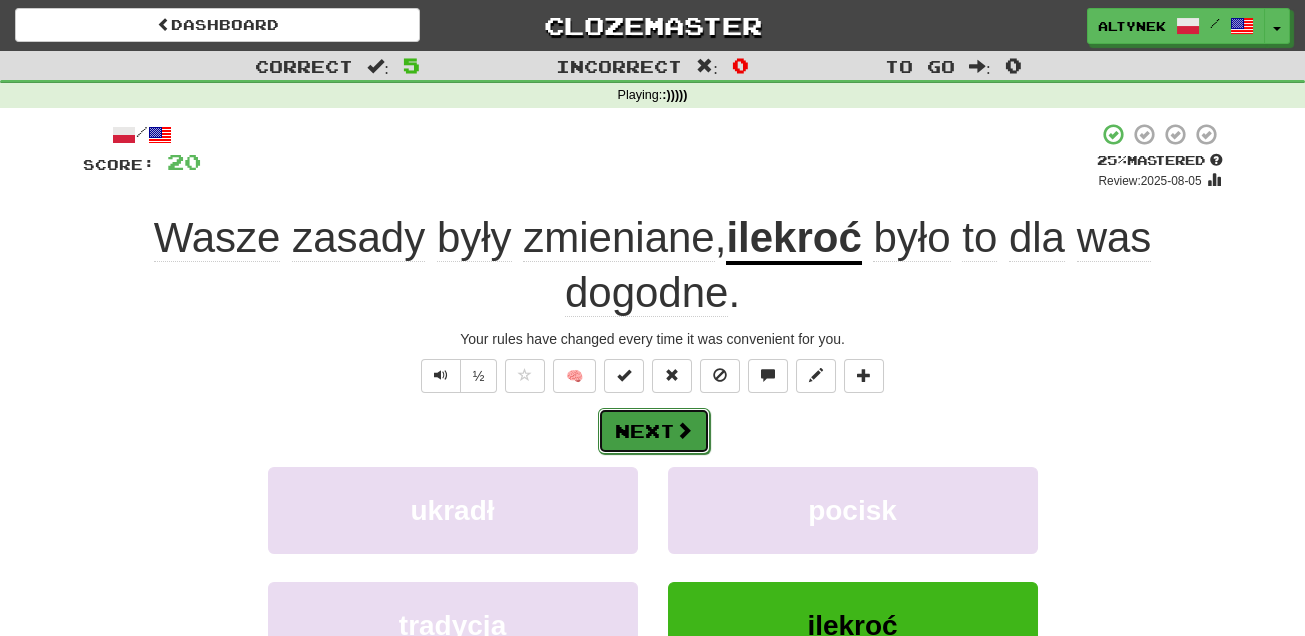 click on "Next" at bounding box center [654, 431] 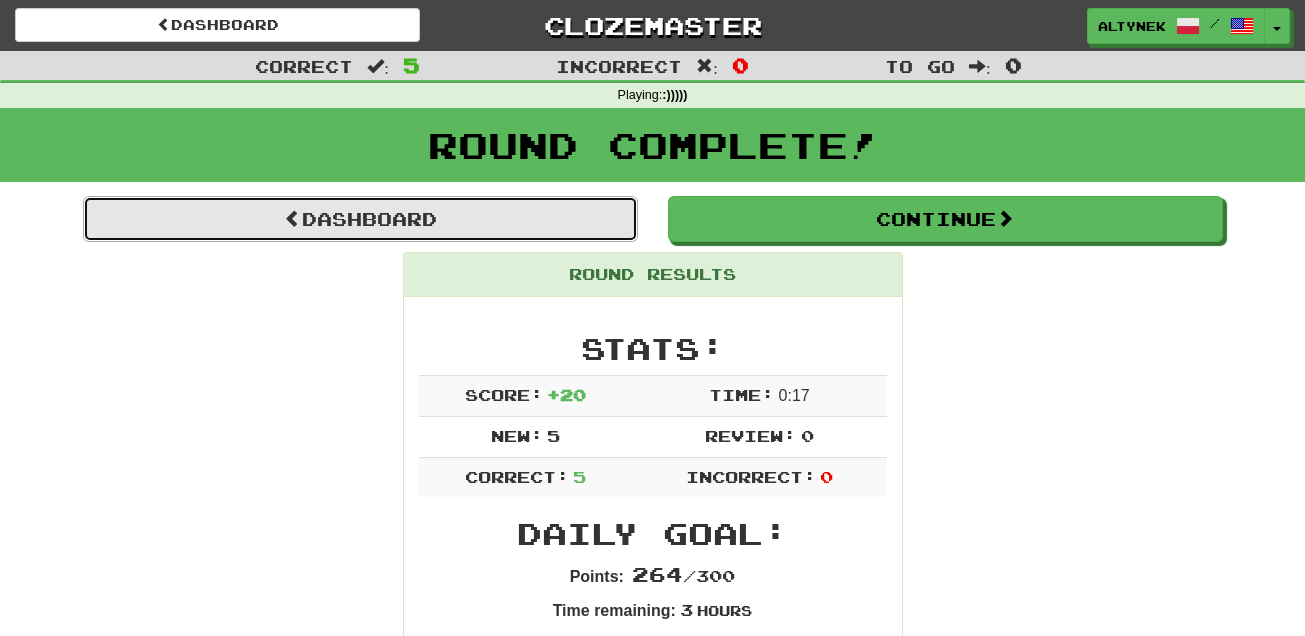 click on "Dashboard" at bounding box center [360, 219] 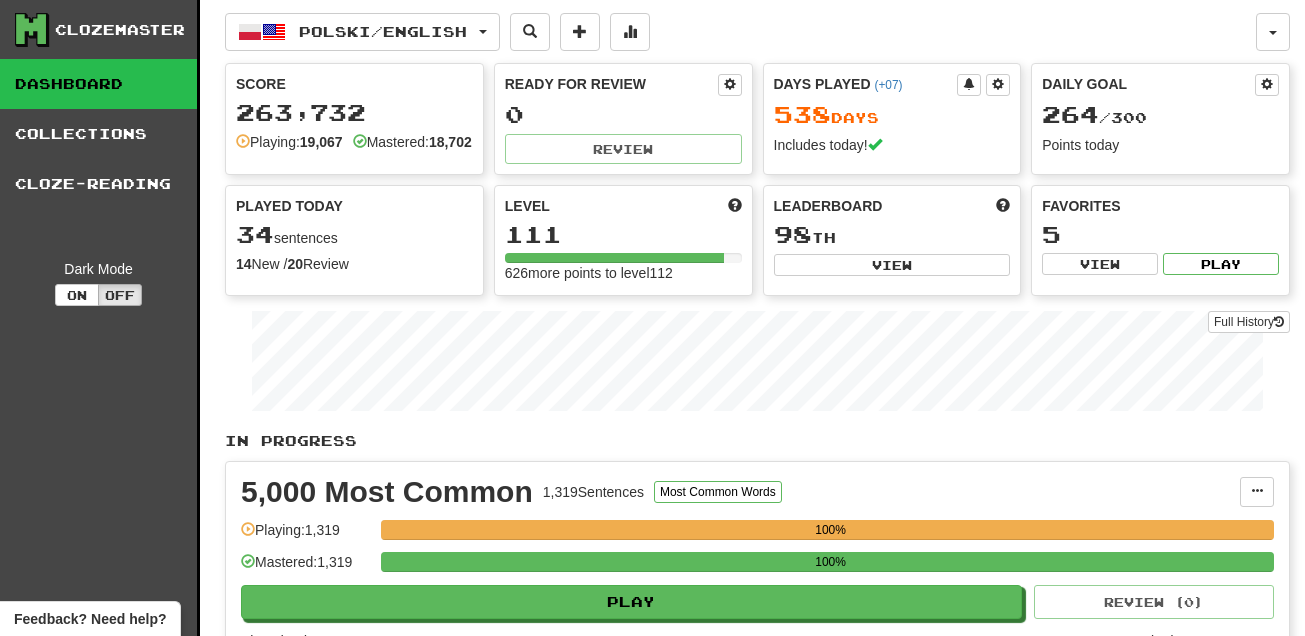 scroll, scrollTop: 0, scrollLeft: 0, axis: both 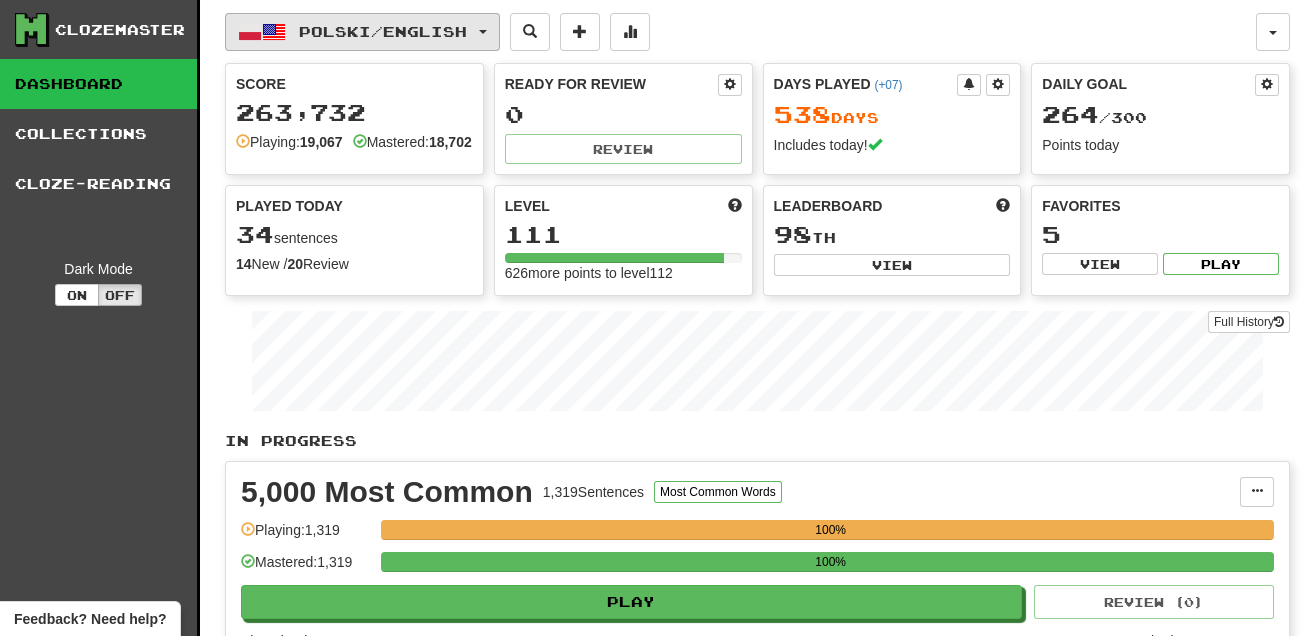 click on "Polski  /  English" at bounding box center (383, 31) 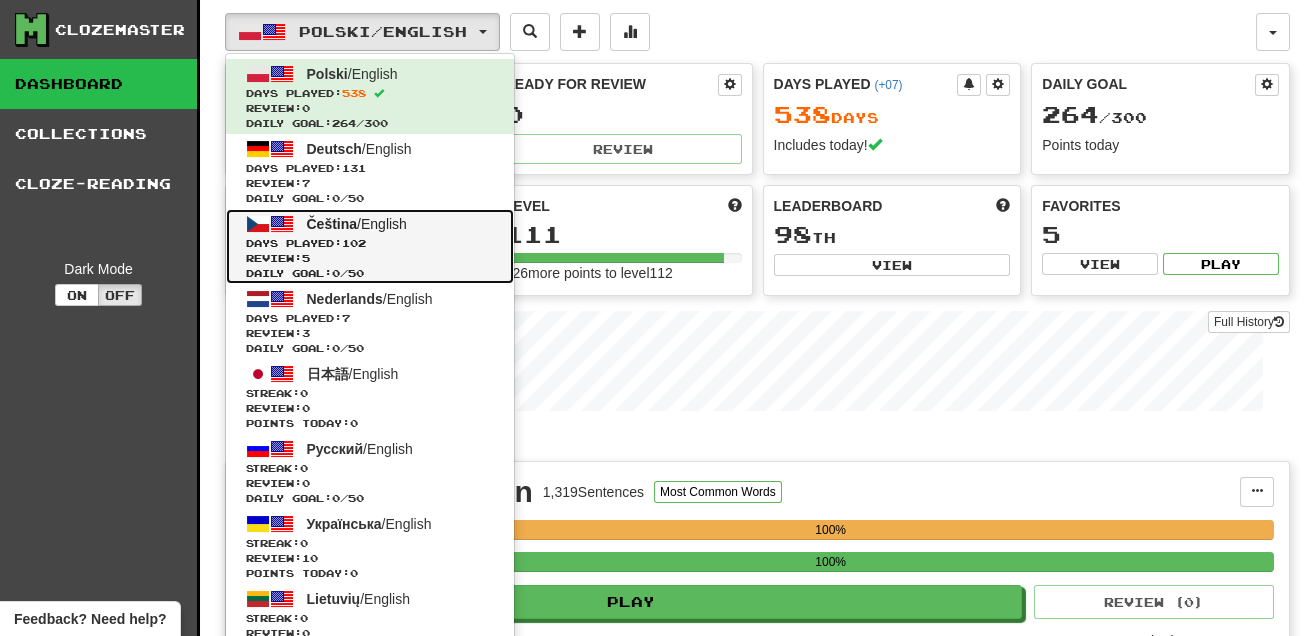 click on "Čeština  /  English Days Played:  102   Review:  5 Daily Goal:  0  /  50" at bounding box center (370, 246) 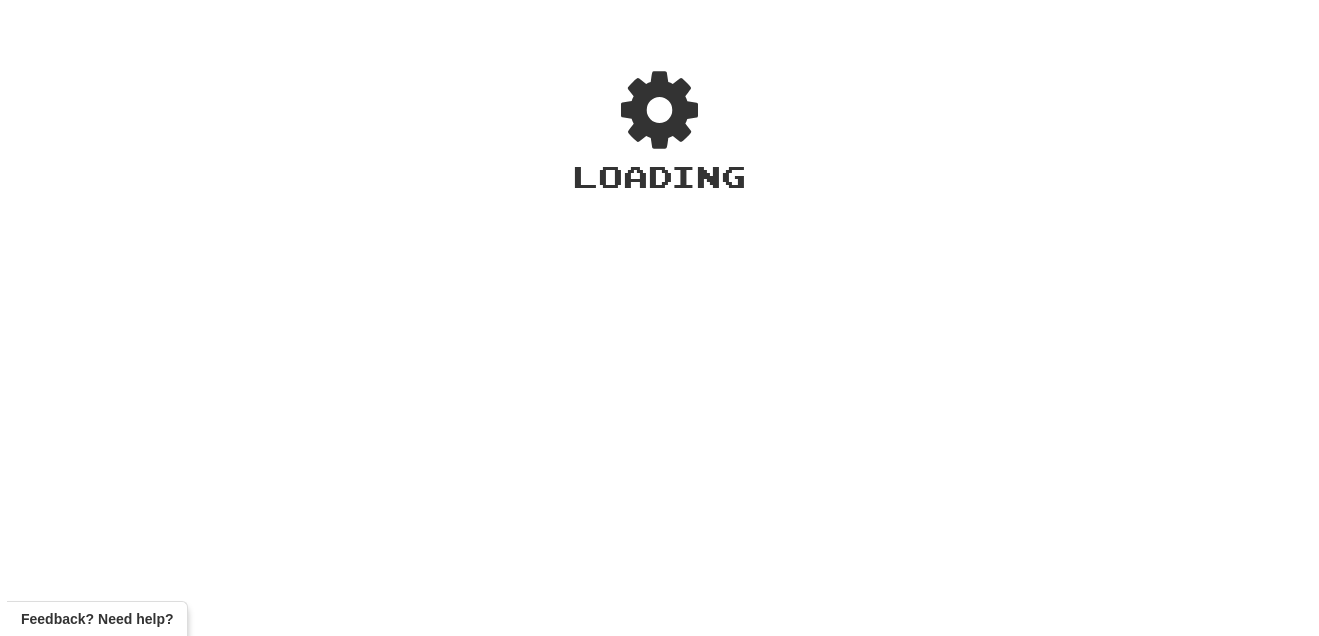 scroll, scrollTop: 0, scrollLeft: 0, axis: both 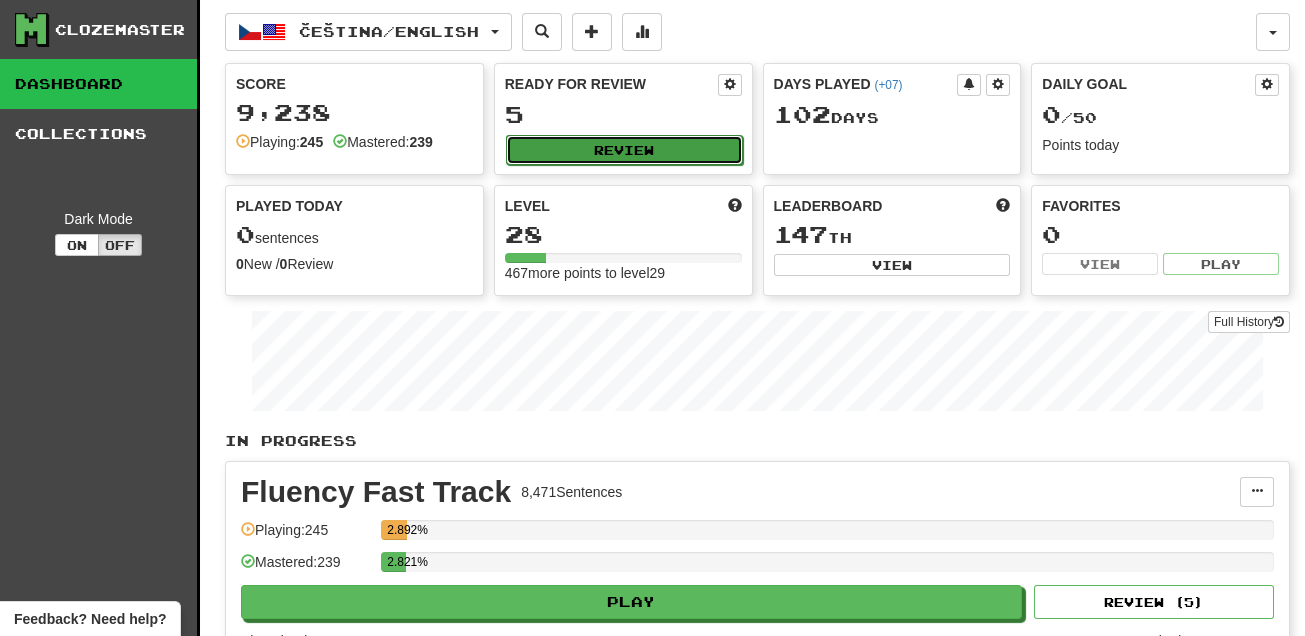 click on "Review" at bounding box center (624, 150) 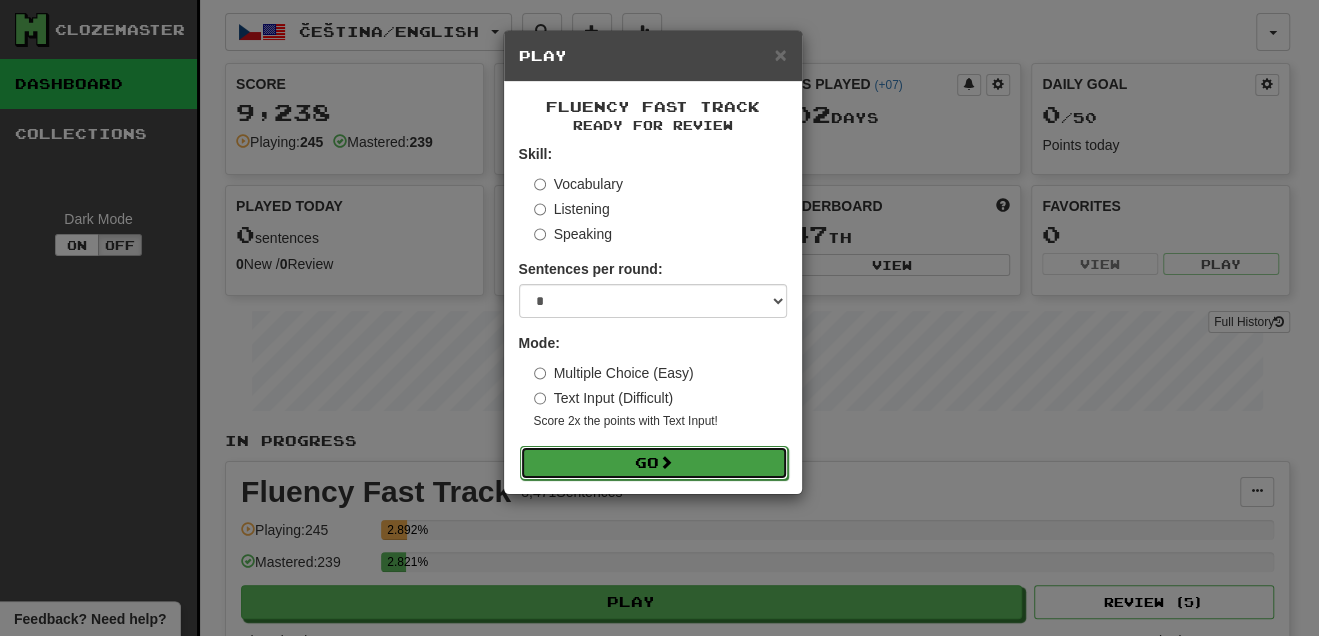 click on "Go" at bounding box center [654, 463] 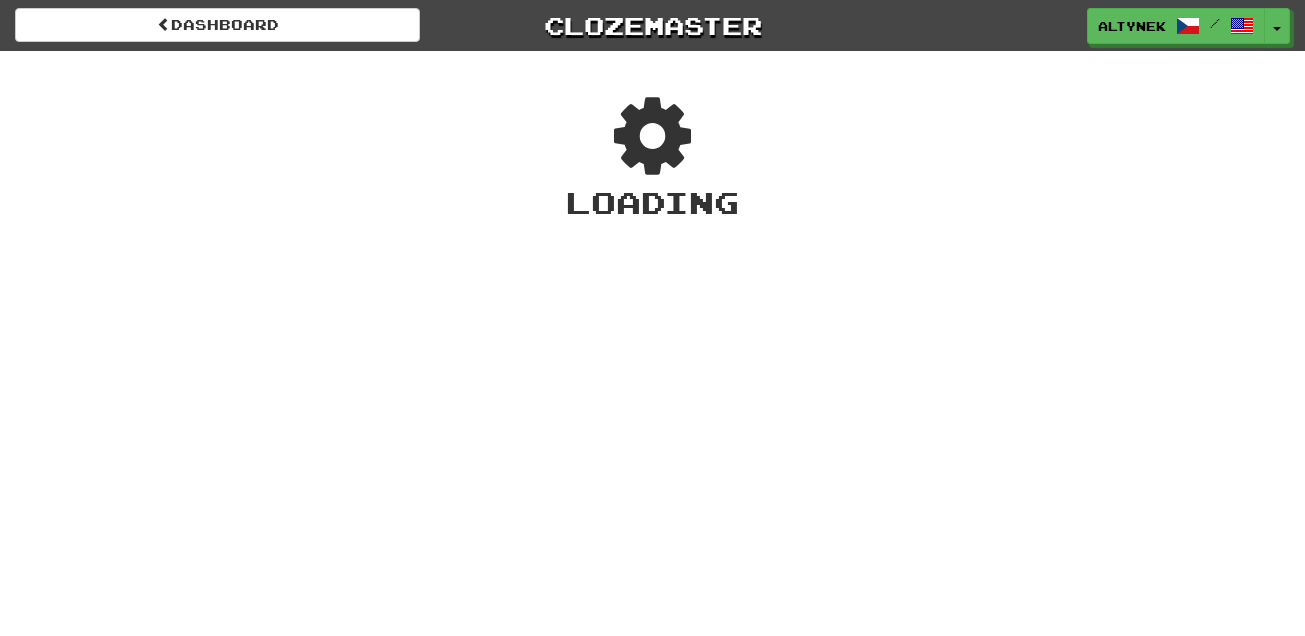 scroll, scrollTop: 0, scrollLeft: 0, axis: both 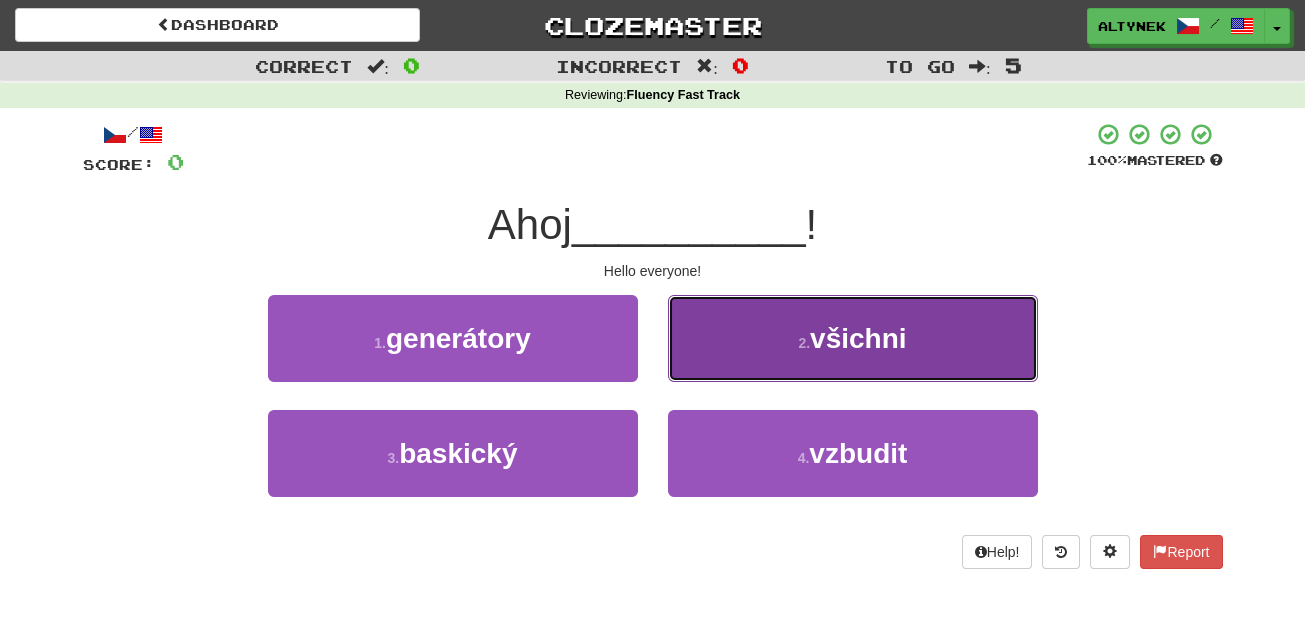 click on "2 .  všichni" at bounding box center [853, 338] 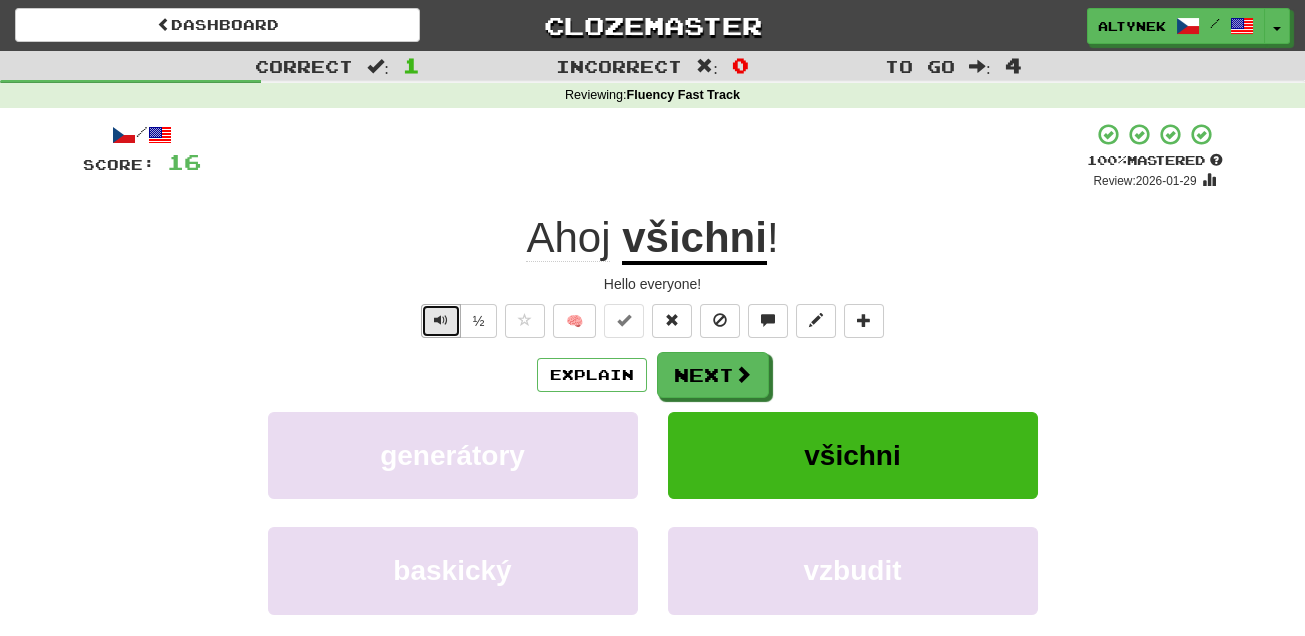 click at bounding box center [441, 320] 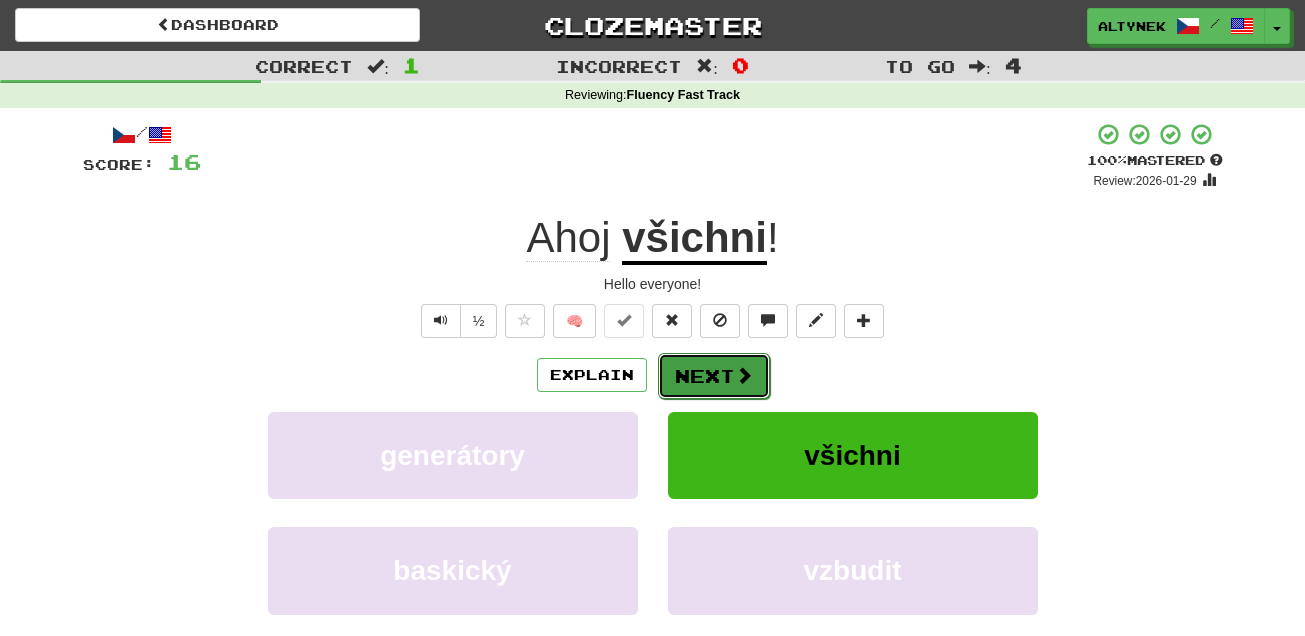 click on "Next" at bounding box center [714, 376] 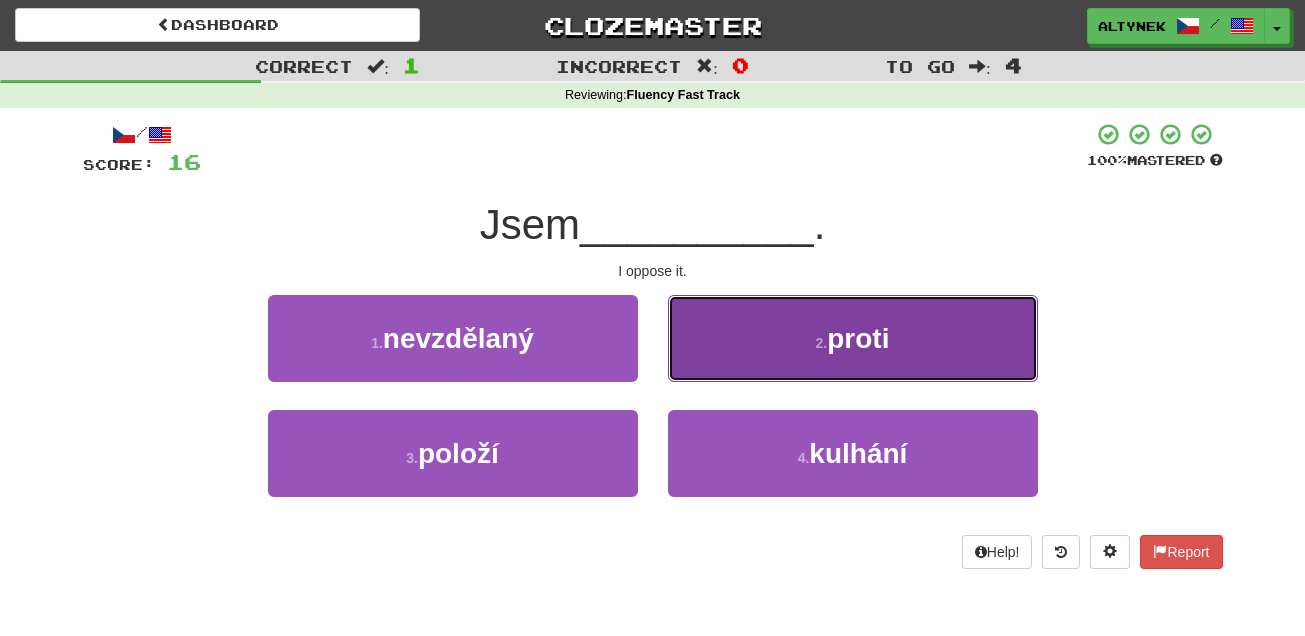 click on "2 .  proti" at bounding box center [853, 338] 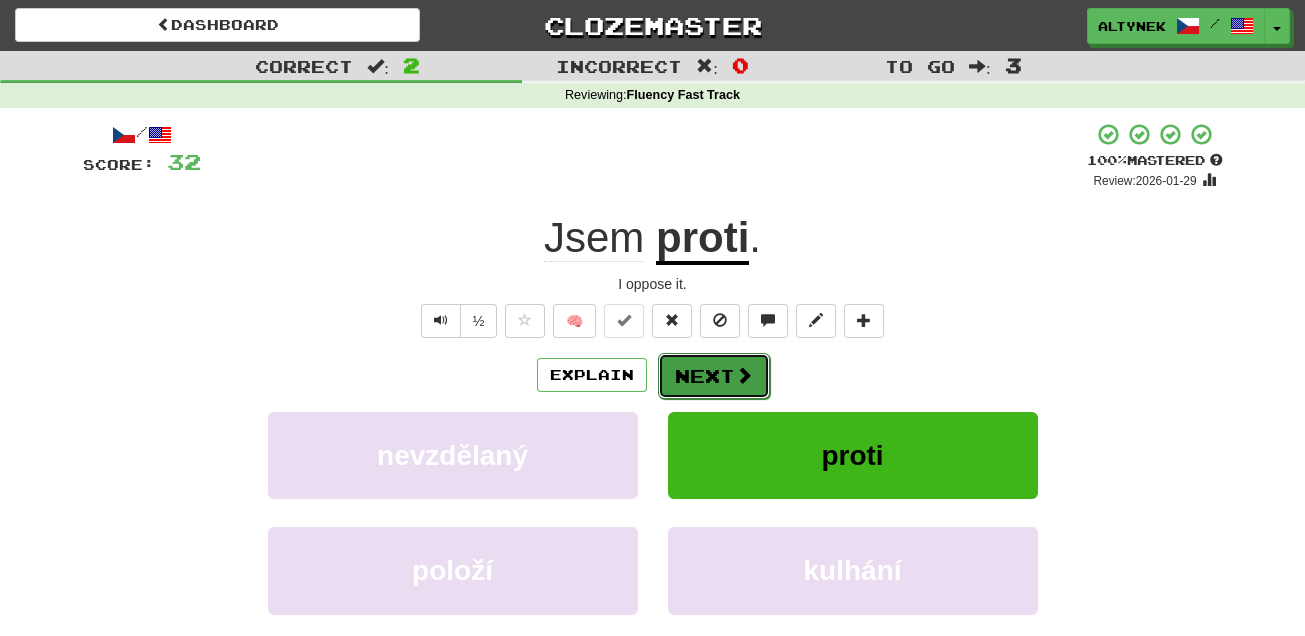 click on "Next" at bounding box center [714, 376] 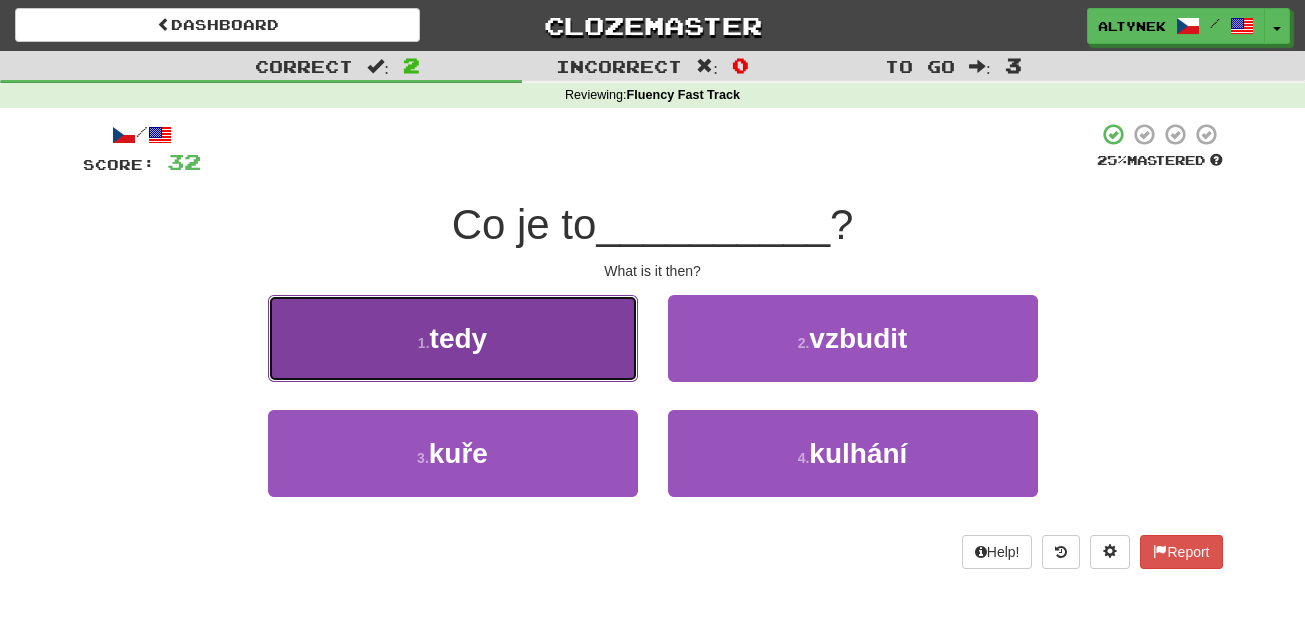 click on "1 .  tedy" at bounding box center [453, 338] 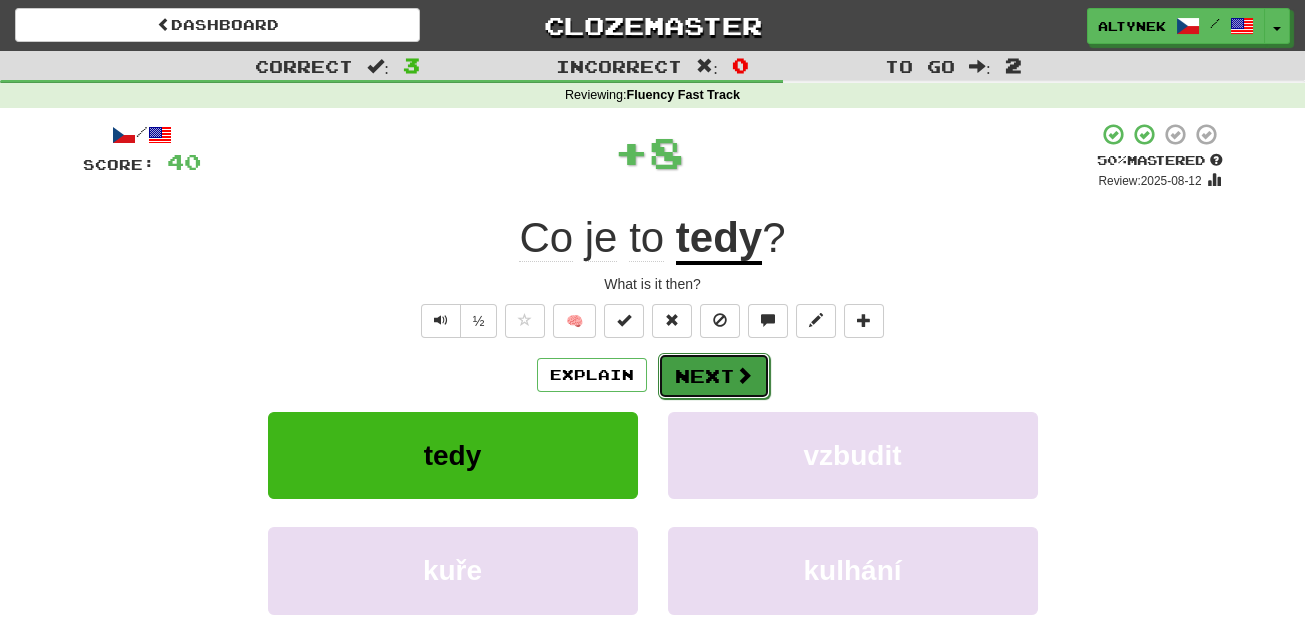 click on "Next" at bounding box center [714, 376] 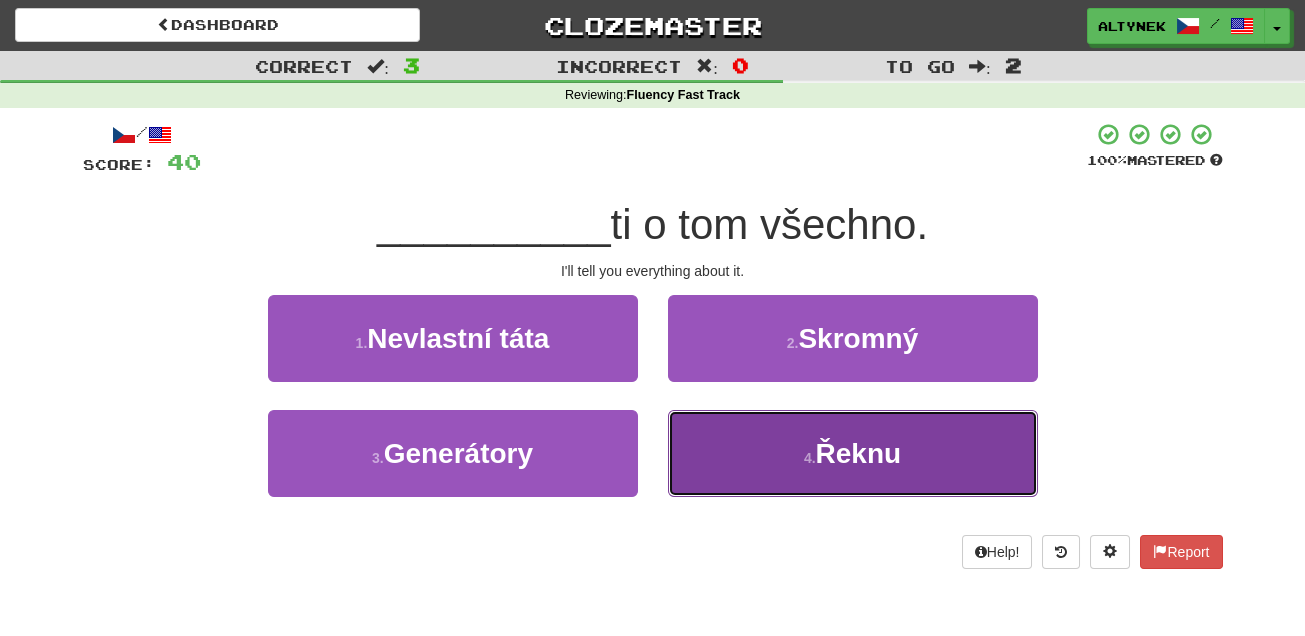 click on "4 .  Řeknu" at bounding box center (853, 453) 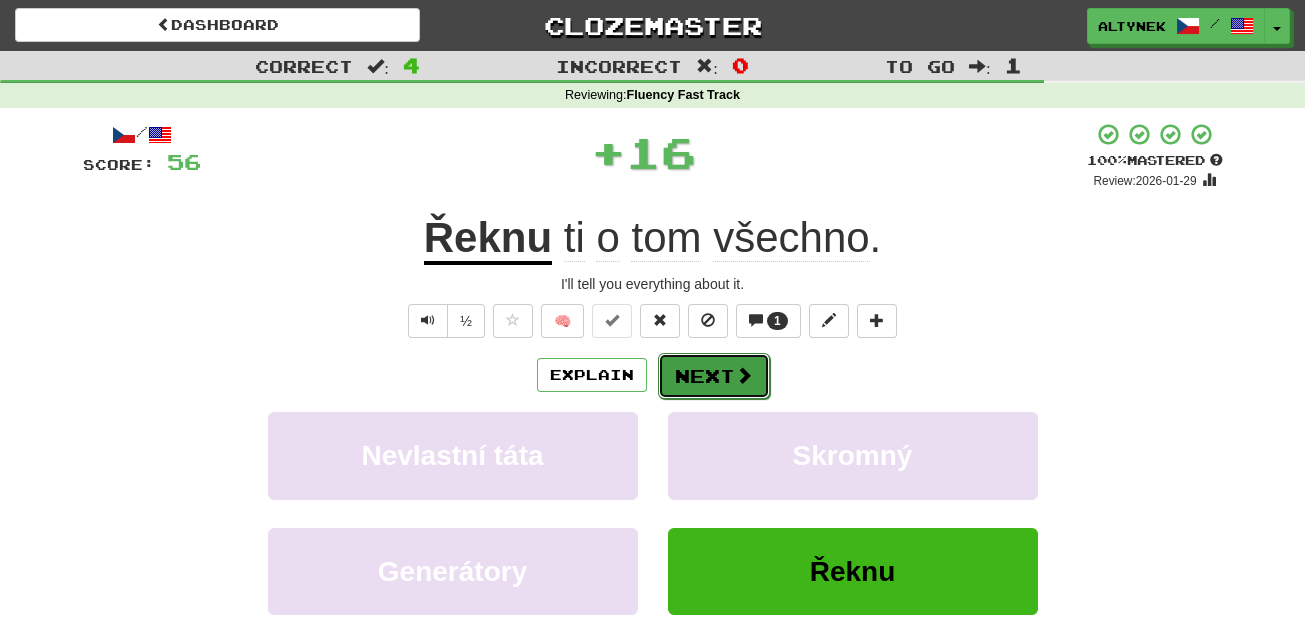 click on "Next" at bounding box center (714, 376) 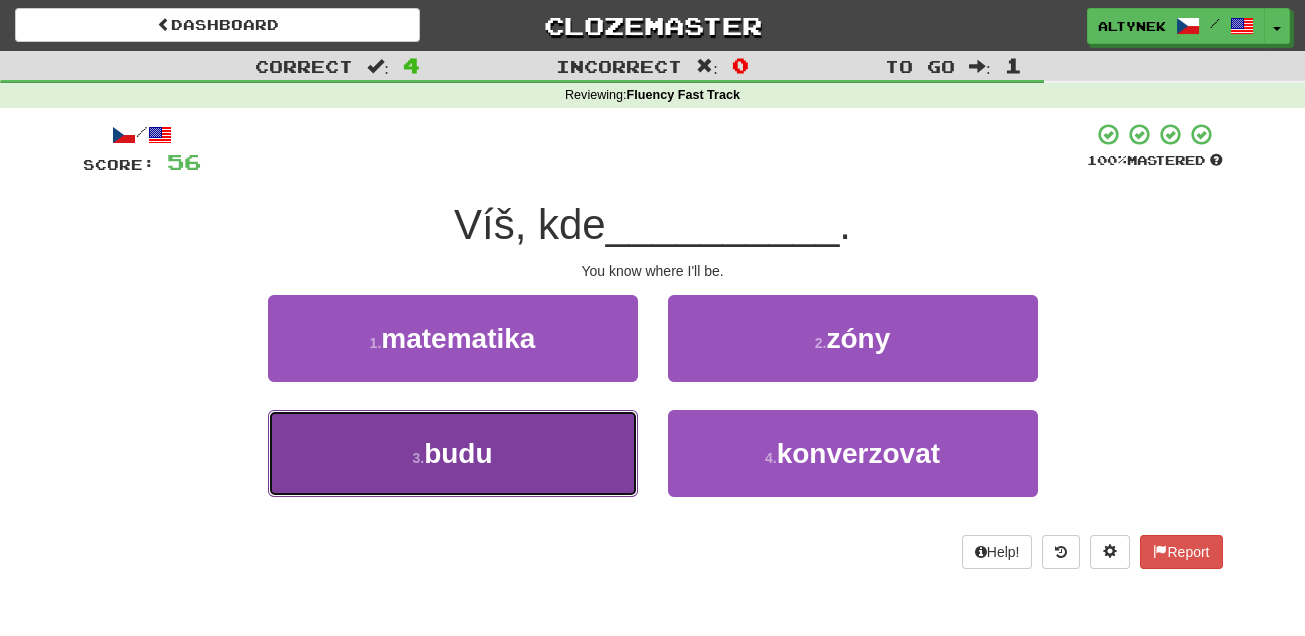 click on "3 .  budu" at bounding box center [453, 453] 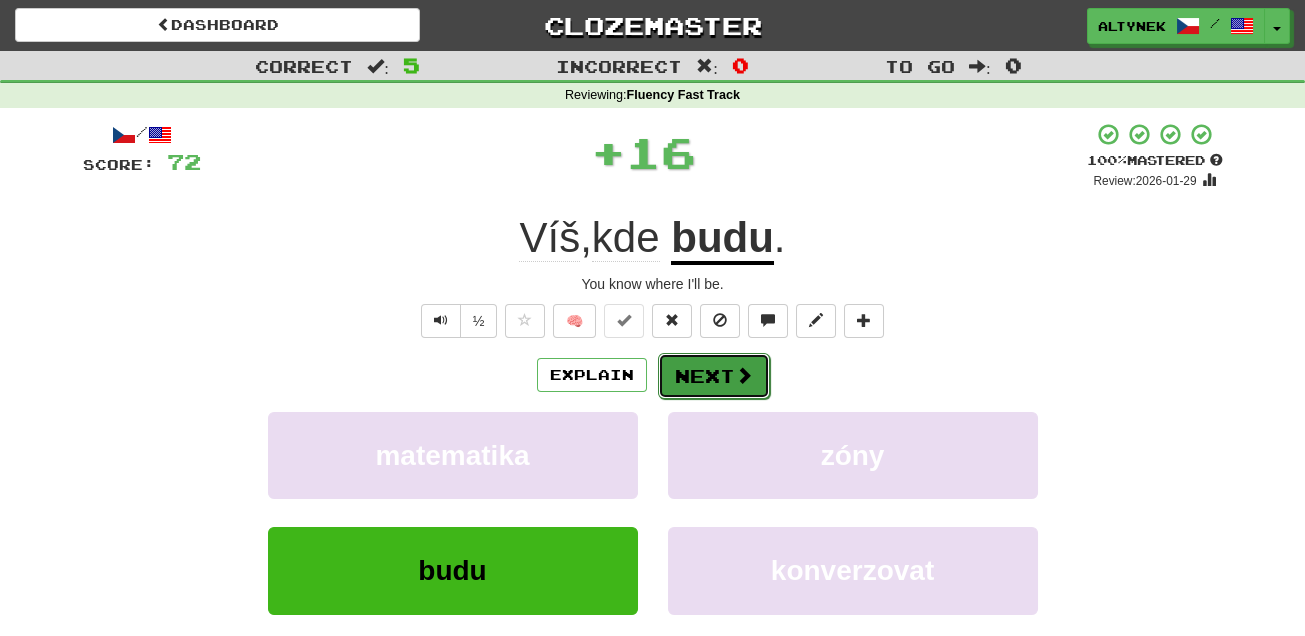 click on "Next" at bounding box center [714, 376] 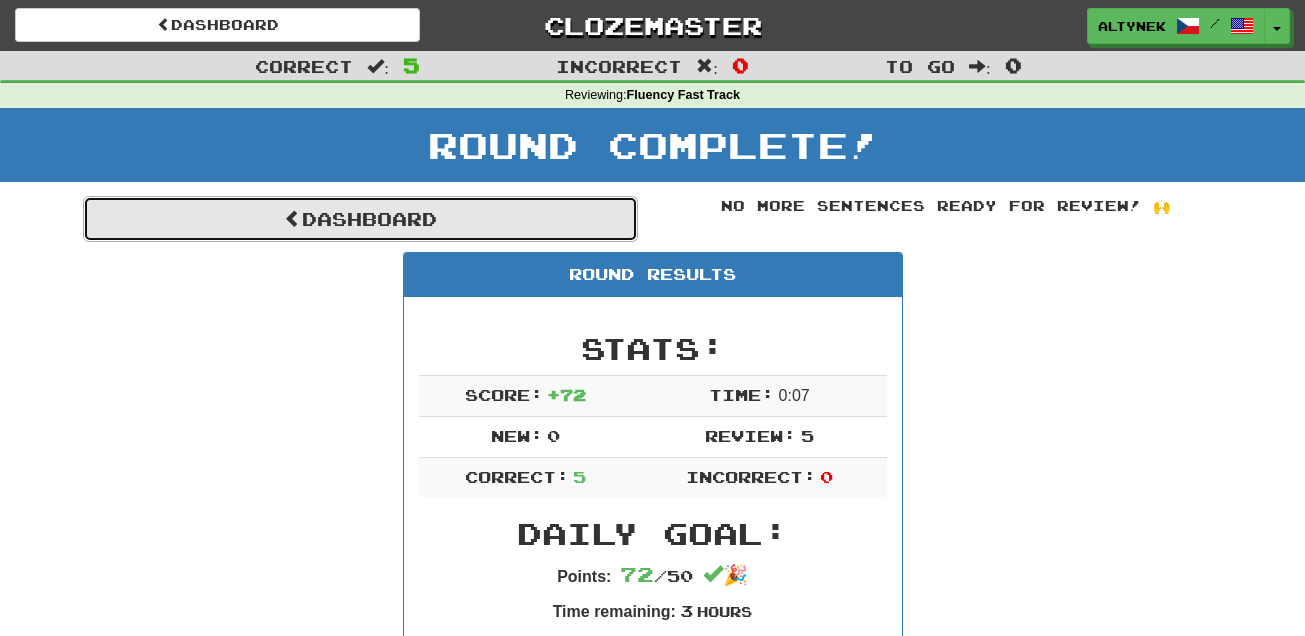 click on "Dashboard" at bounding box center (360, 219) 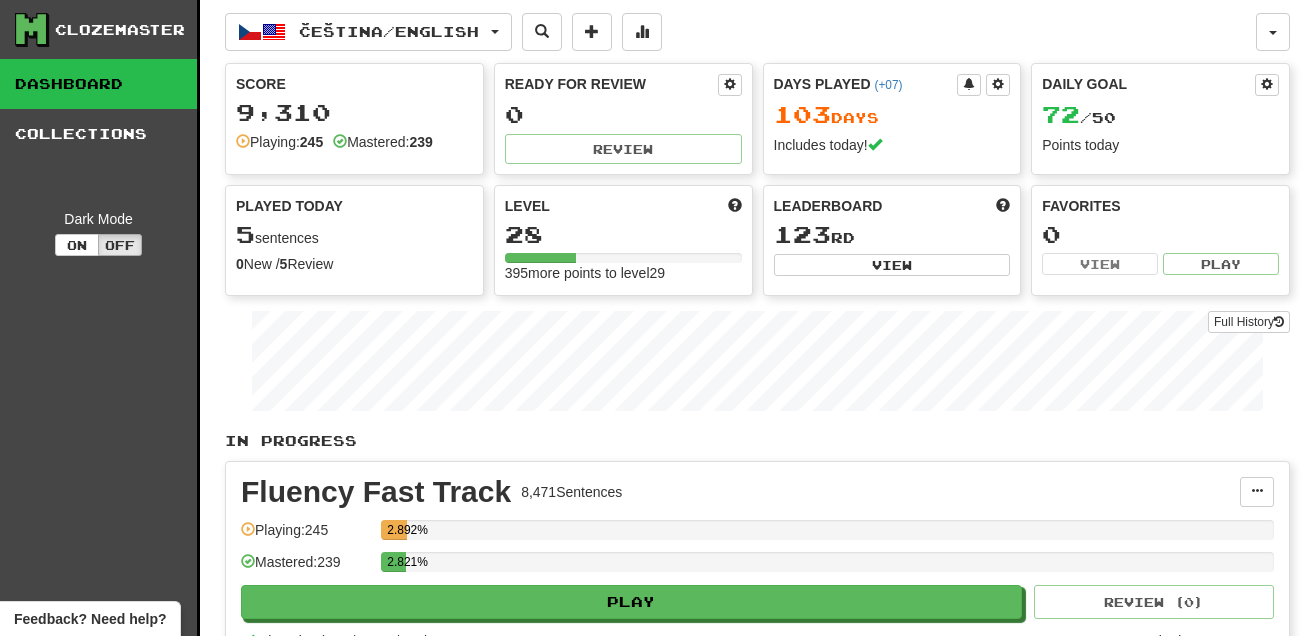 scroll, scrollTop: 0, scrollLeft: 0, axis: both 